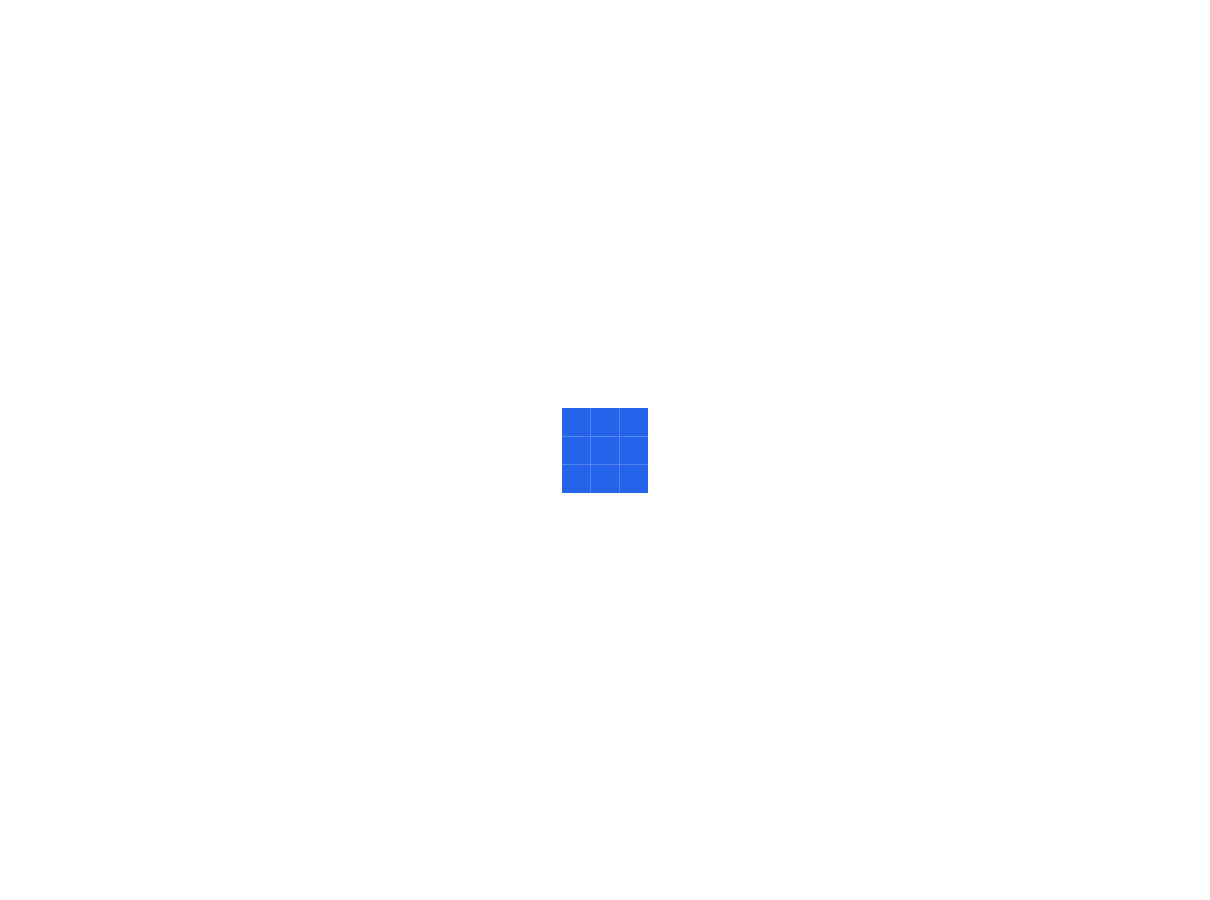 scroll, scrollTop: 0, scrollLeft: 0, axis: both 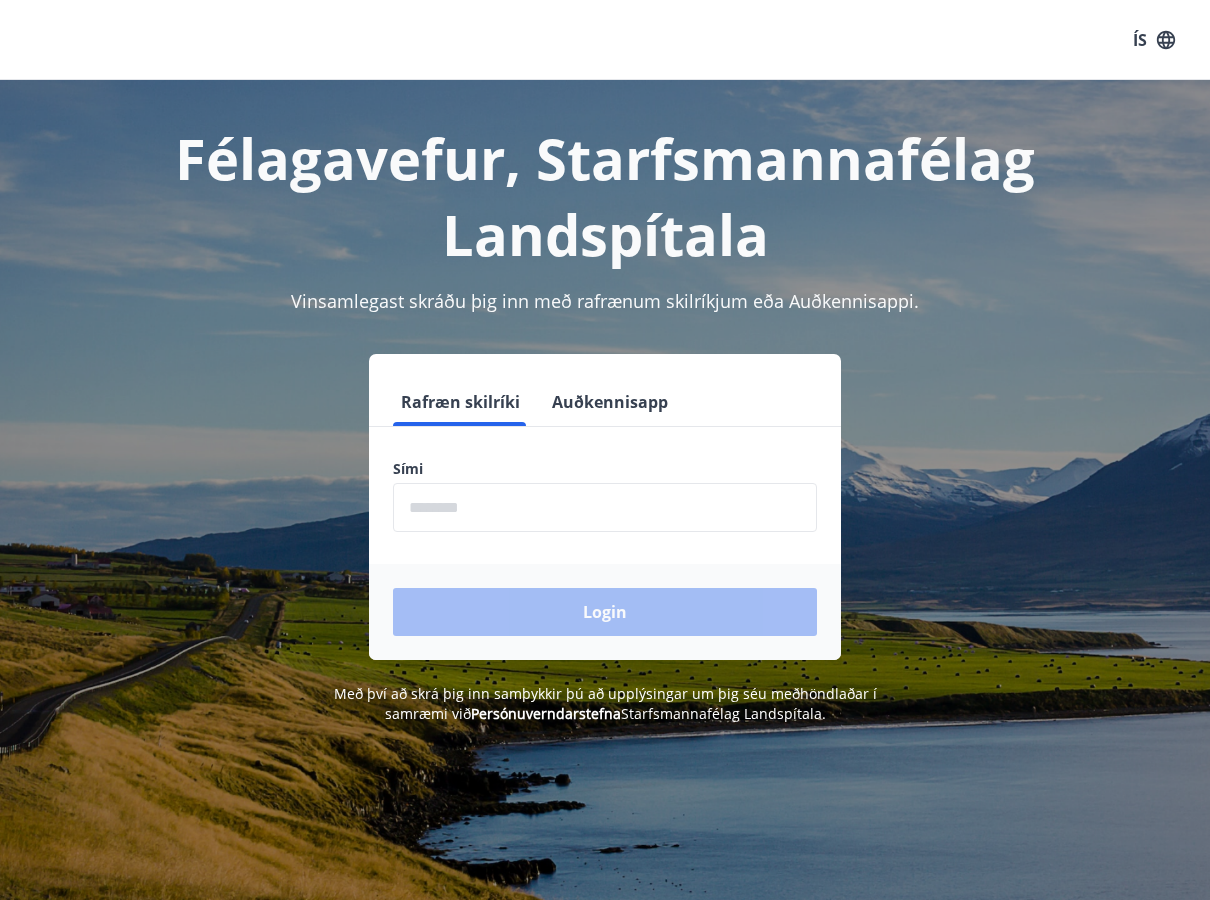 click at bounding box center [605, 507] 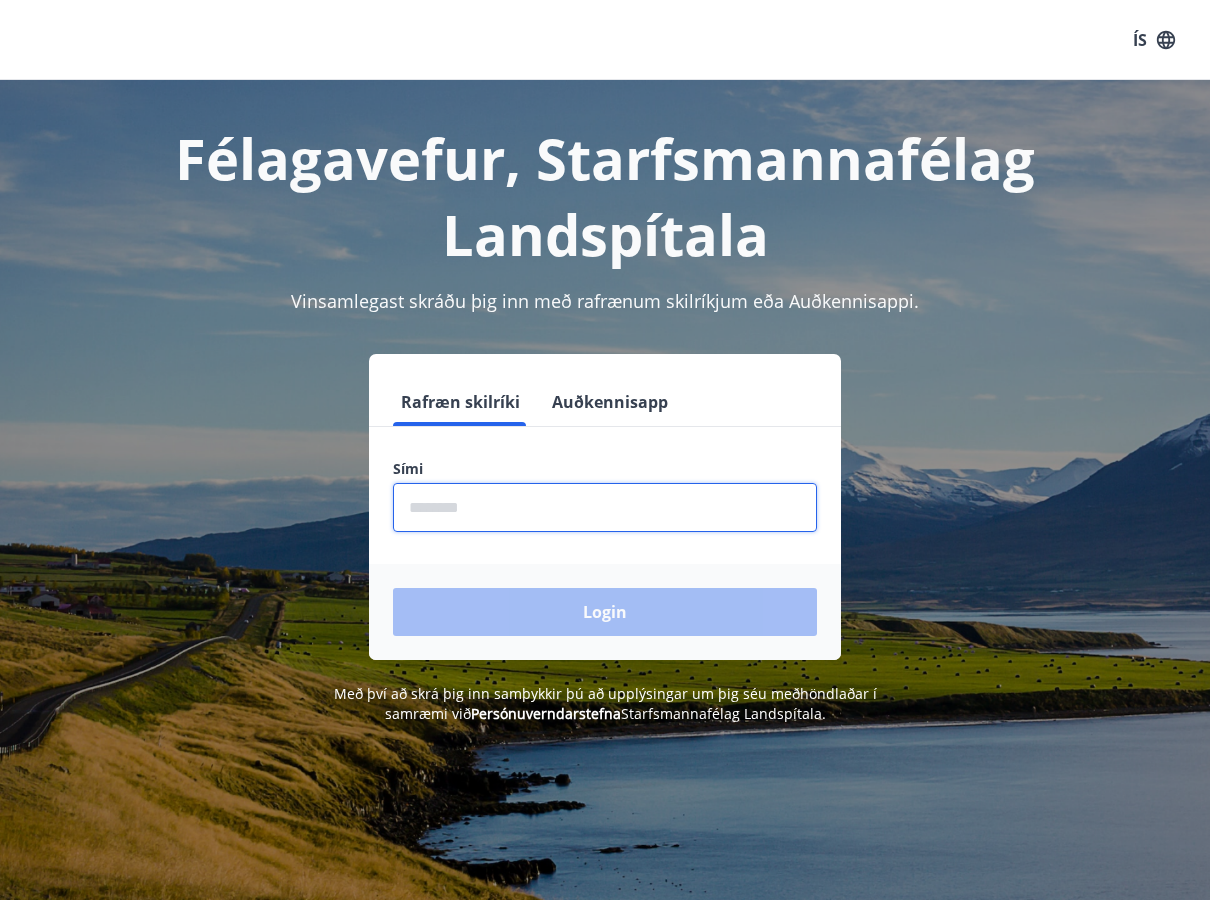 type on "********" 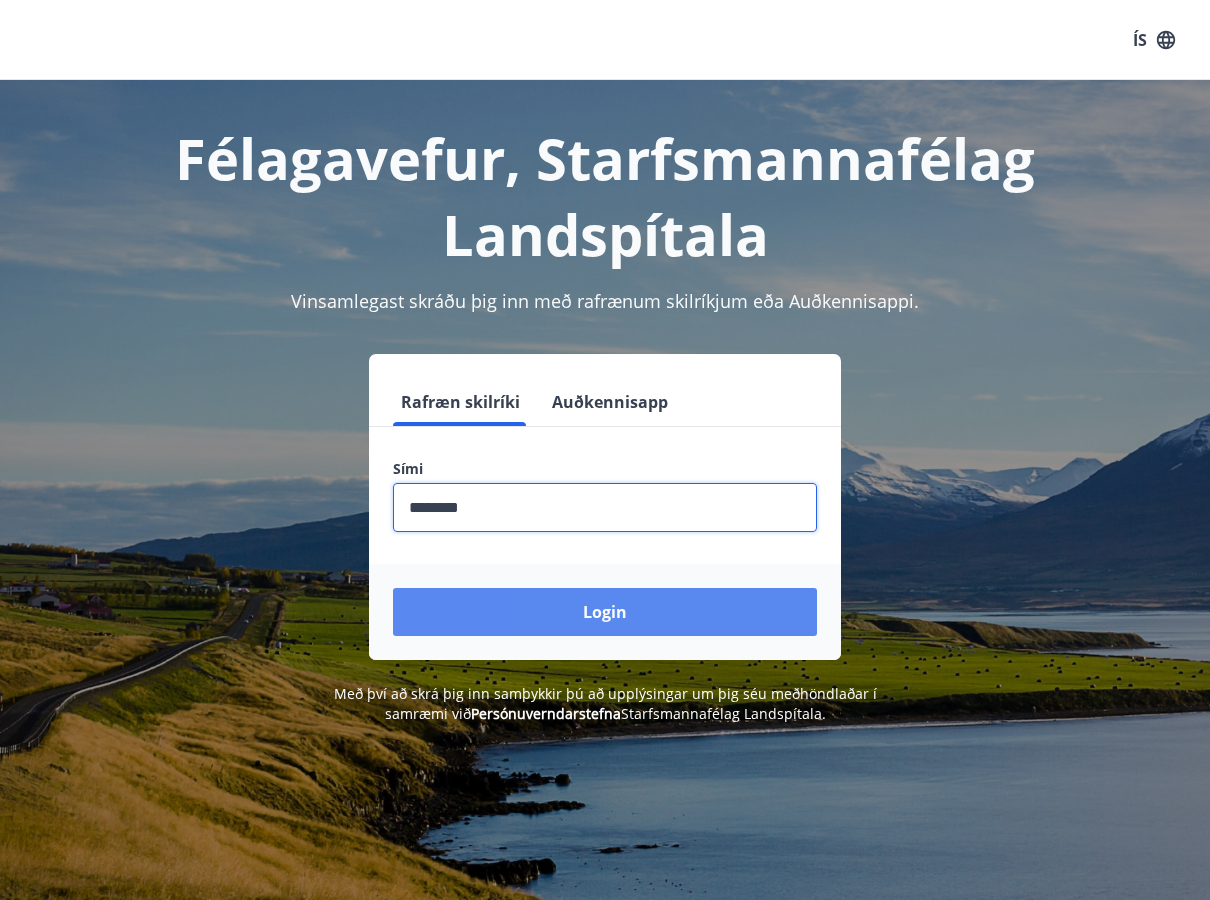 click on "Login" at bounding box center (605, 612) 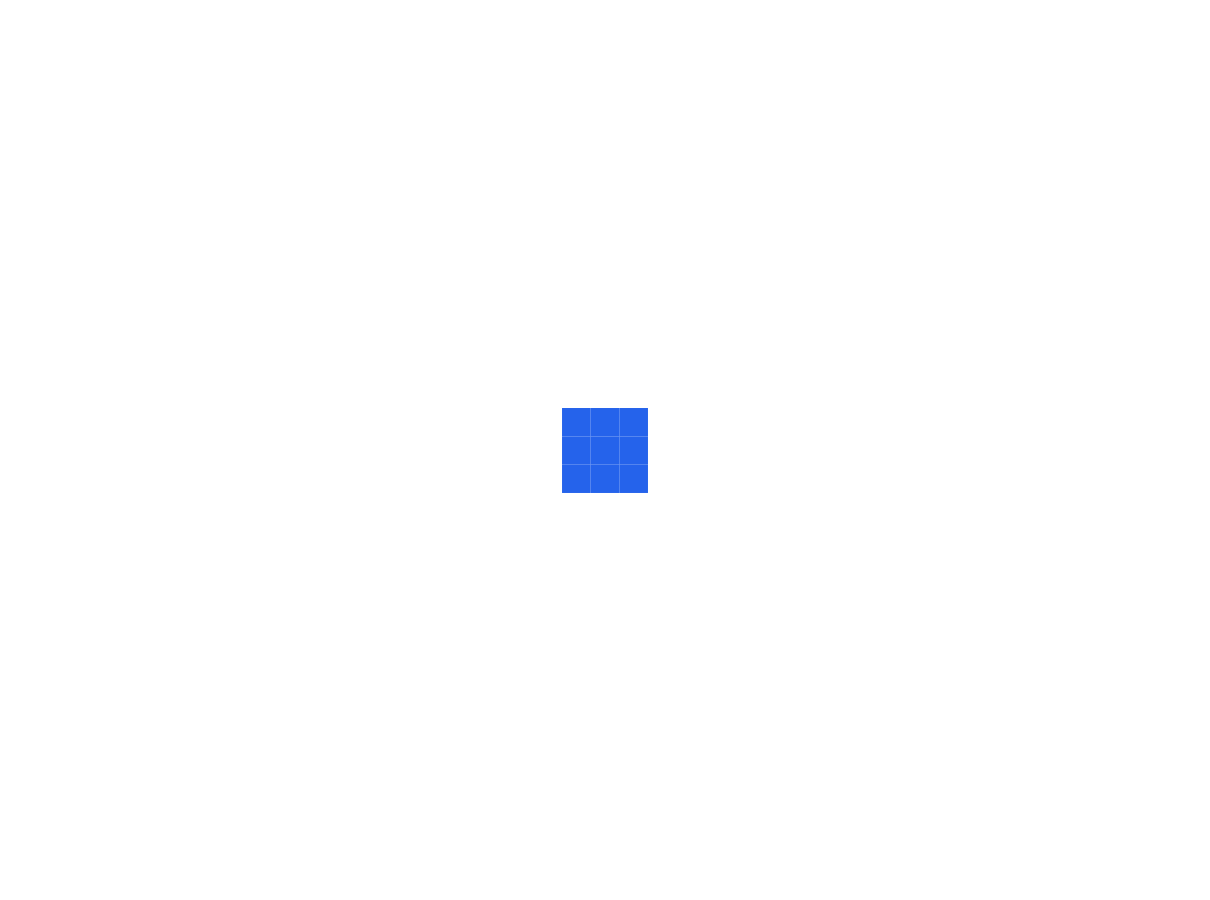 scroll, scrollTop: 0, scrollLeft: 0, axis: both 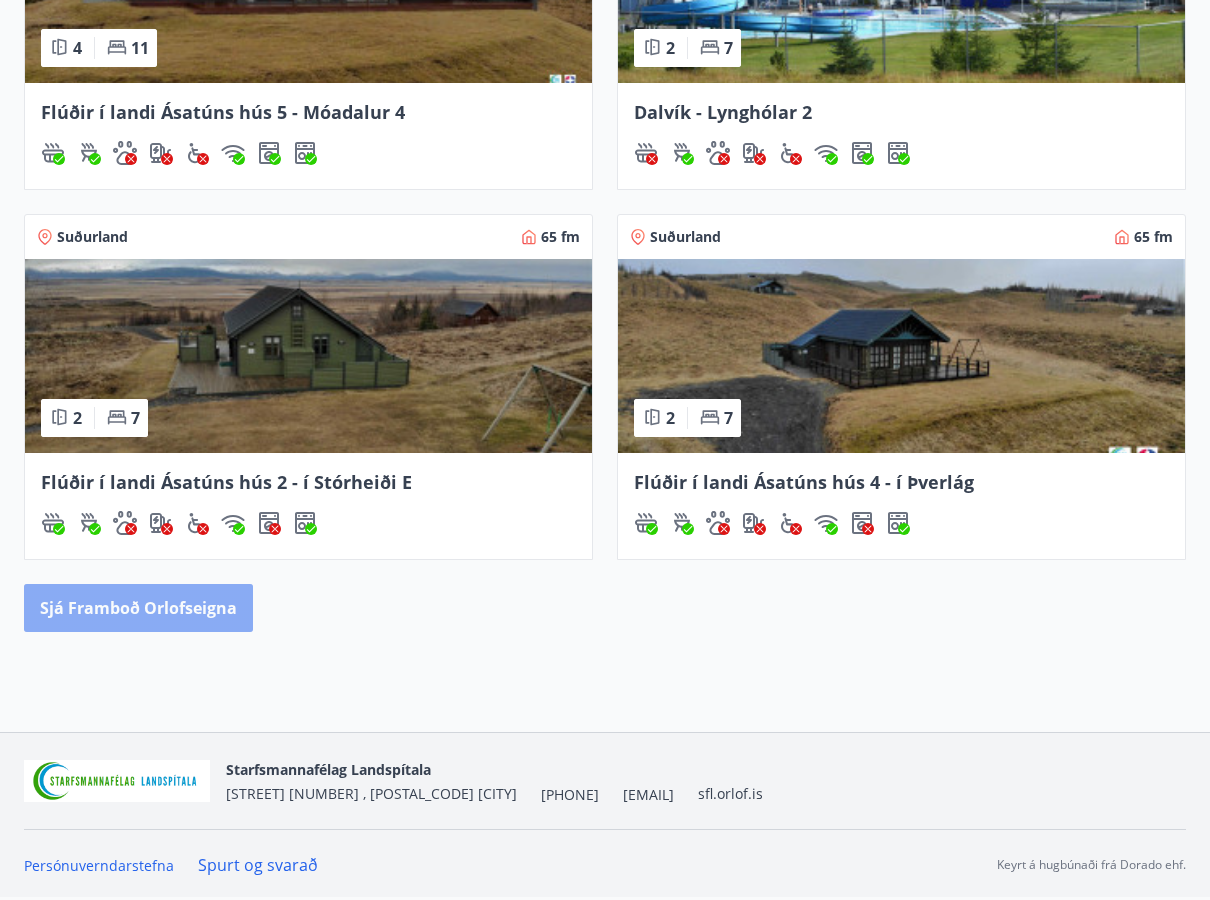 click on "Sjá framboð orlofseigna" at bounding box center (138, 608) 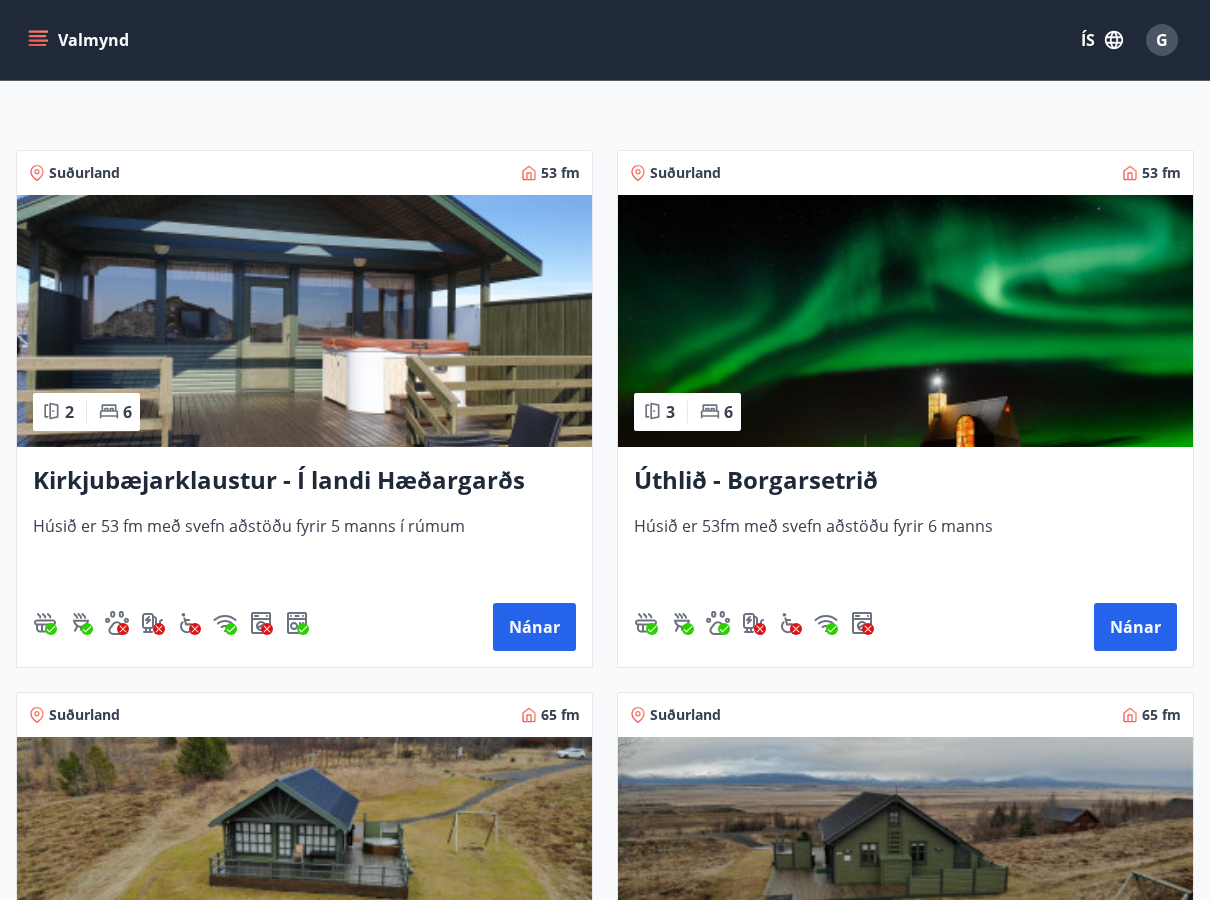 scroll, scrollTop: 300, scrollLeft: 0, axis: vertical 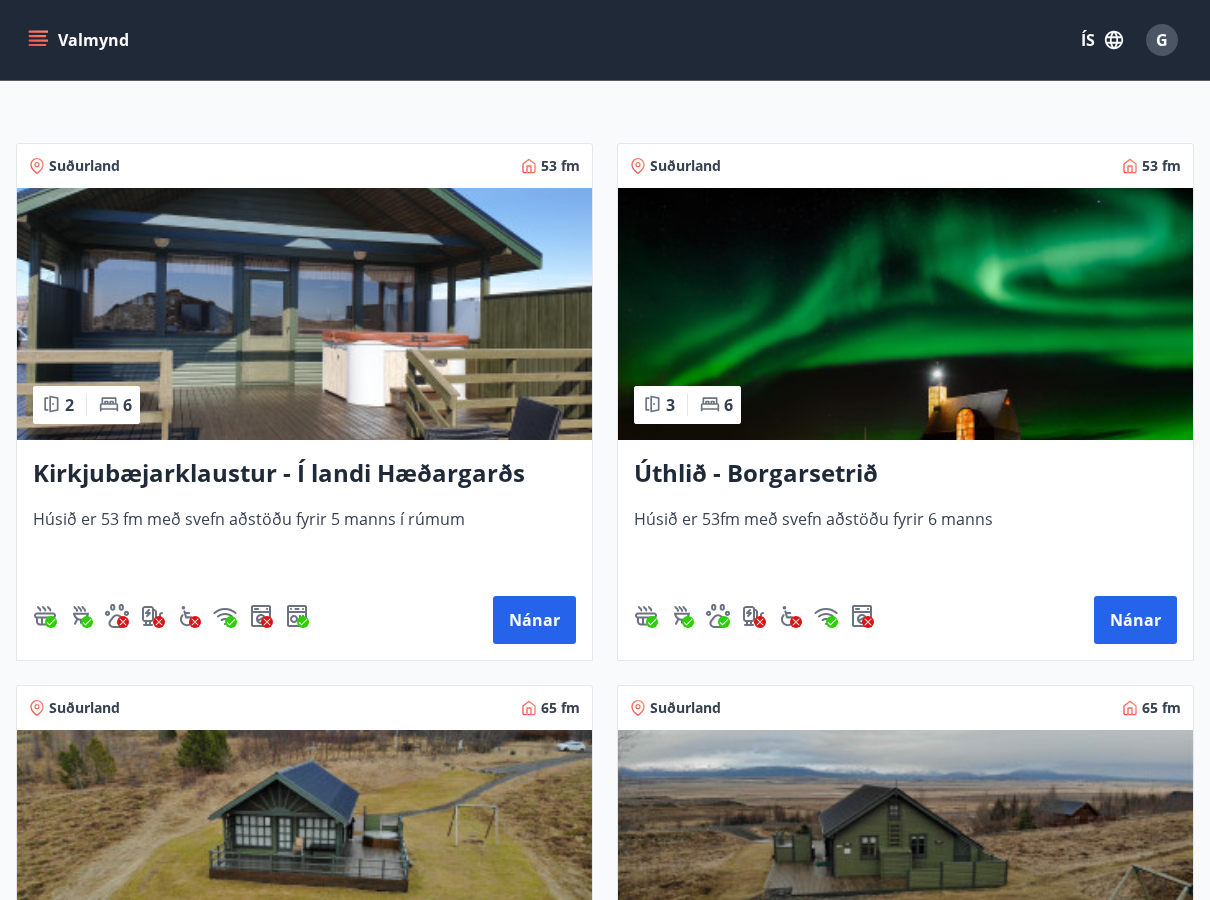 click at bounding box center [905, 314] 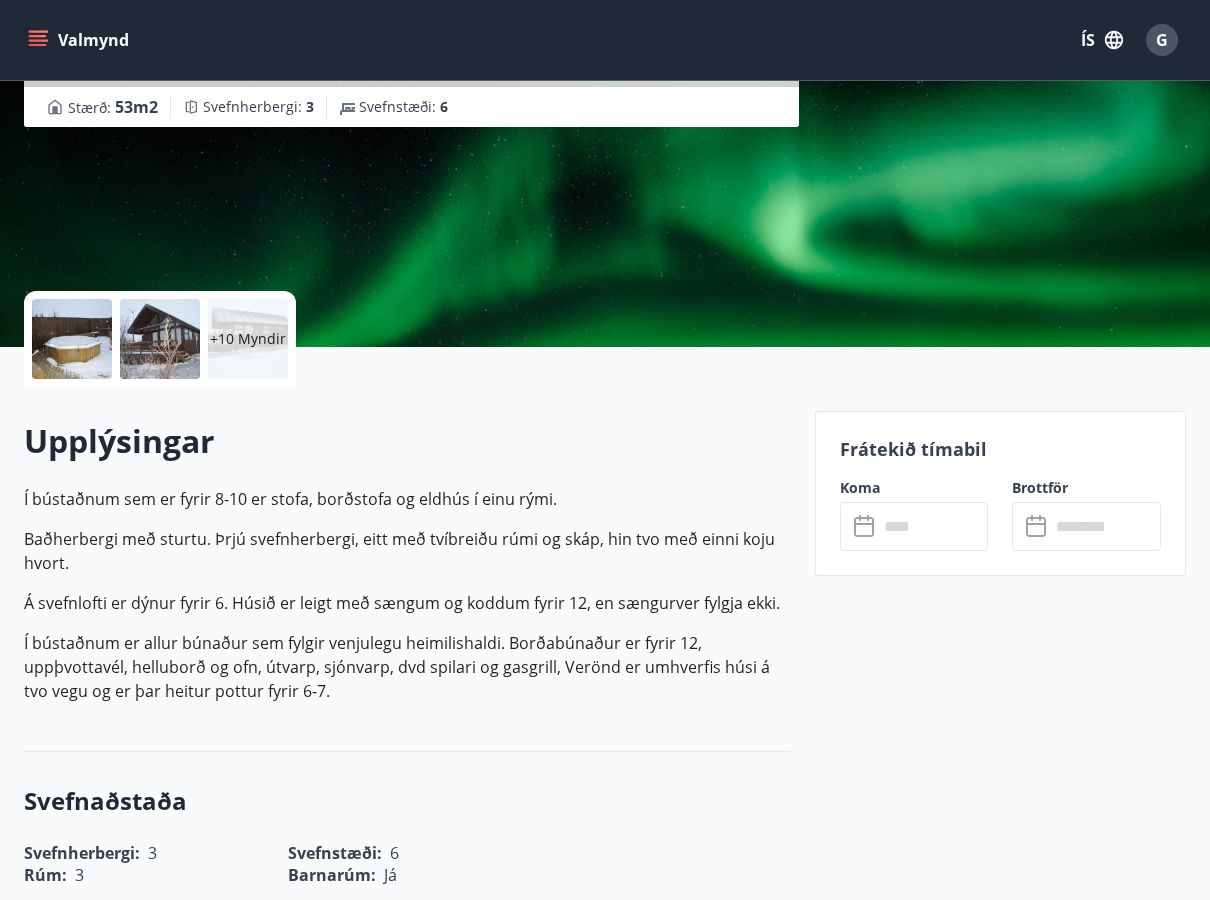 scroll, scrollTop: 0, scrollLeft: 0, axis: both 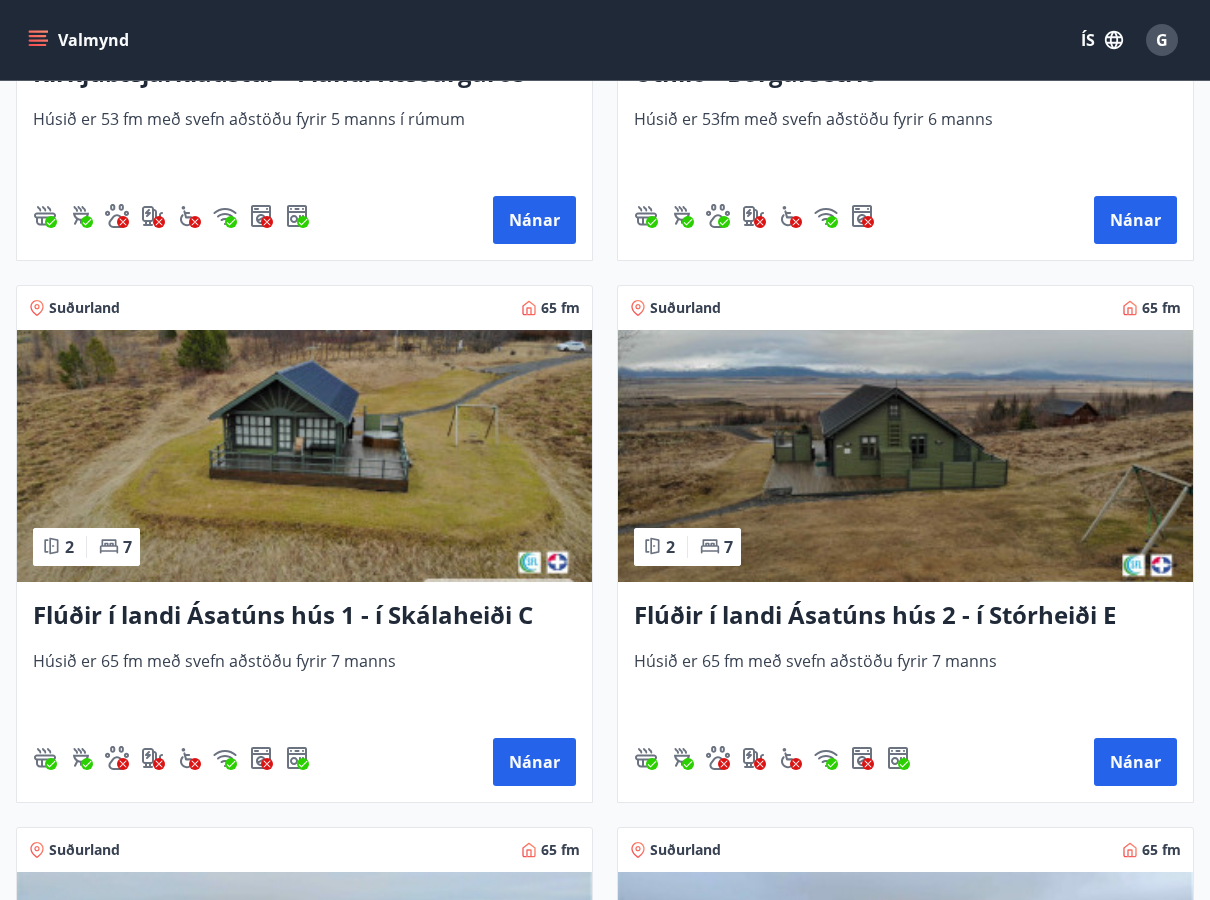 click at bounding box center (905, 456) 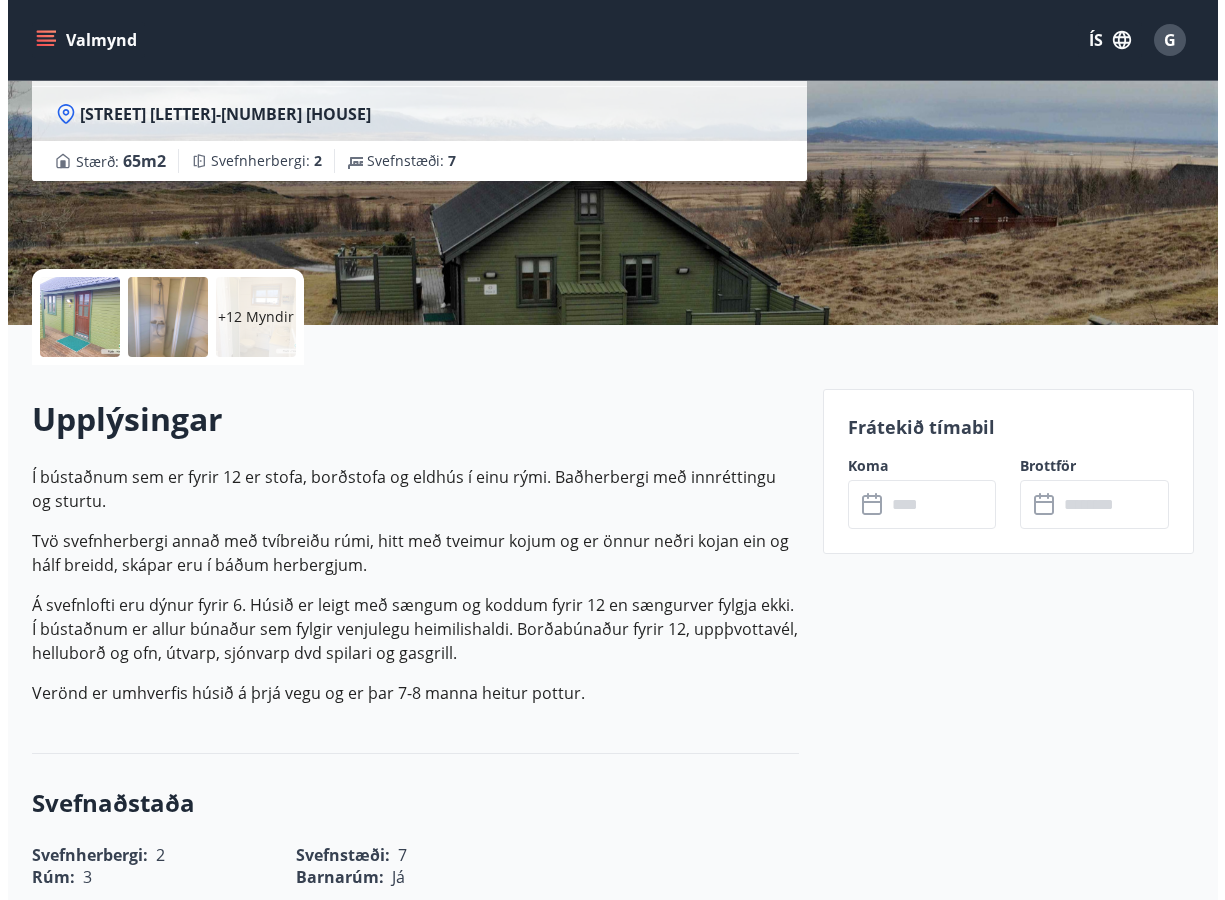 scroll, scrollTop: 0, scrollLeft: 0, axis: both 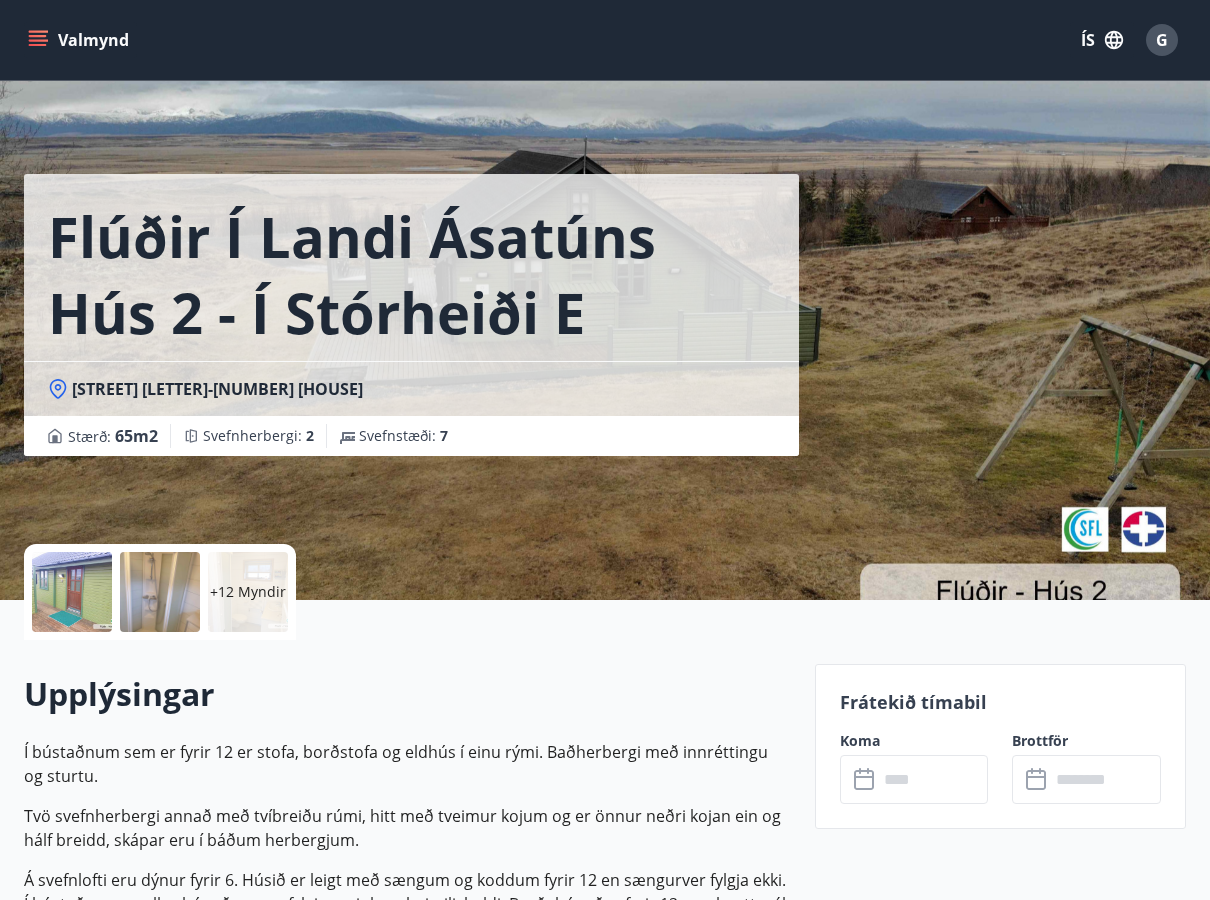 click at bounding box center [160, 592] 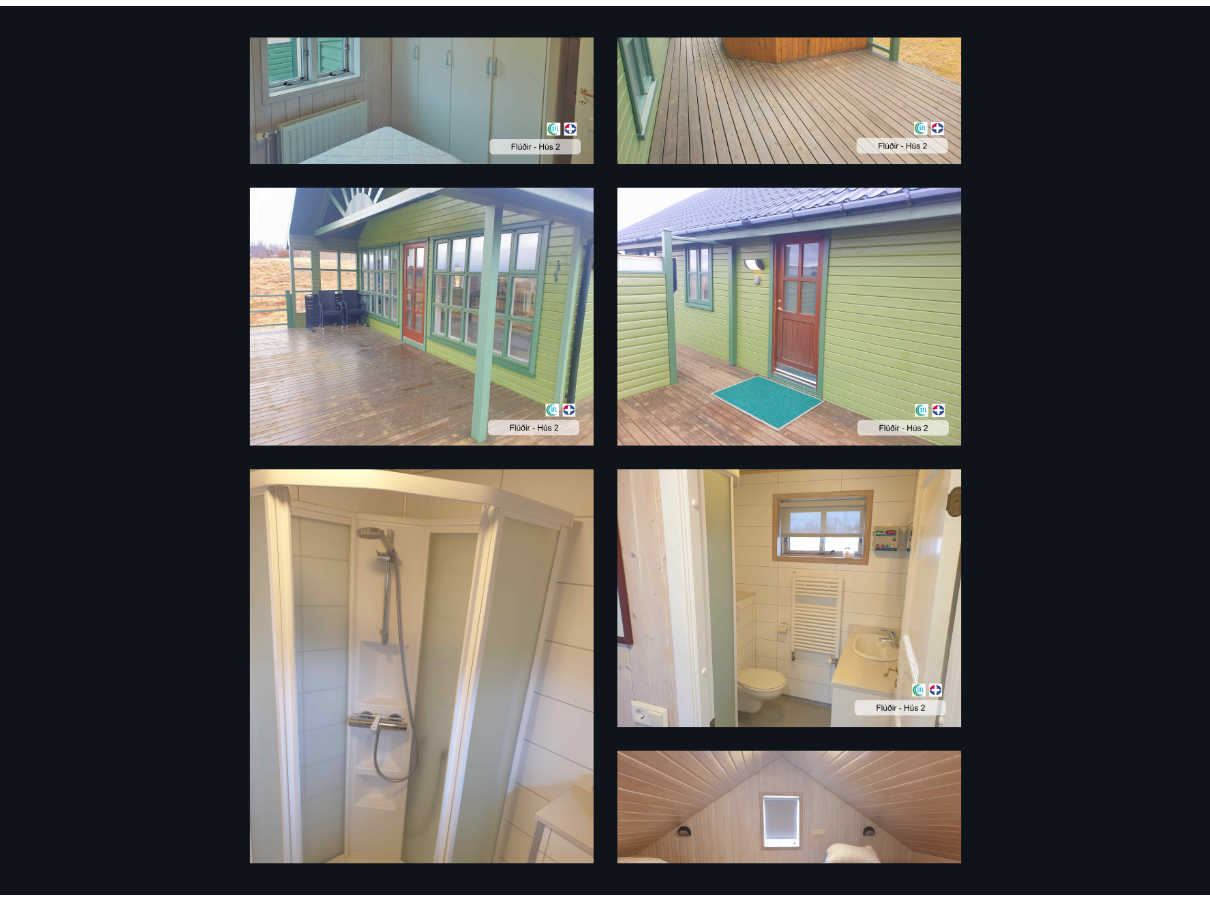 scroll, scrollTop: 0, scrollLeft: 0, axis: both 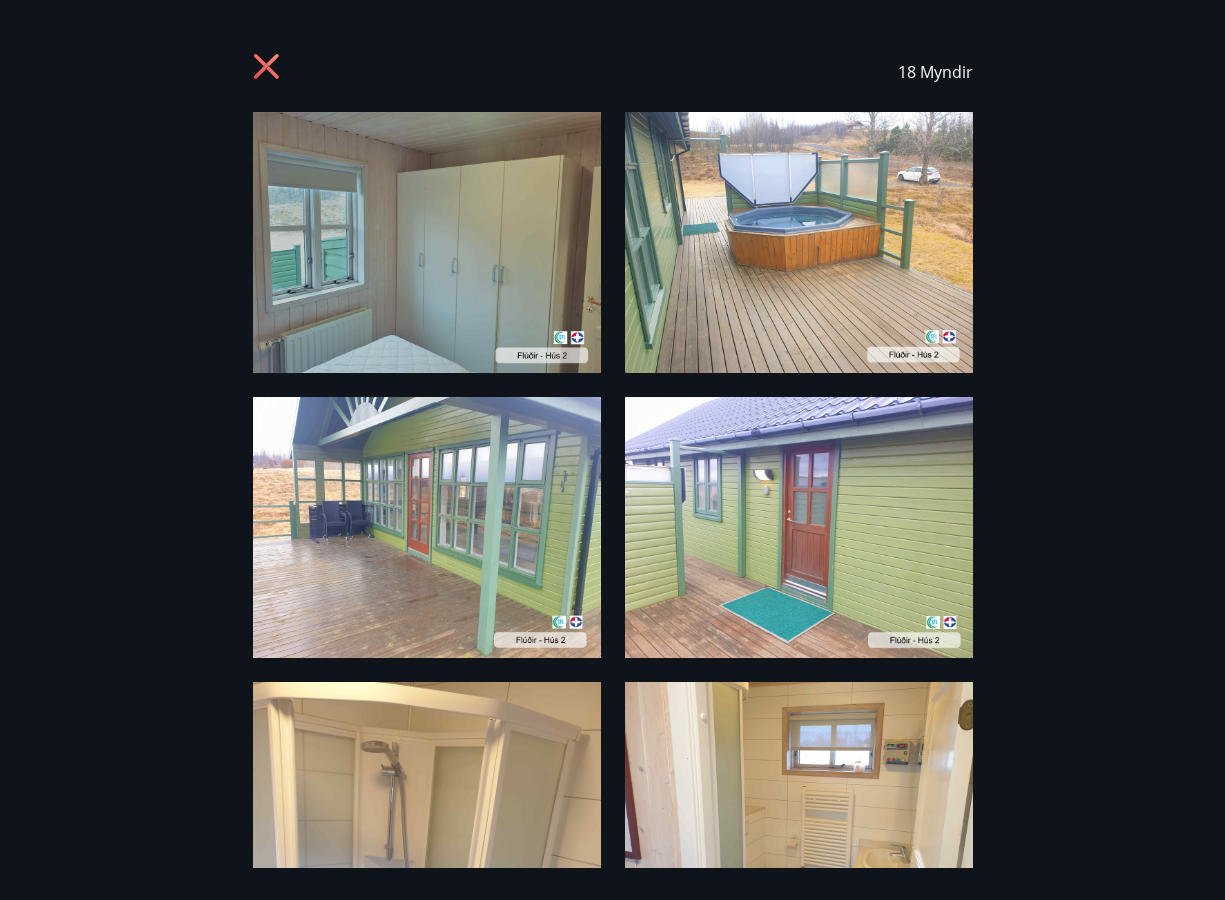 click 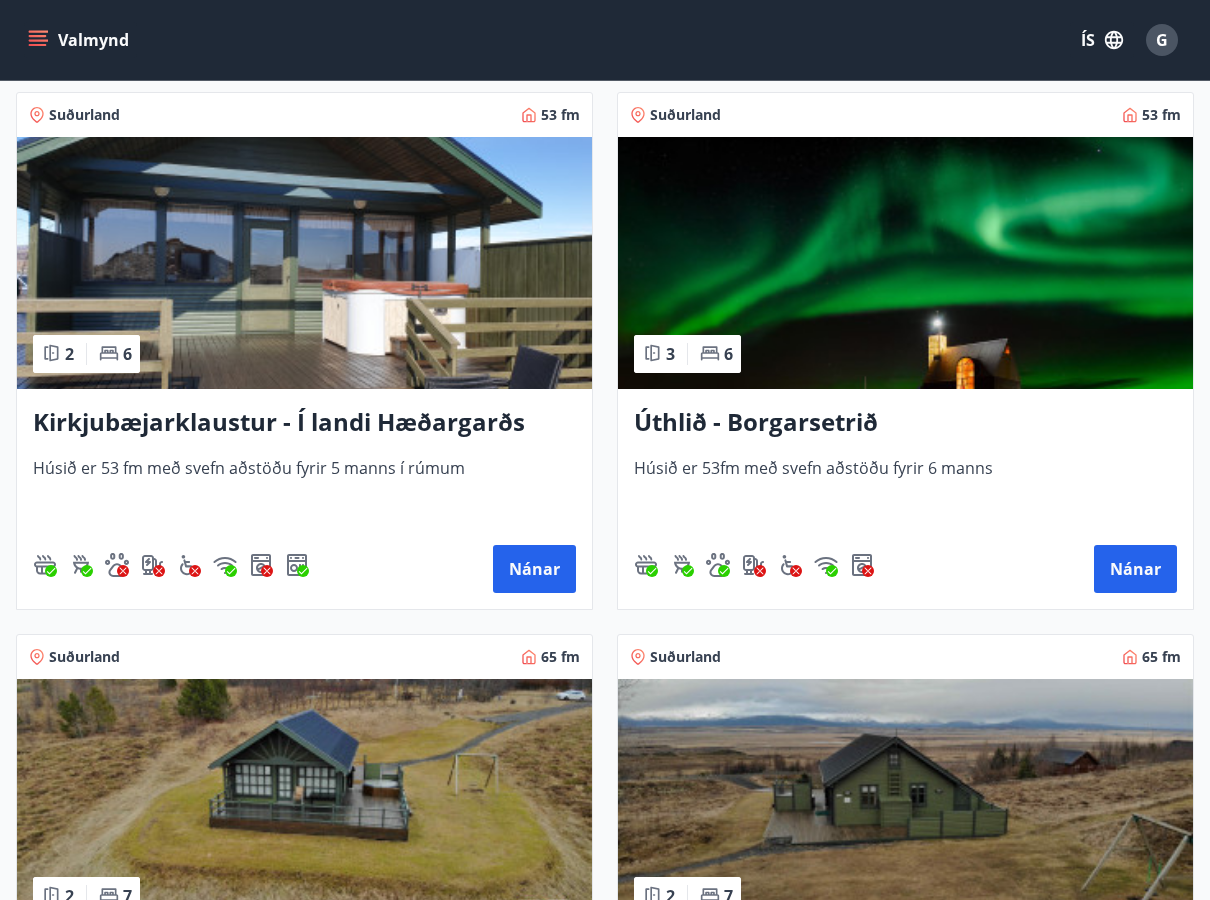 scroll, scrollTop: 400, scrollLeft: 0, axis: vertical 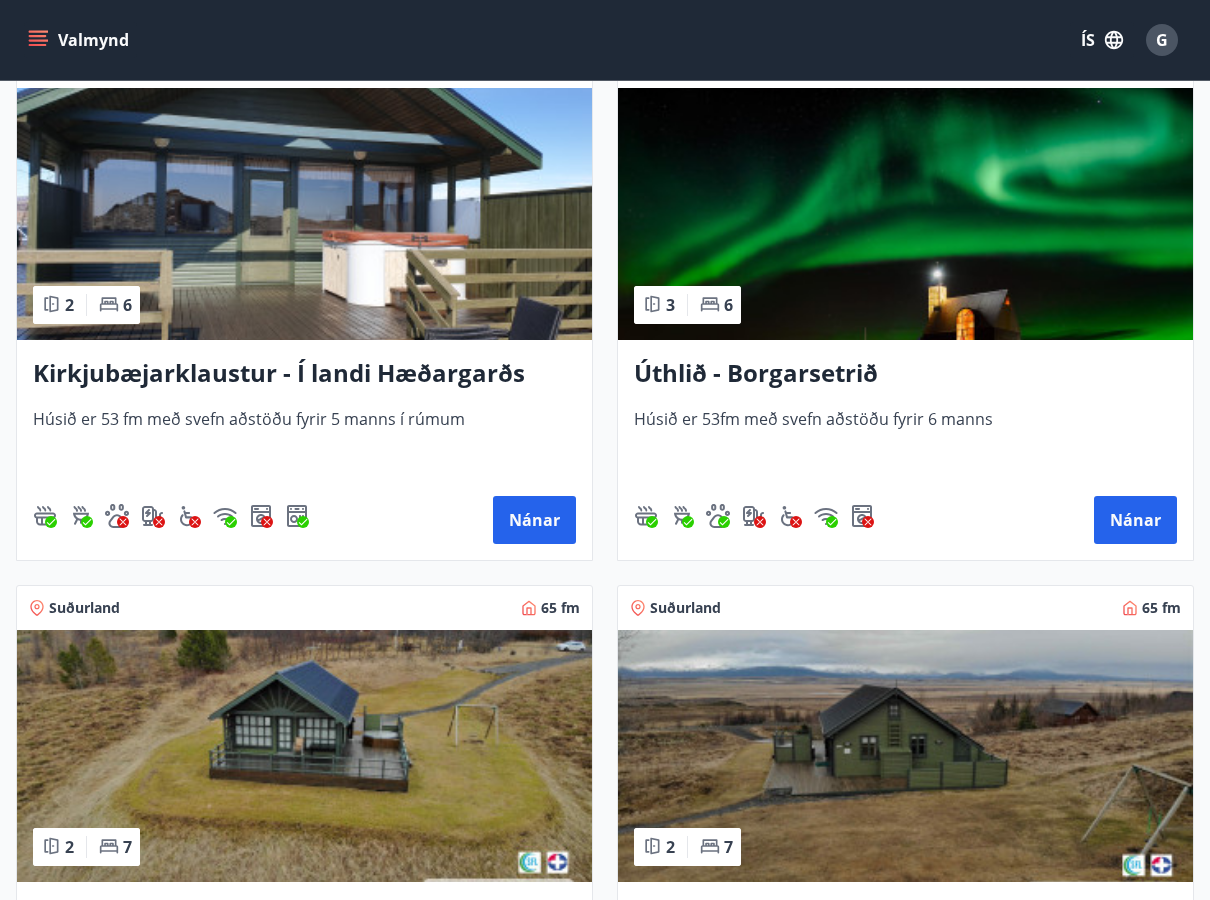 click at bounding box center (905, 214) 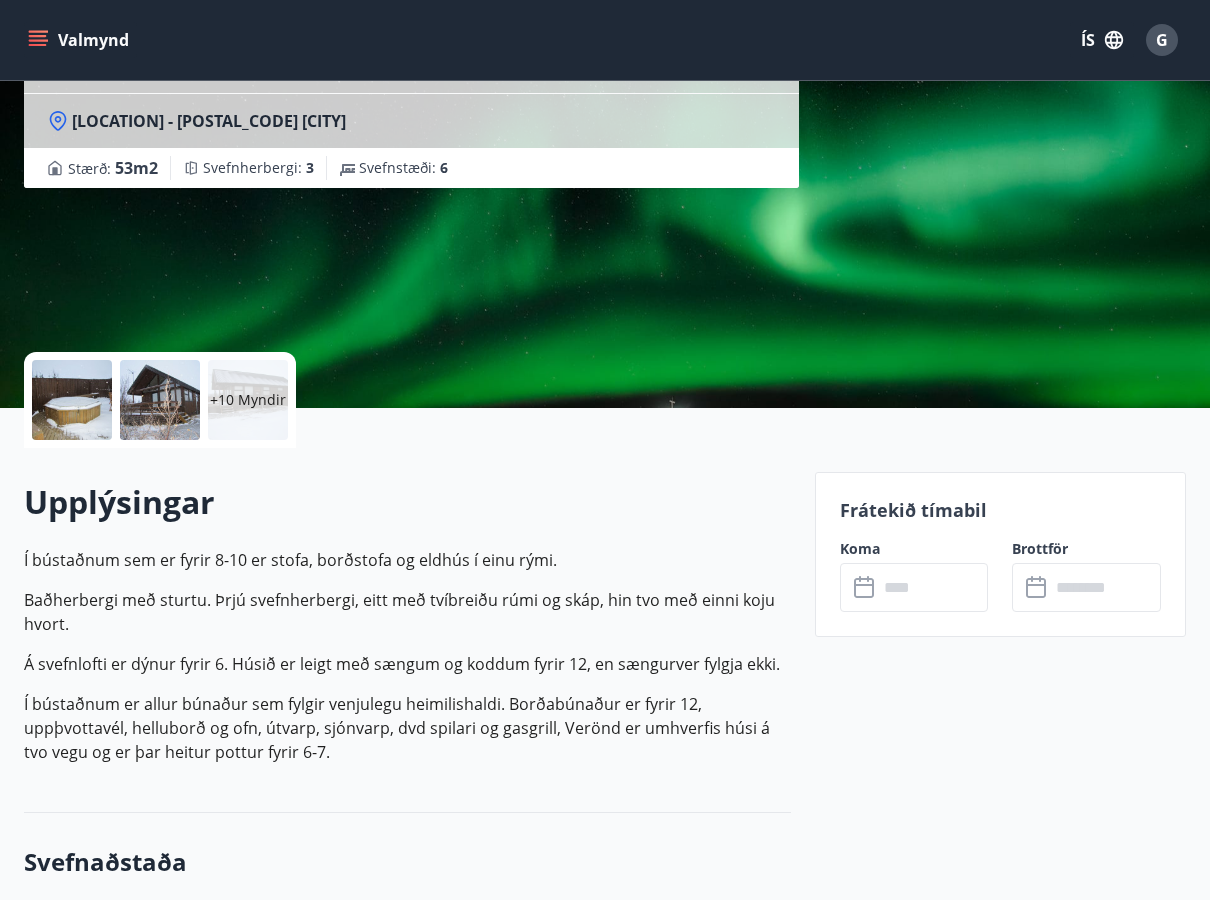 scroll, scrollTop: 200, scrollLeft: 0, axis: vertical 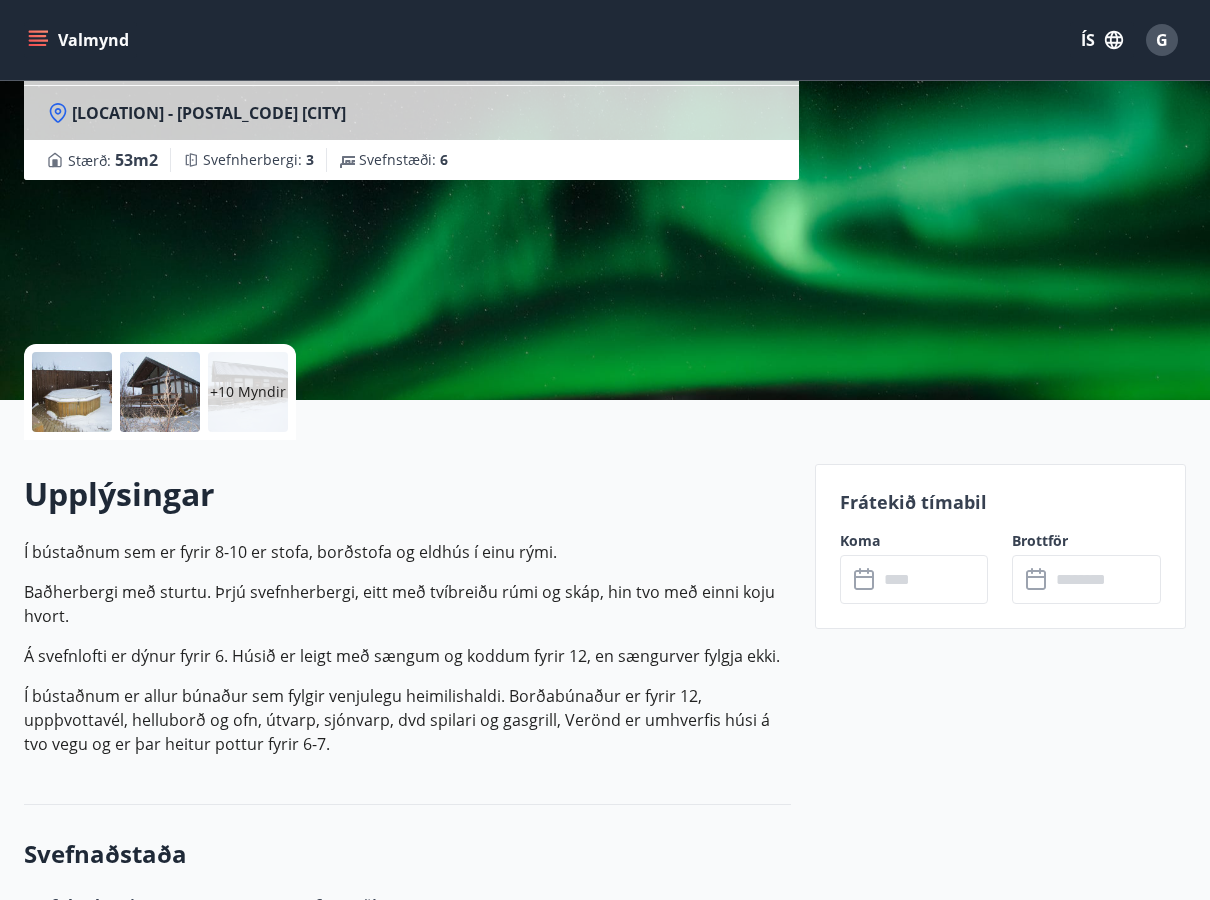 click on "+10 Myndir" at bounding box center (248, 392) 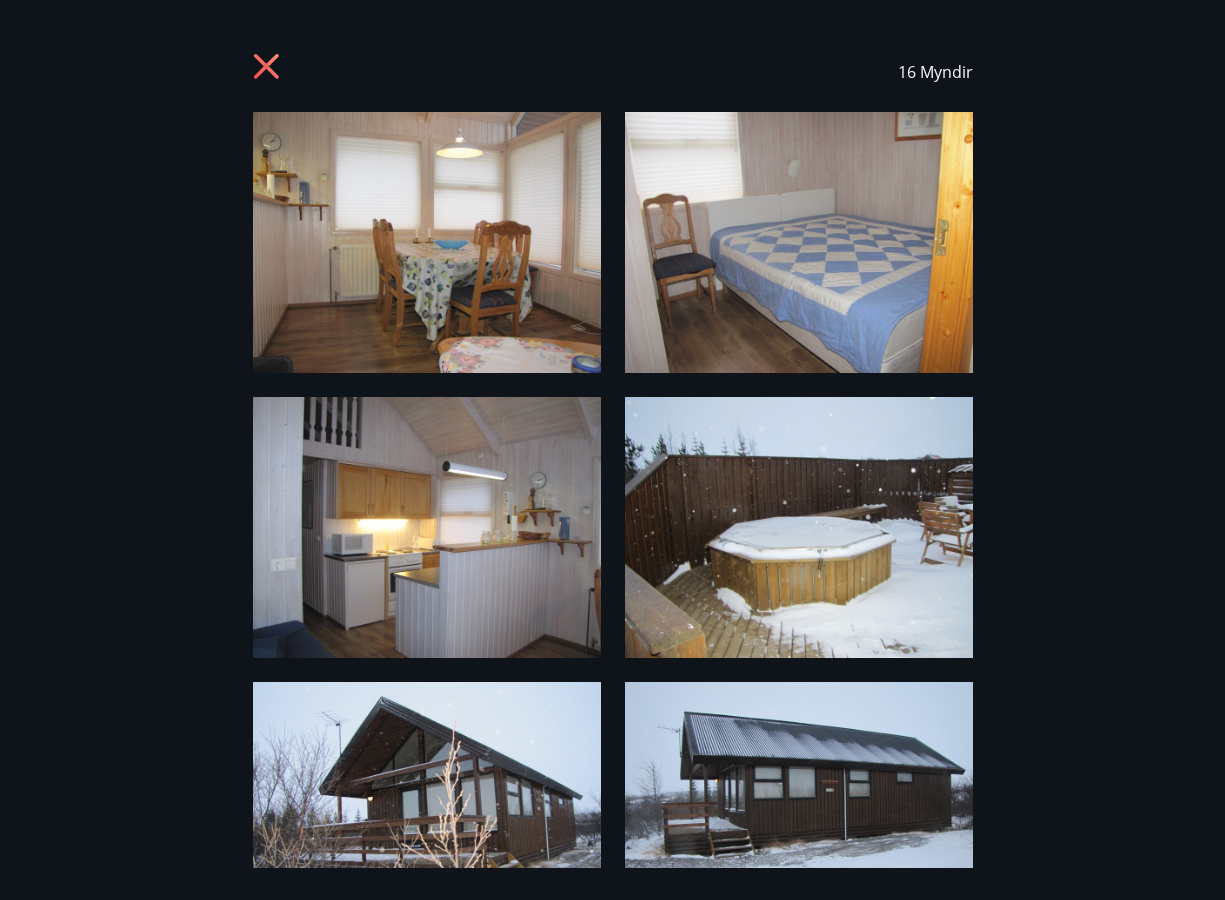 click at bounding box center [427, 242] 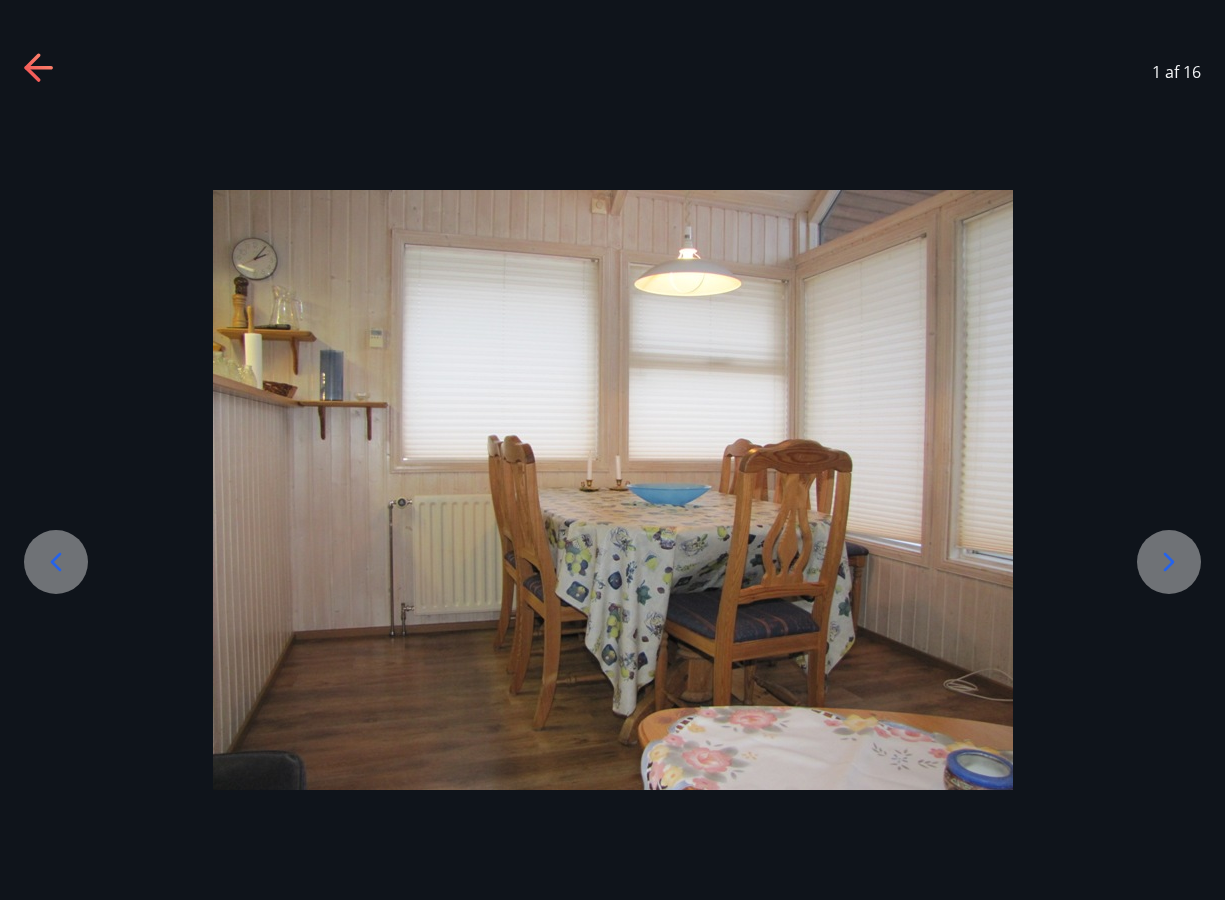 click 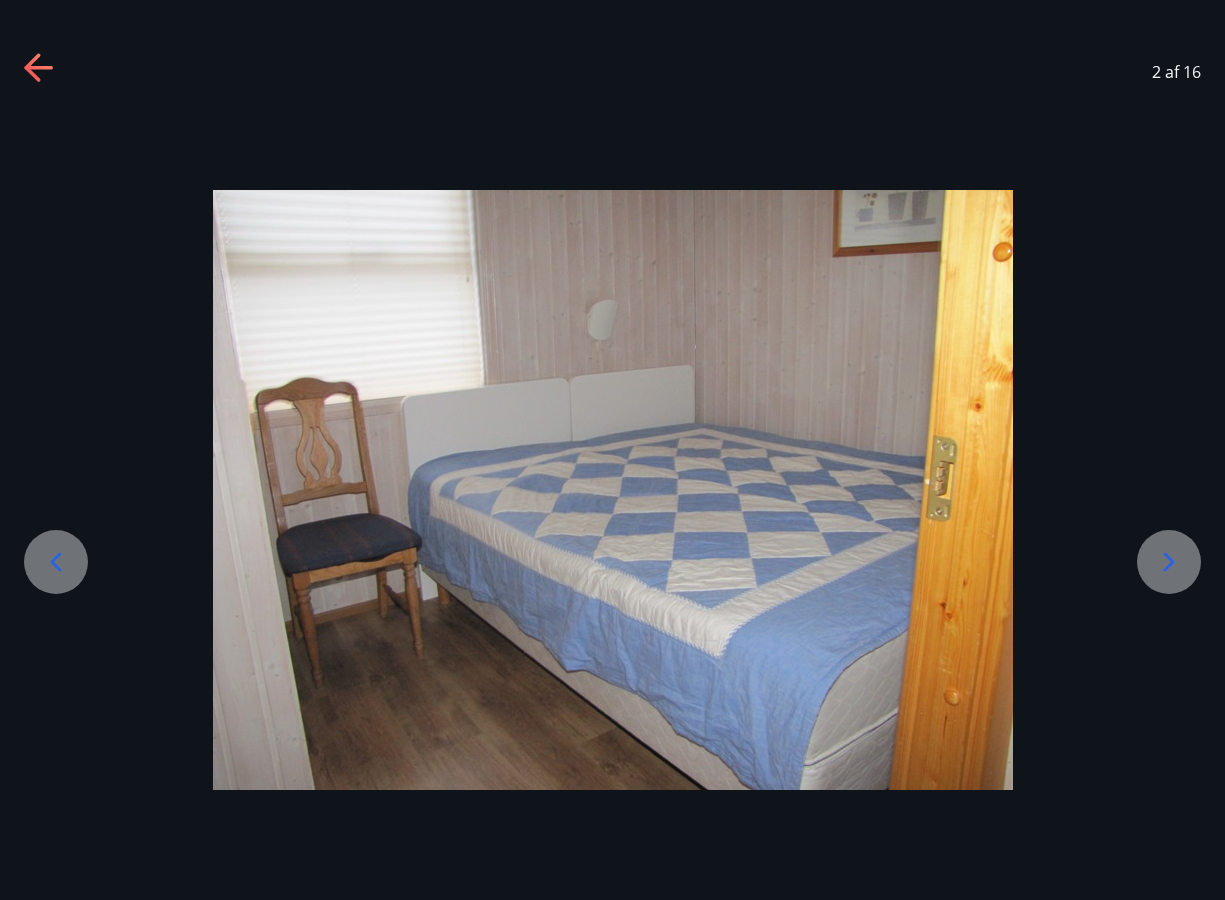 click 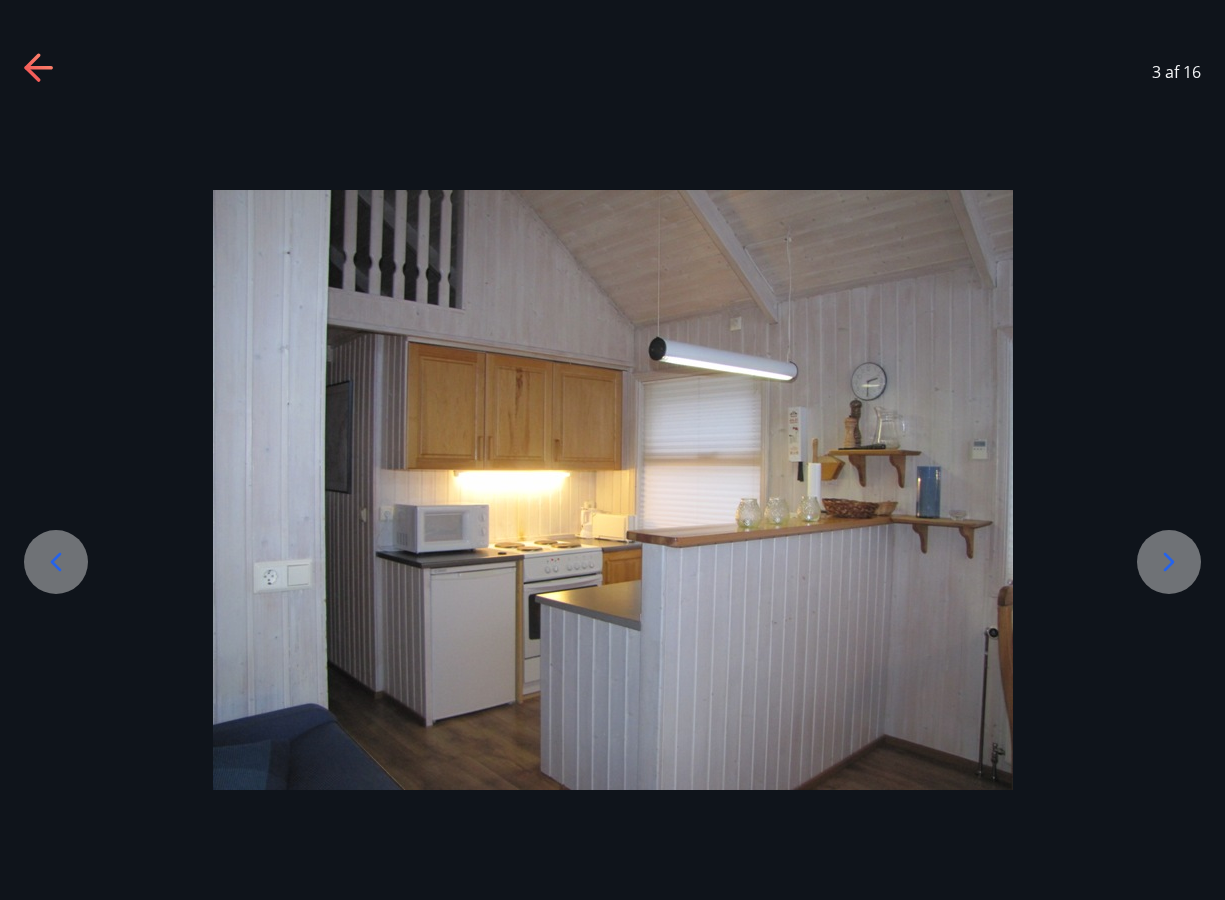 click 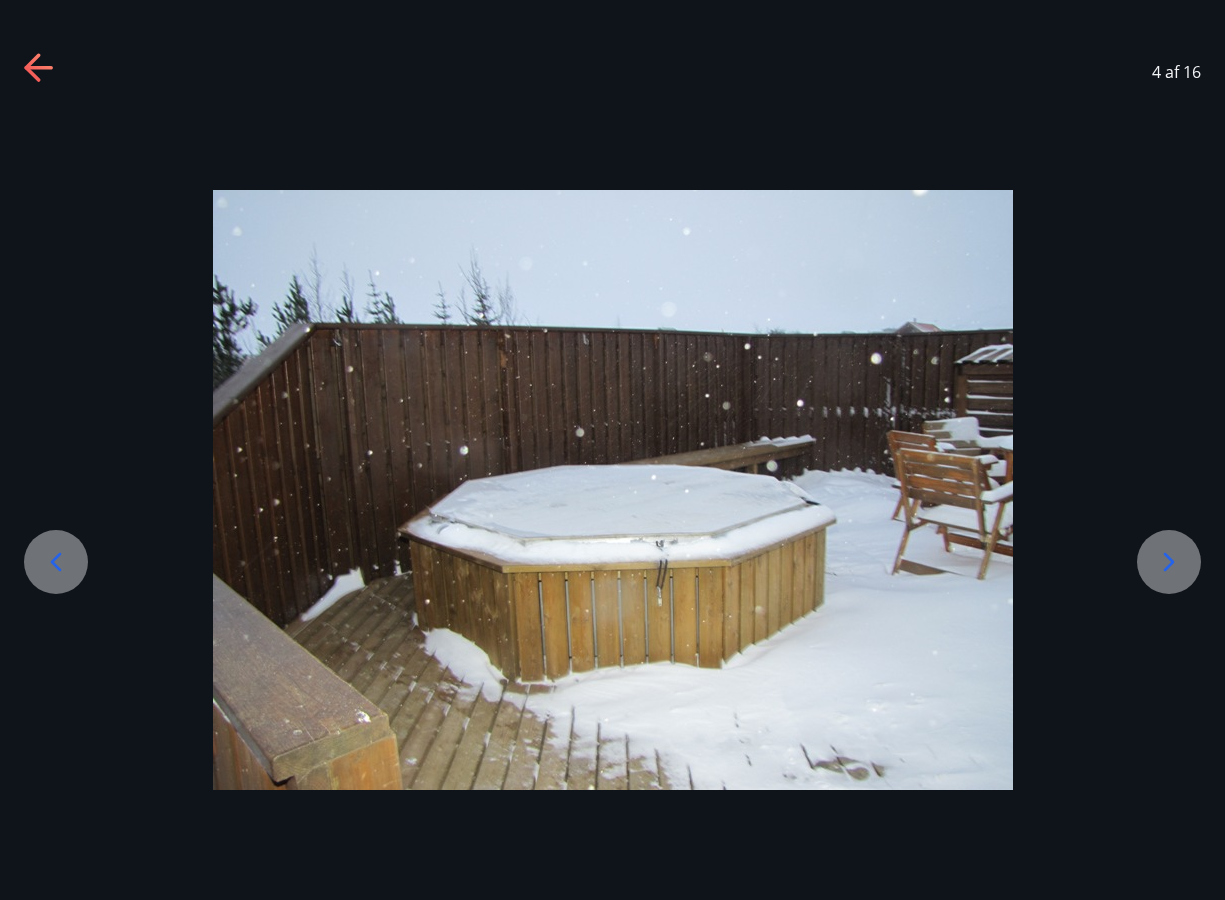 click 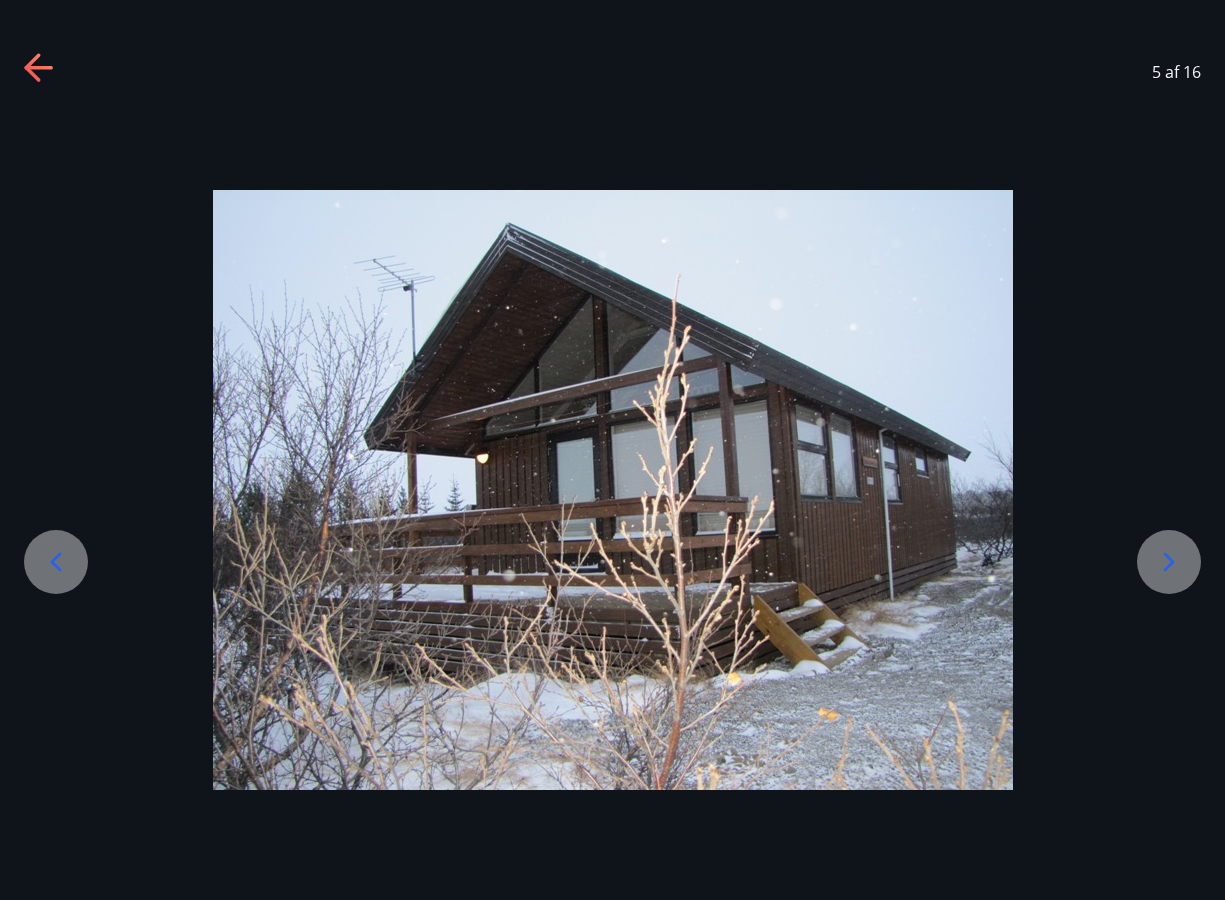 click 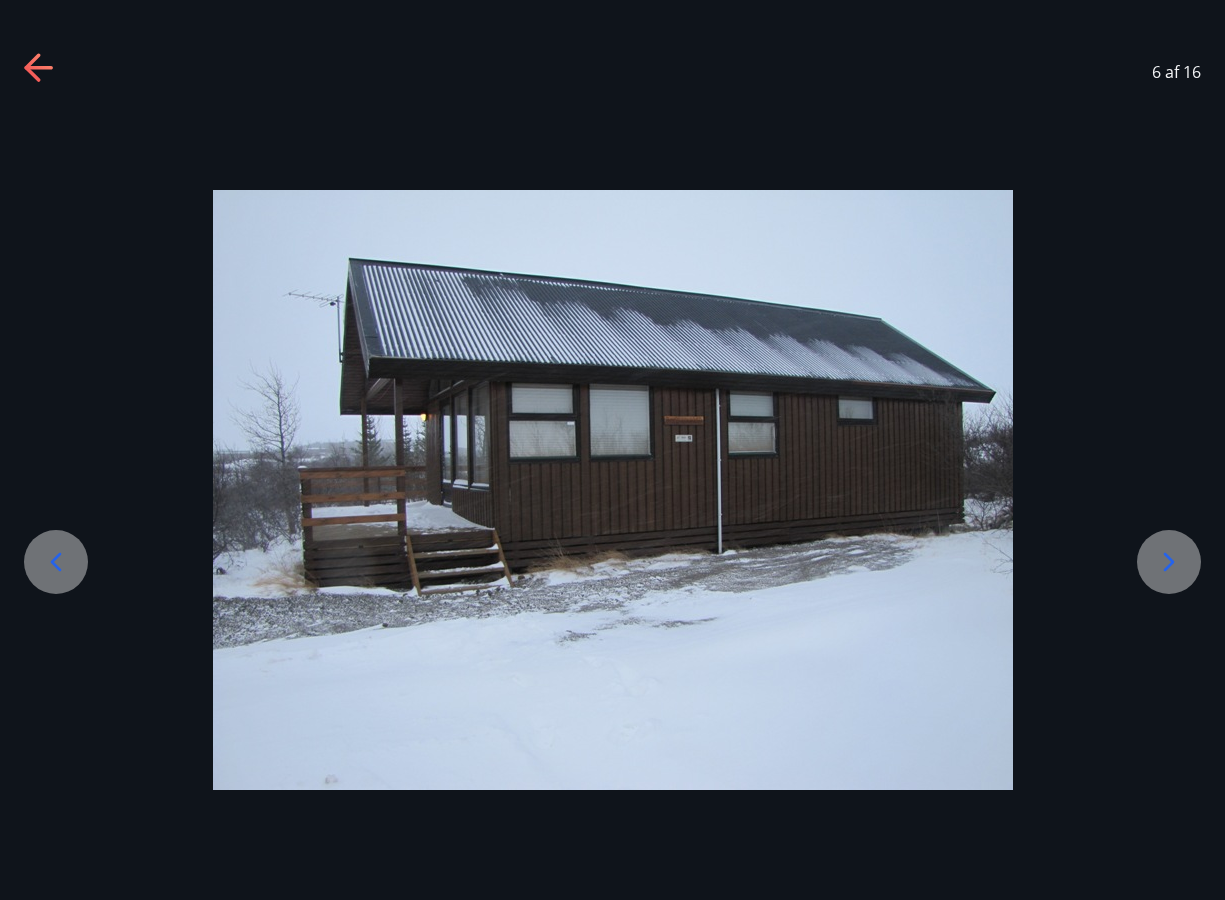 click 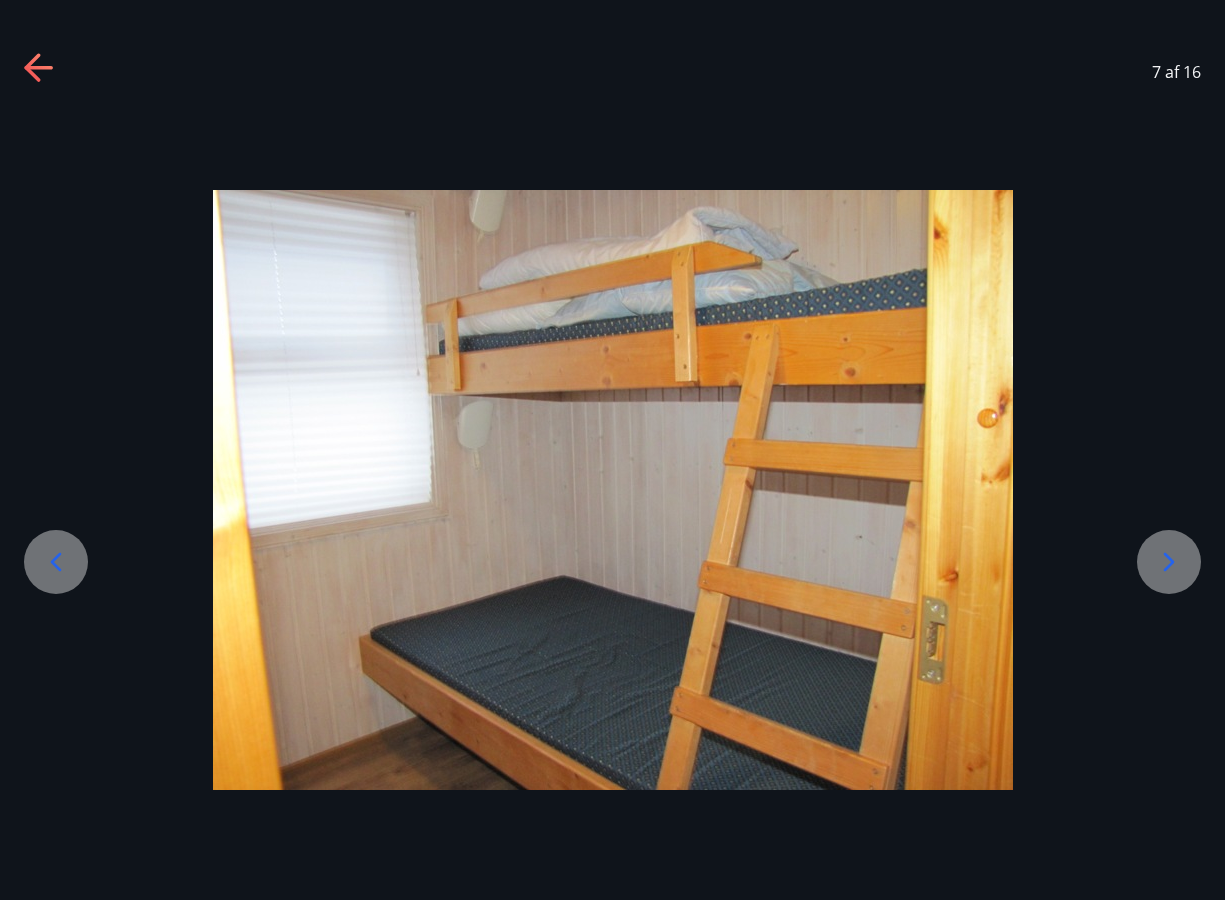 click 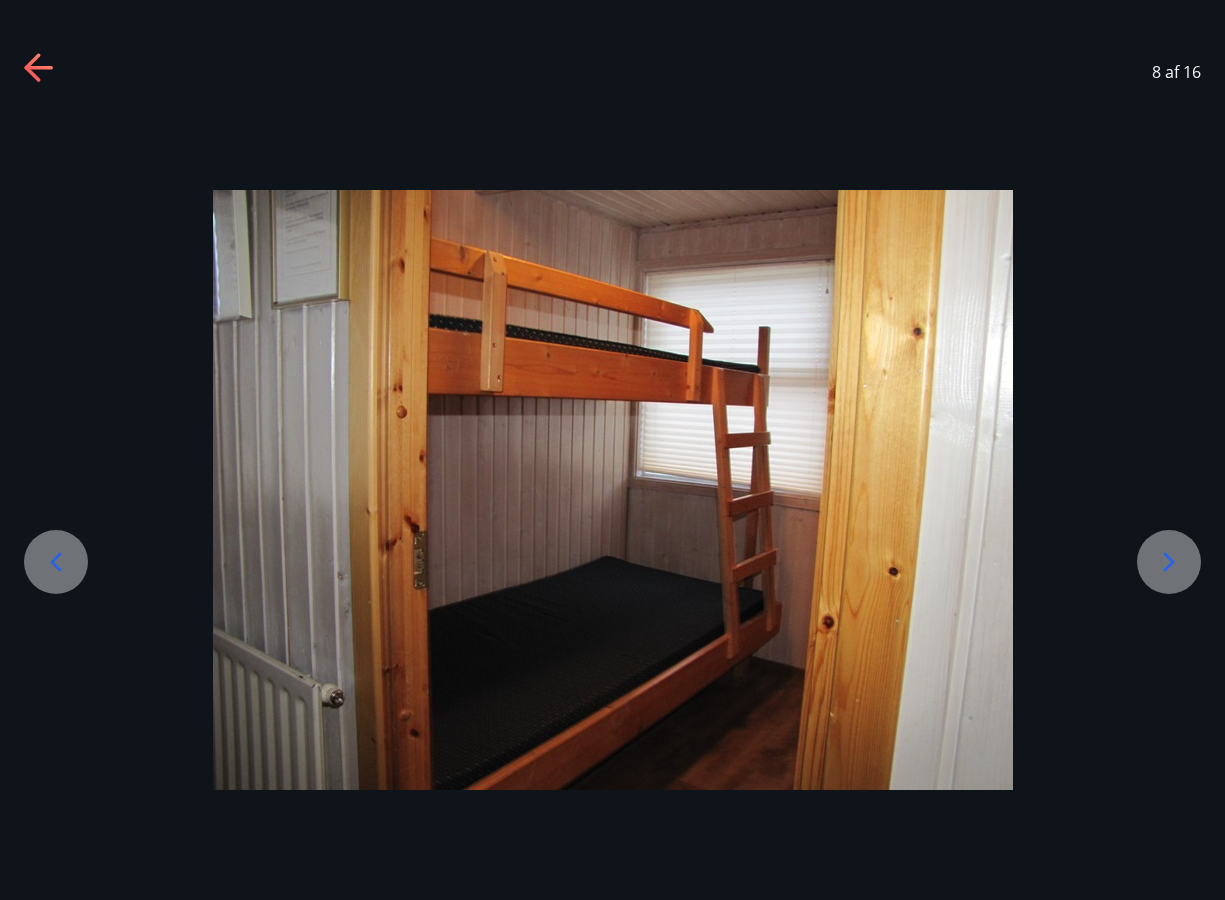 click 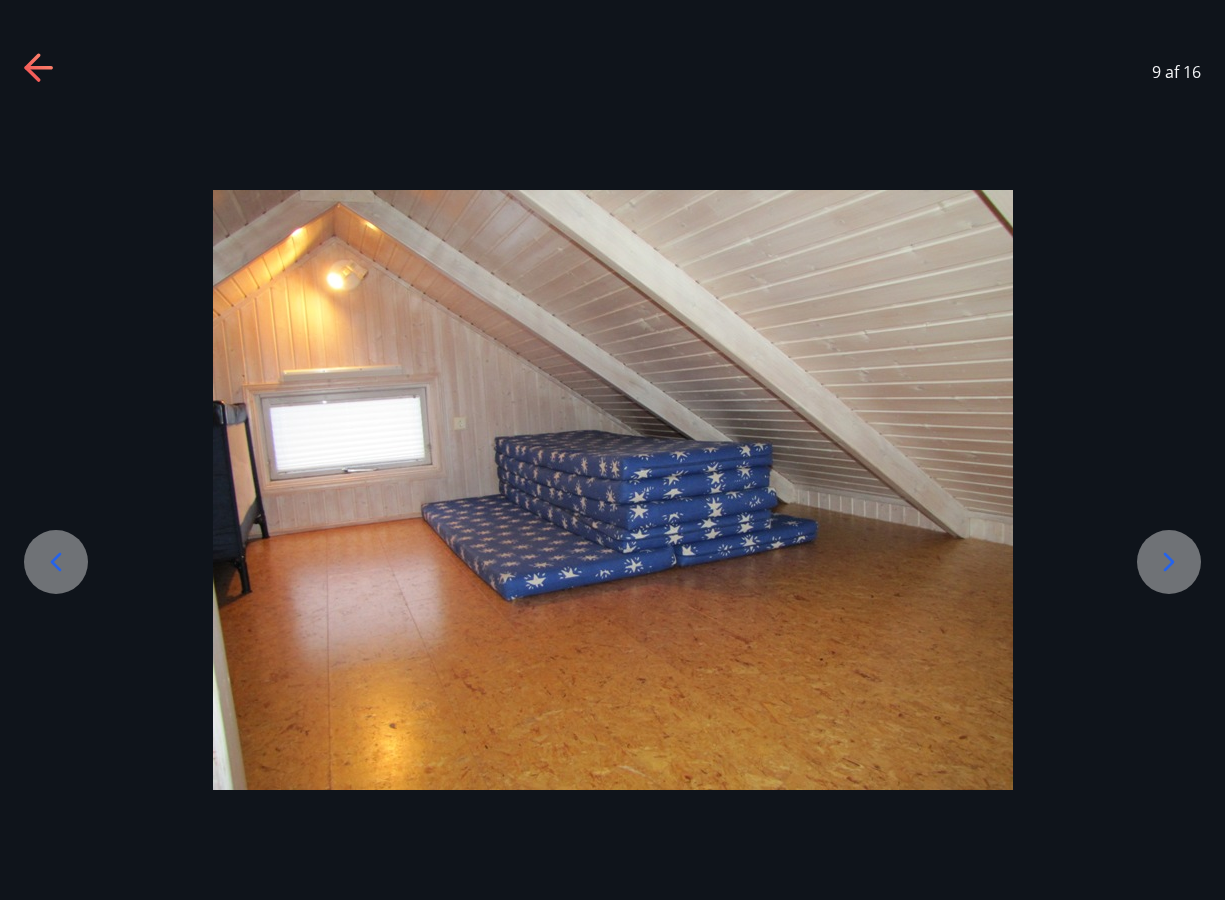 click 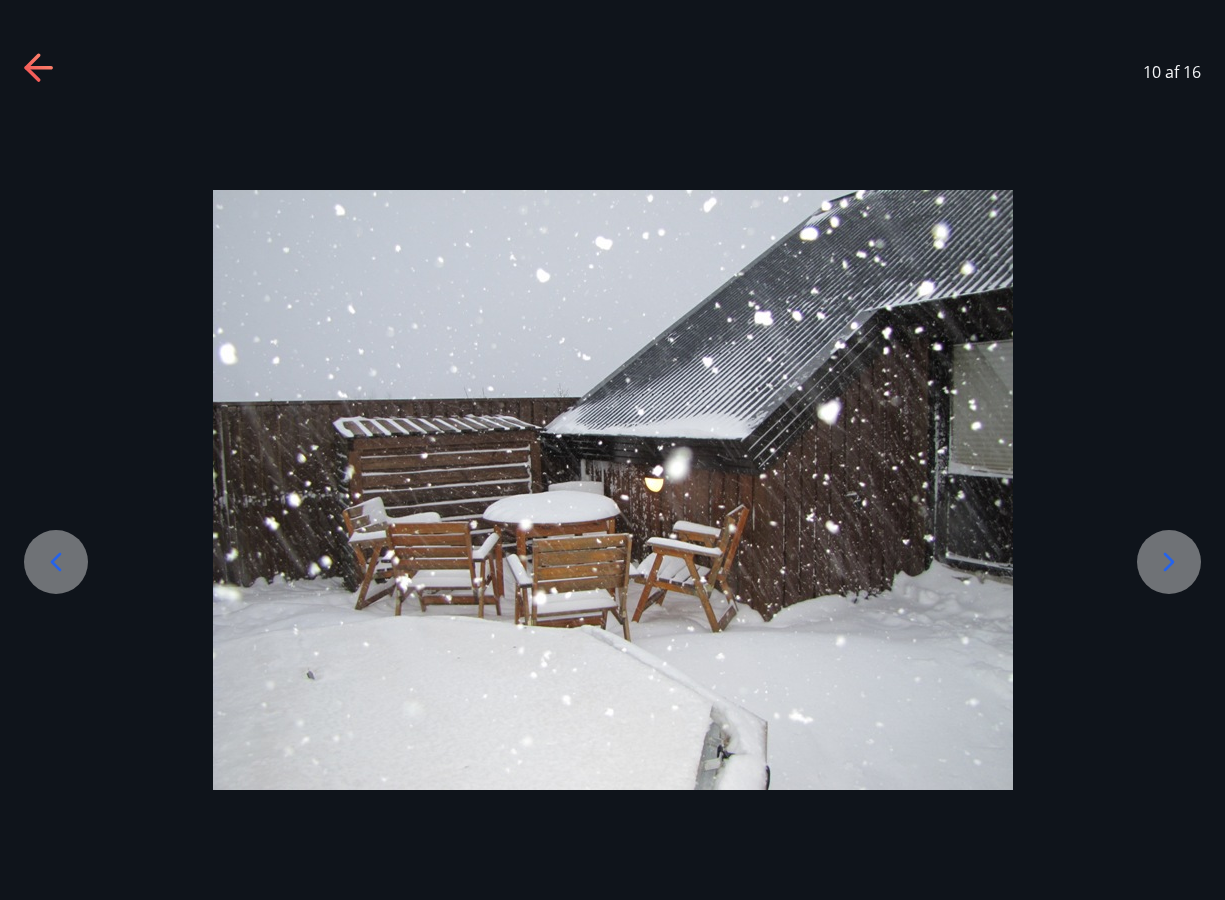 click 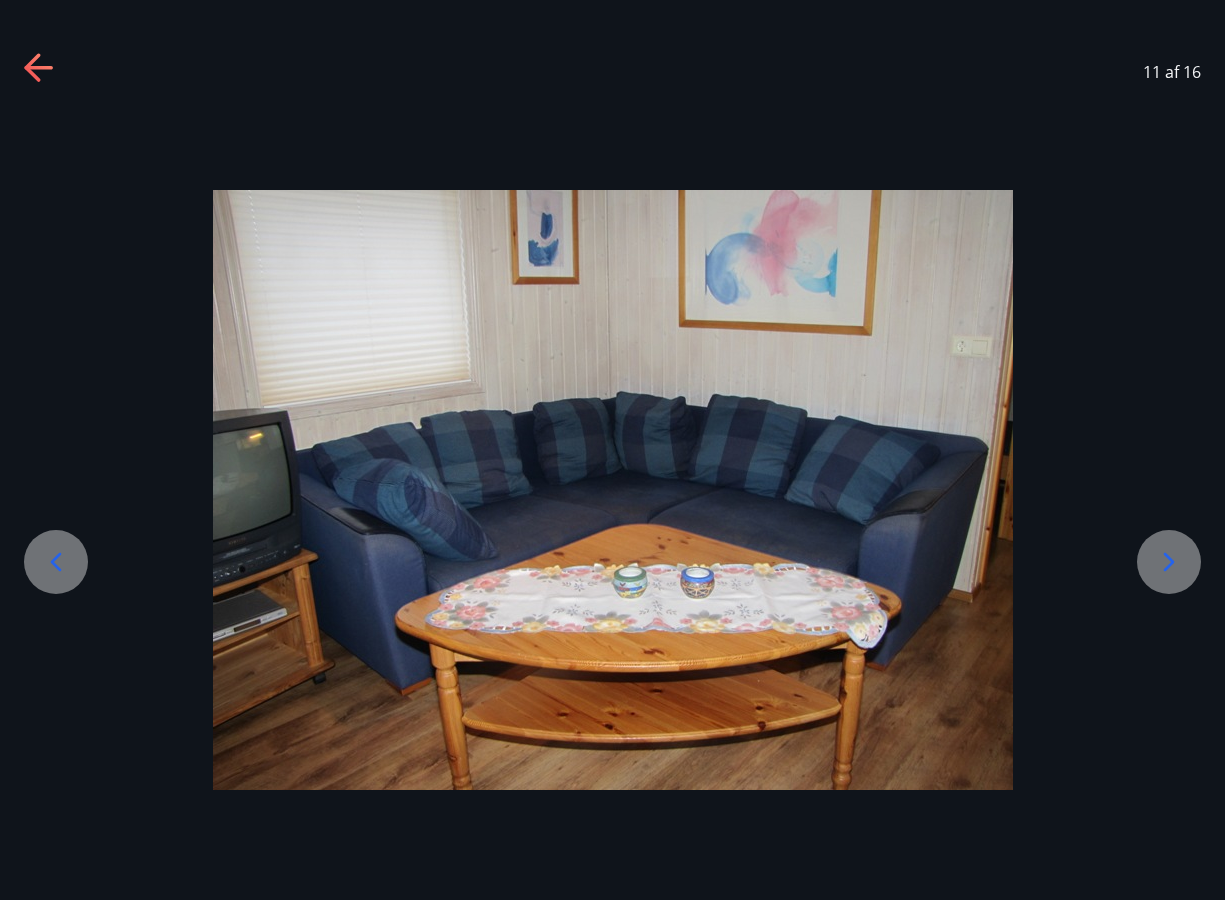click 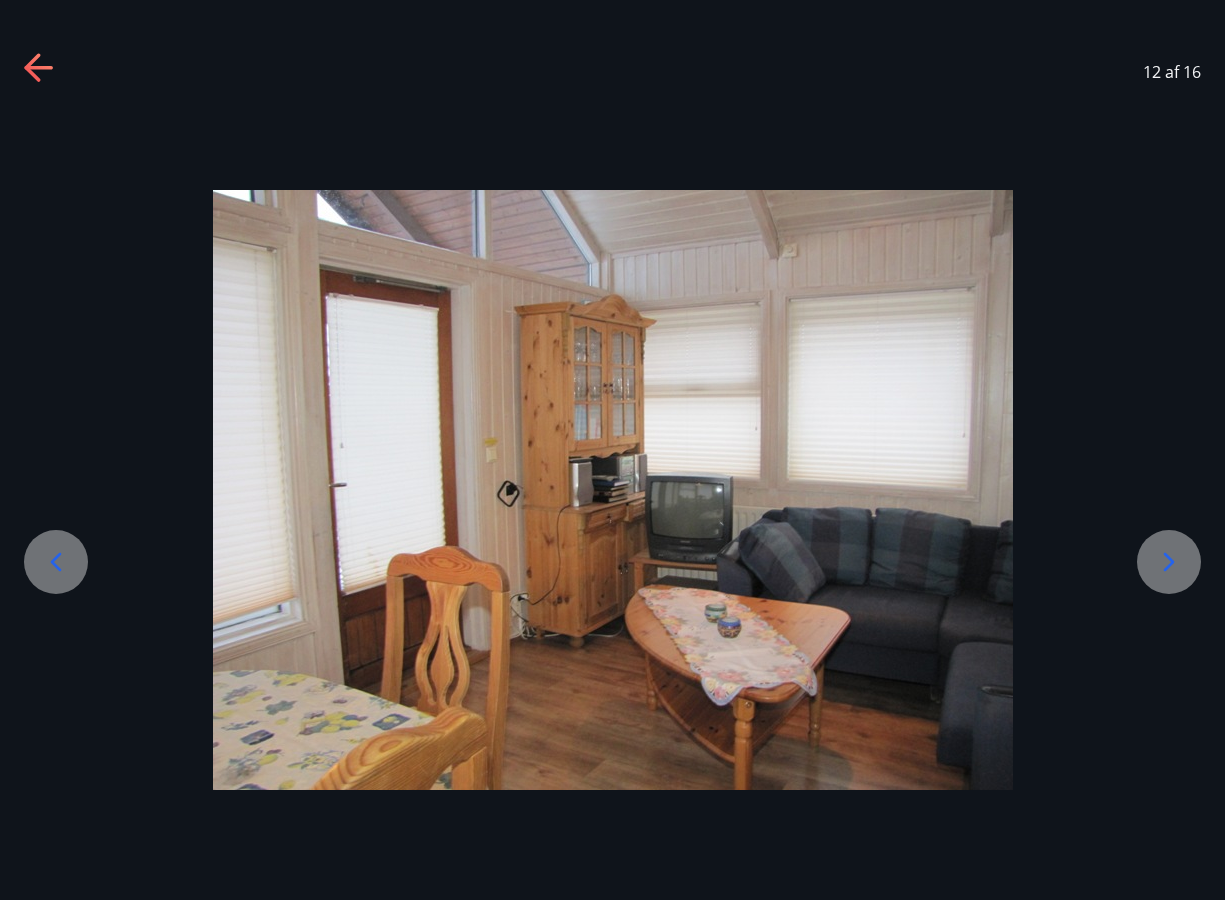 click 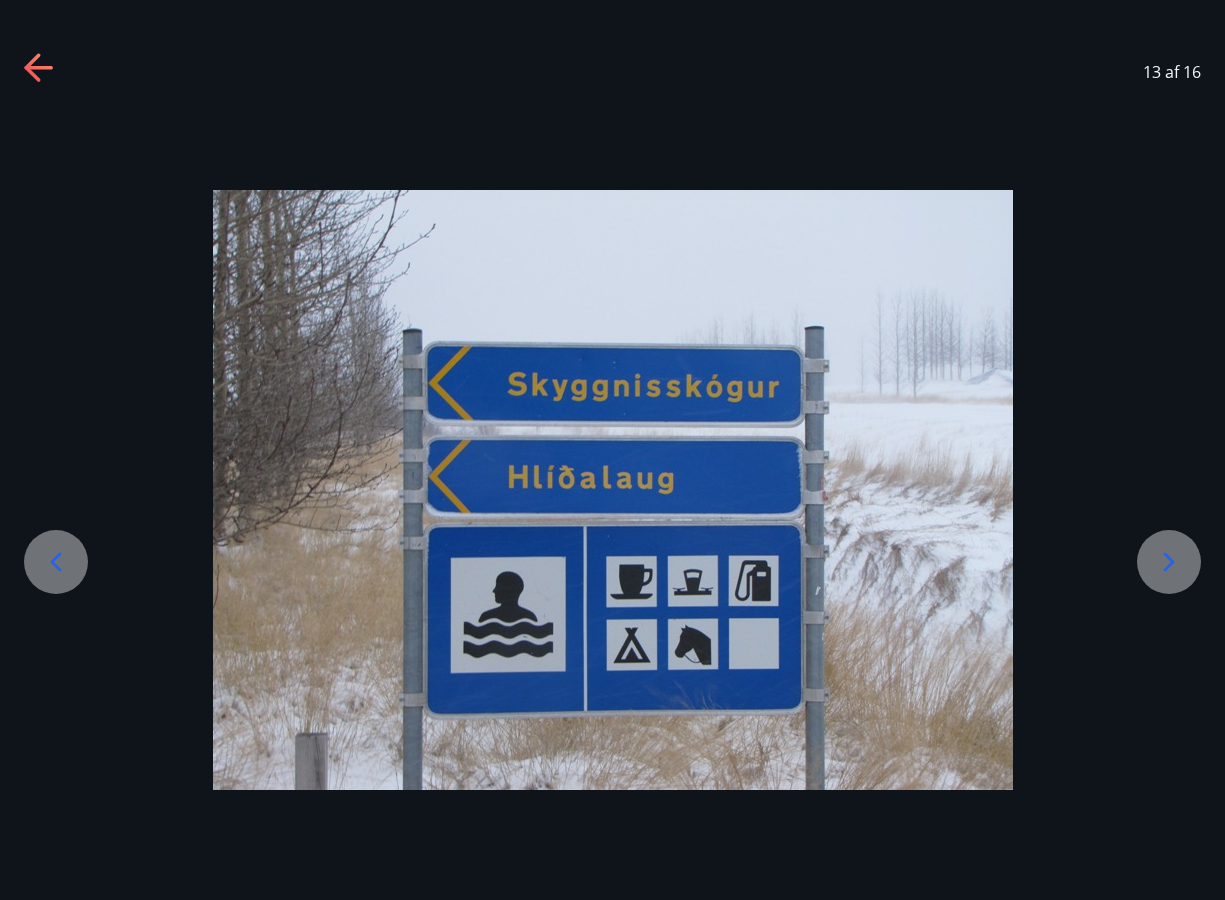click 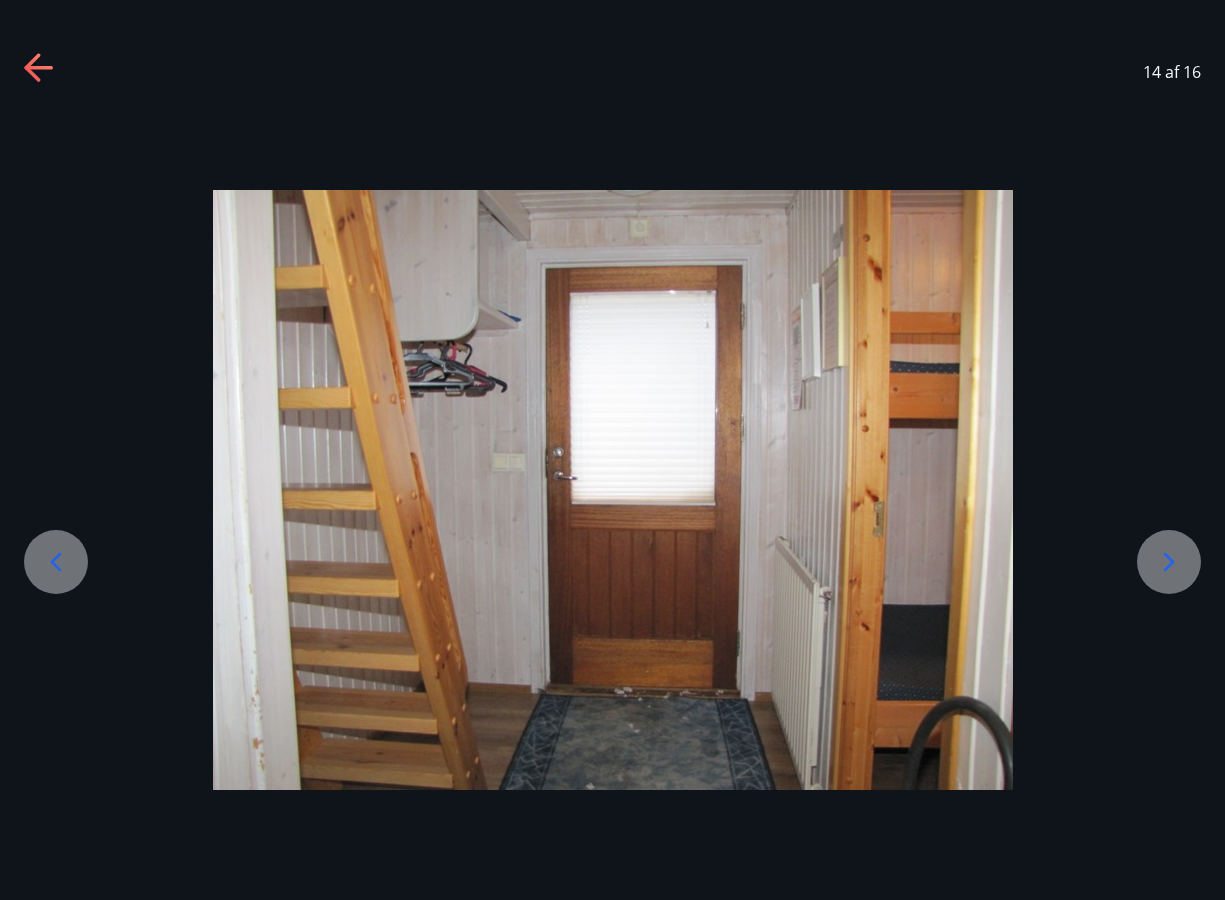 click 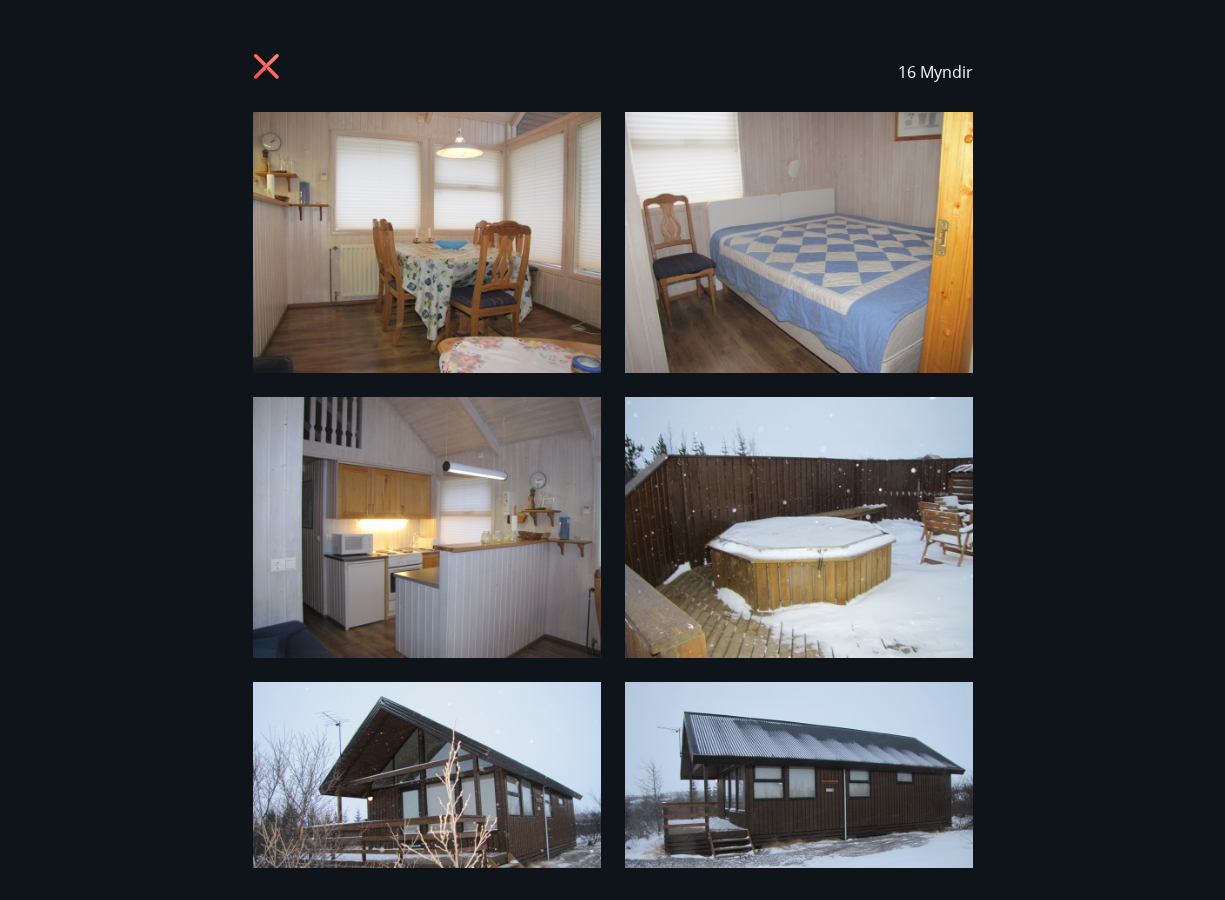 click 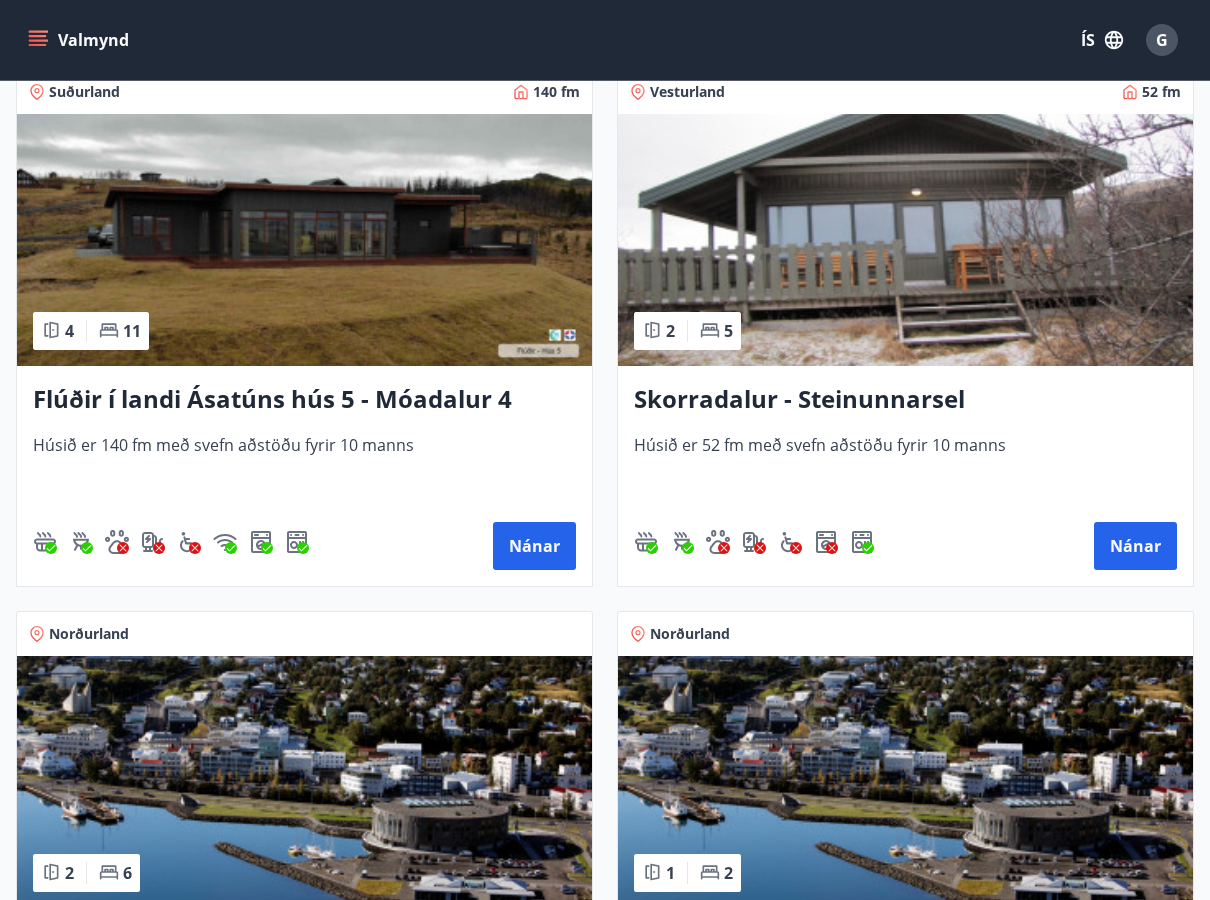 scroll, scrollTop: 1900, scrollLeft: 0, axis: vertical 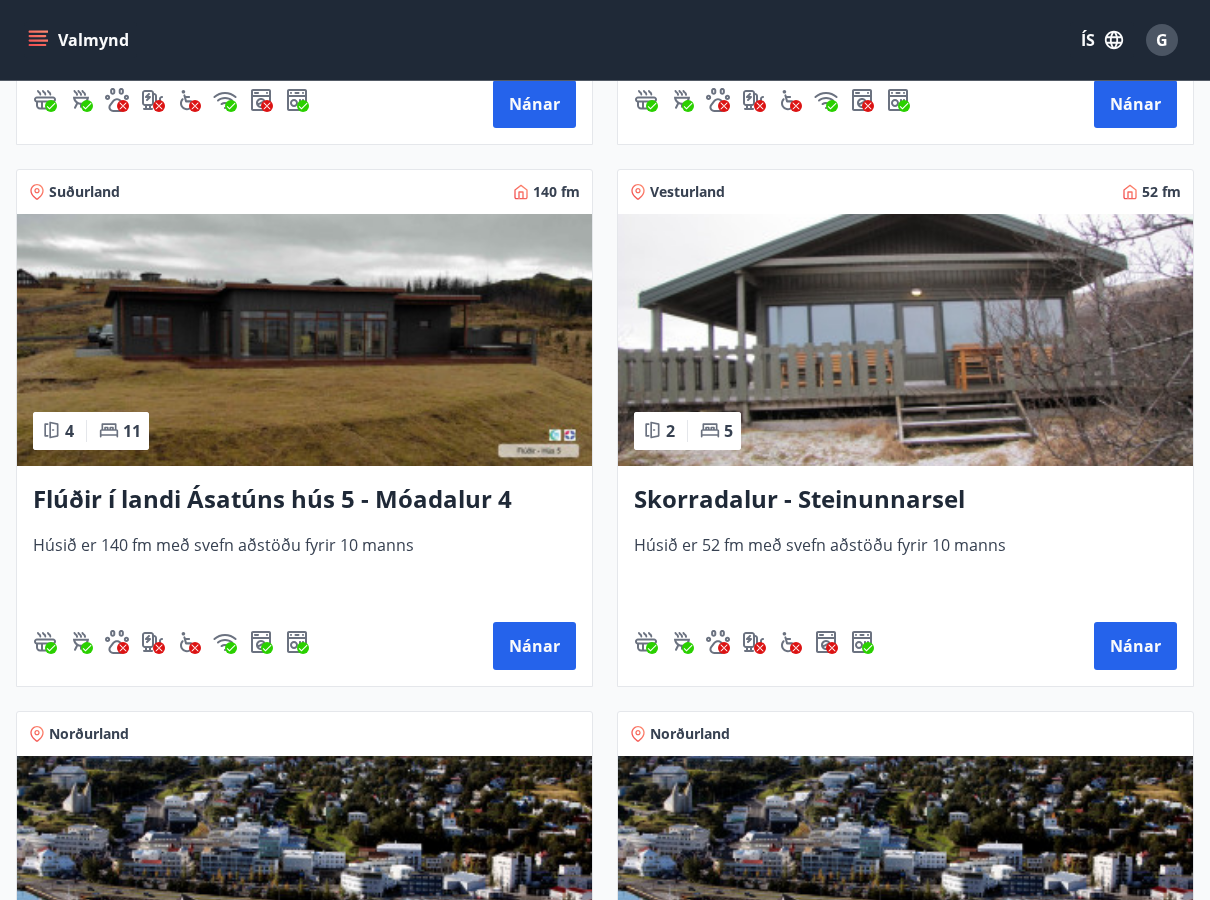 click at bounding box center [905, 340] 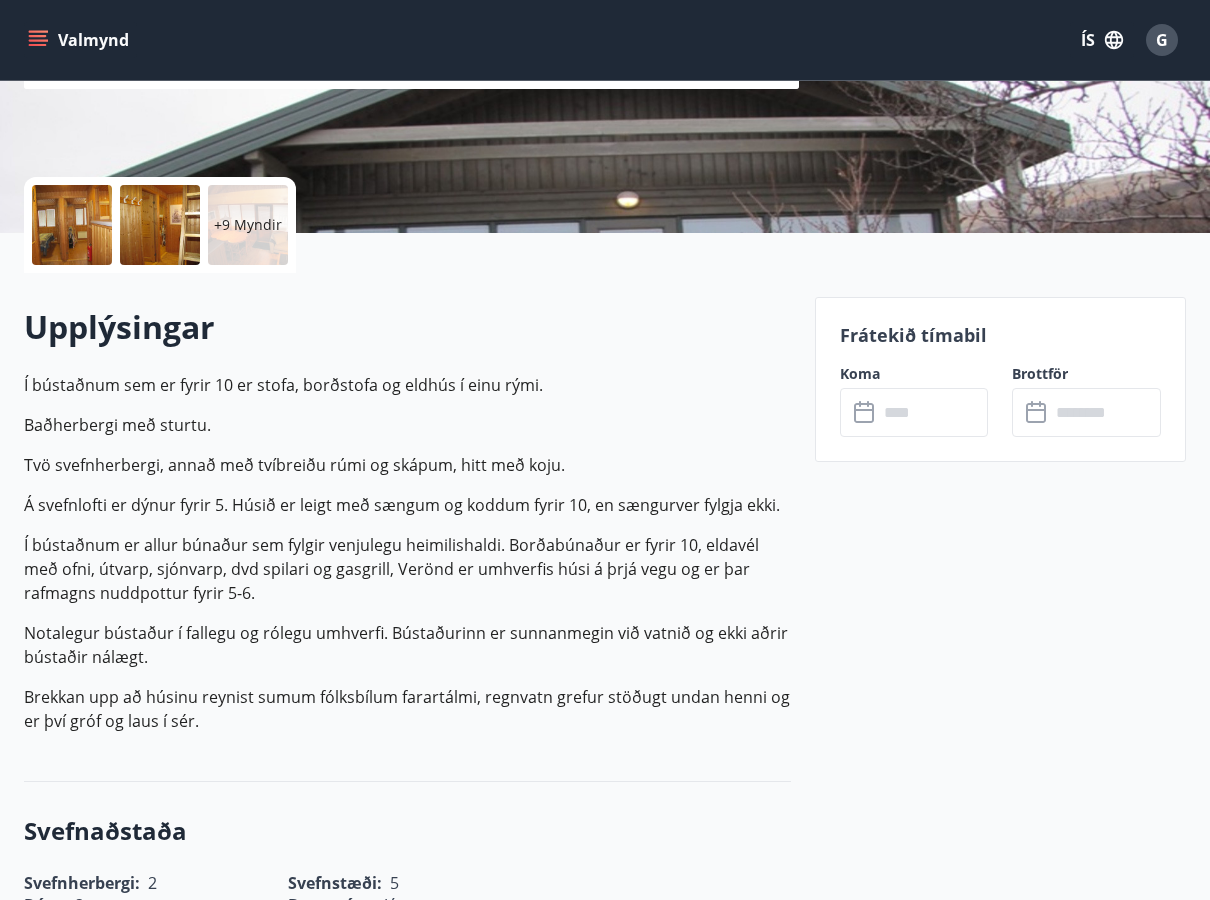 scroll, scrollTop: 300, scrollLeft: 0, axis: vertical 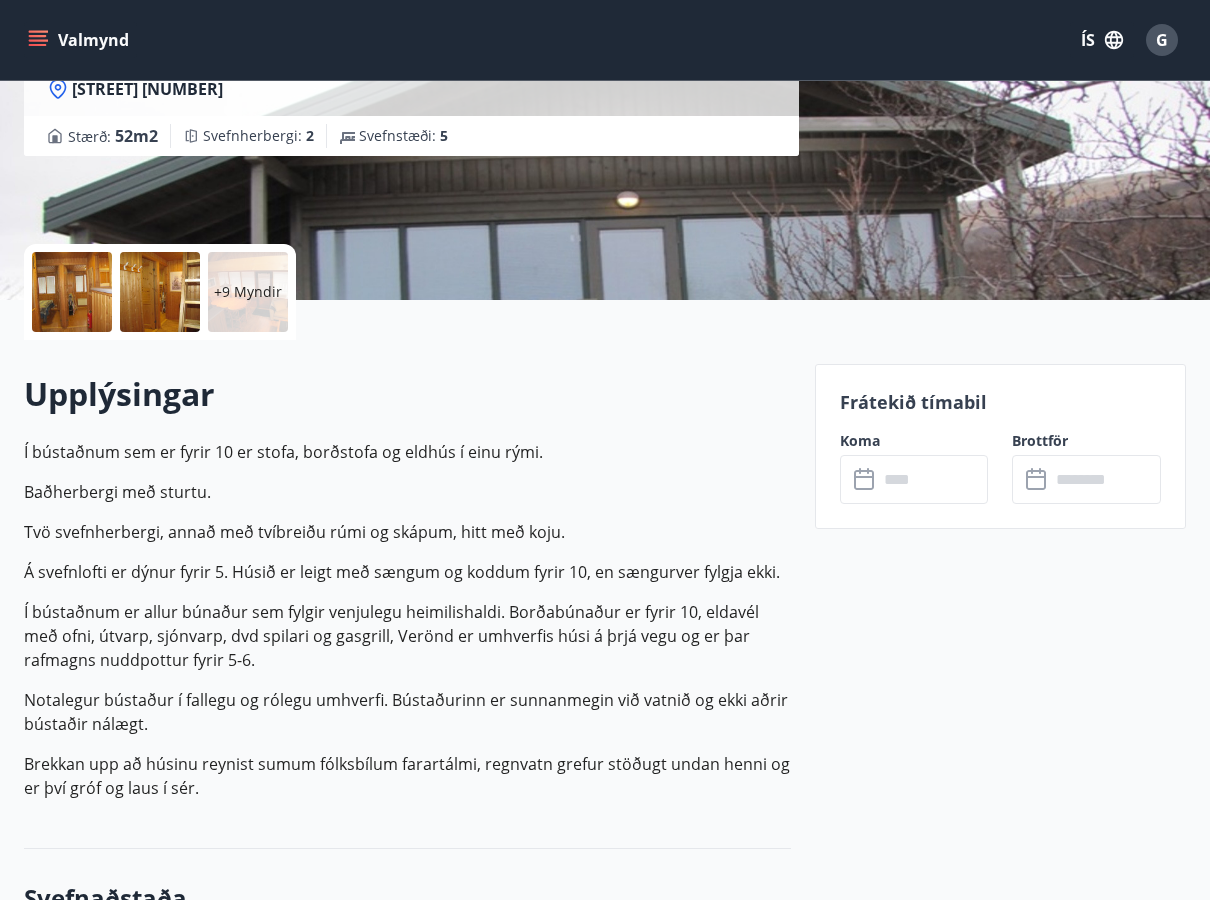 click on "+9 Myndir" at bounding box center (248, 292) 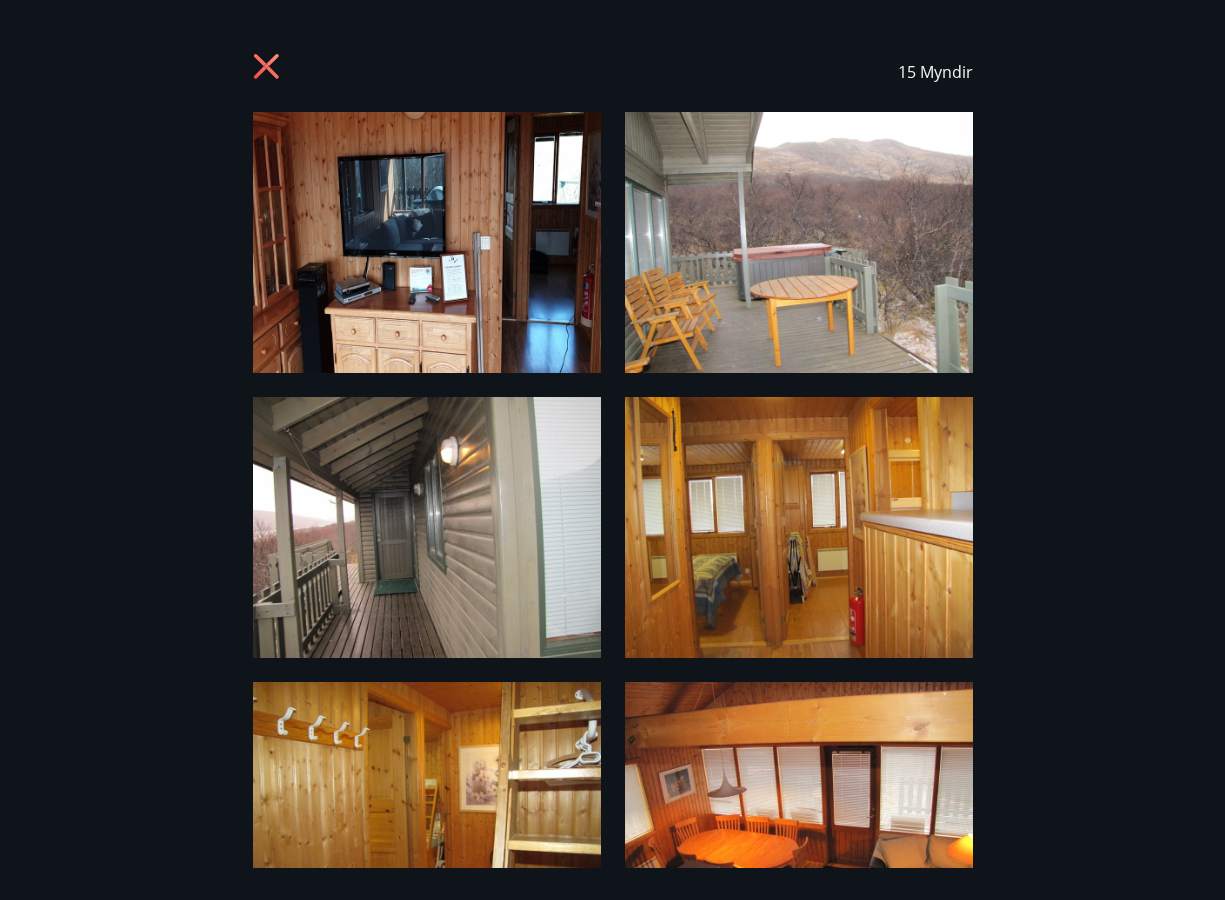 click at bounding box center [427, 242] 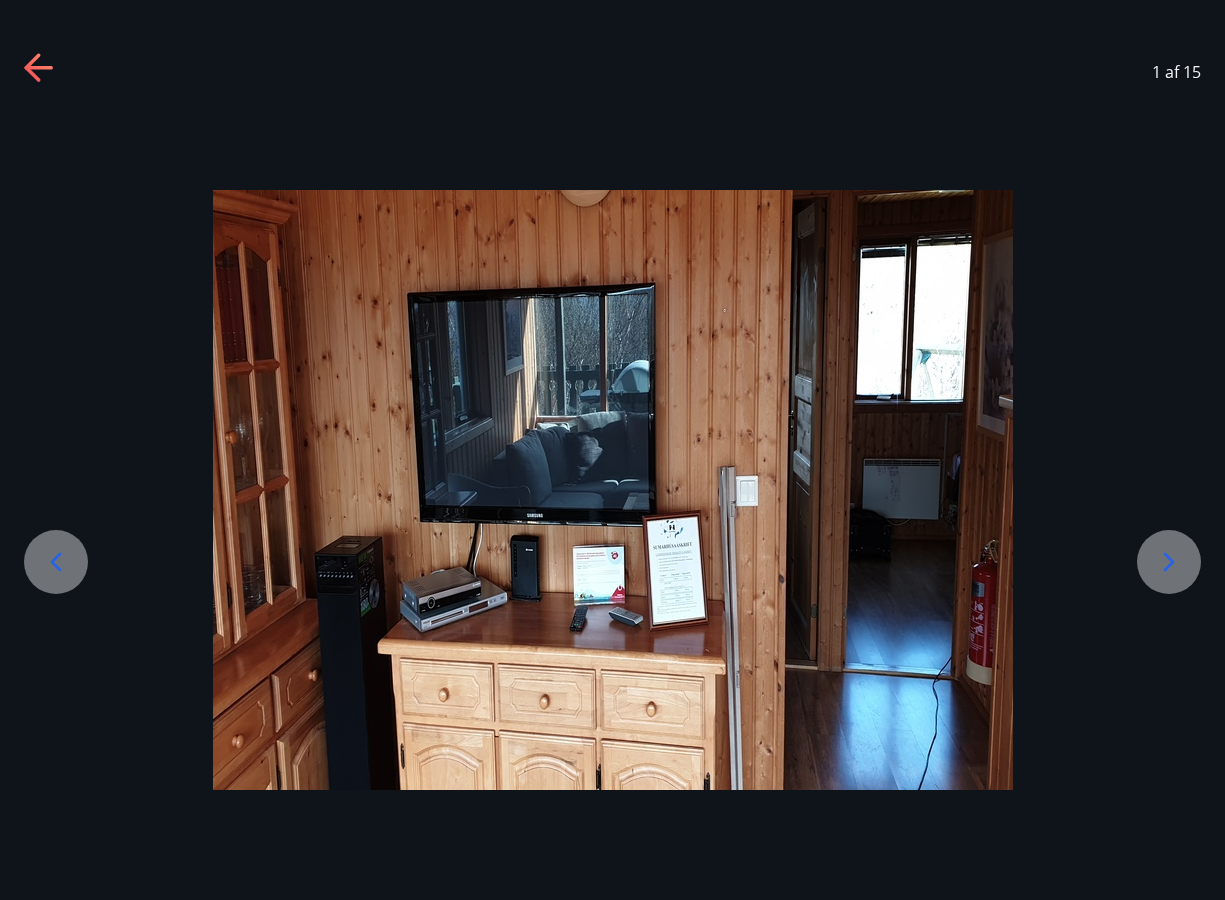 click 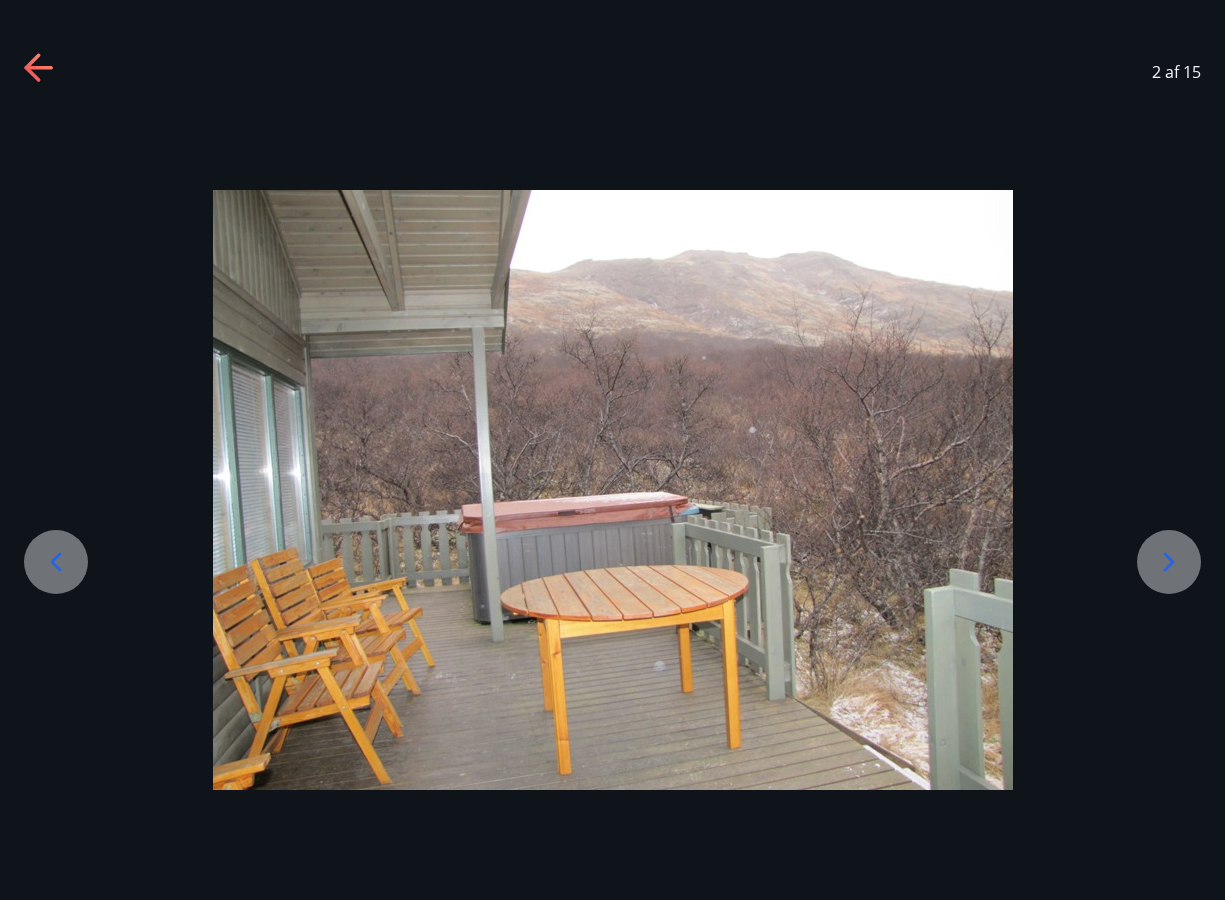 click 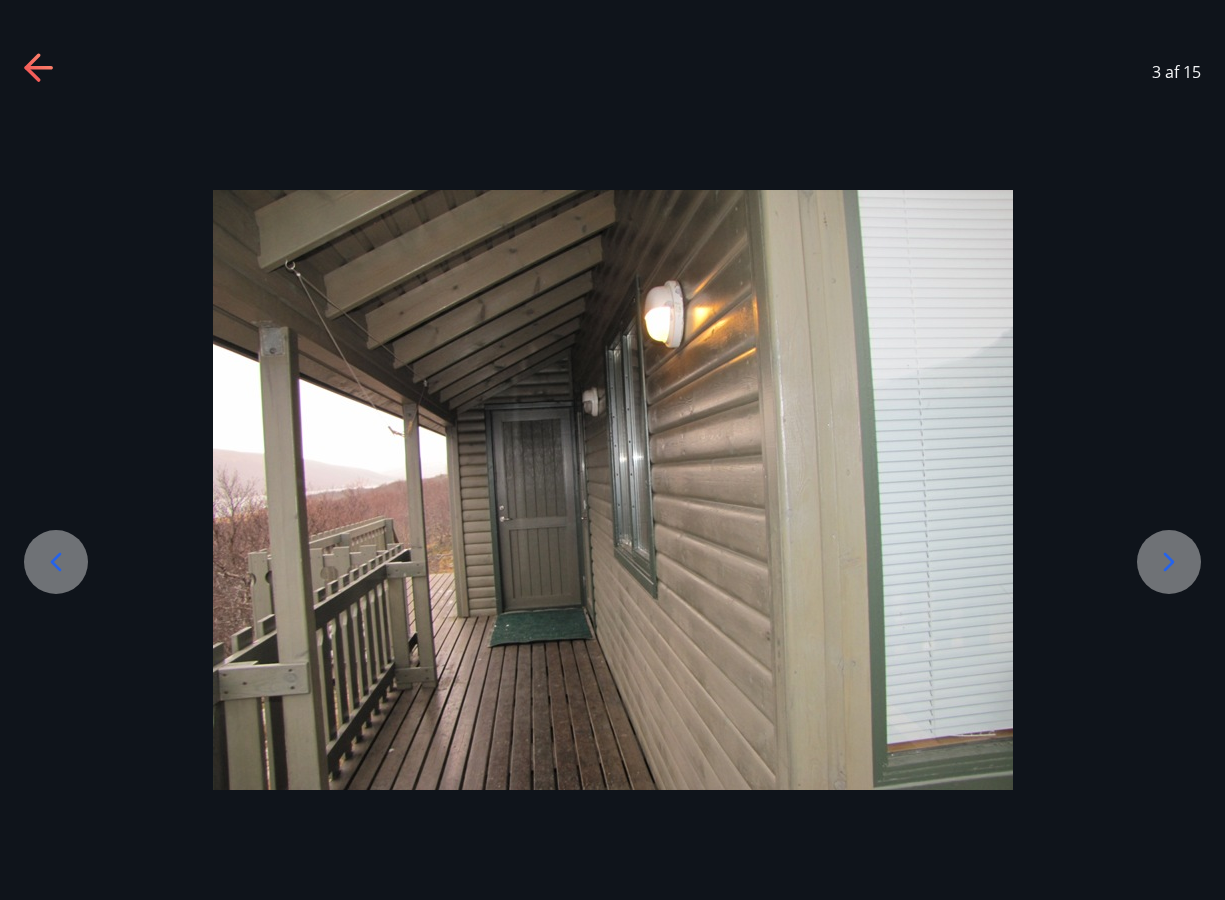 click 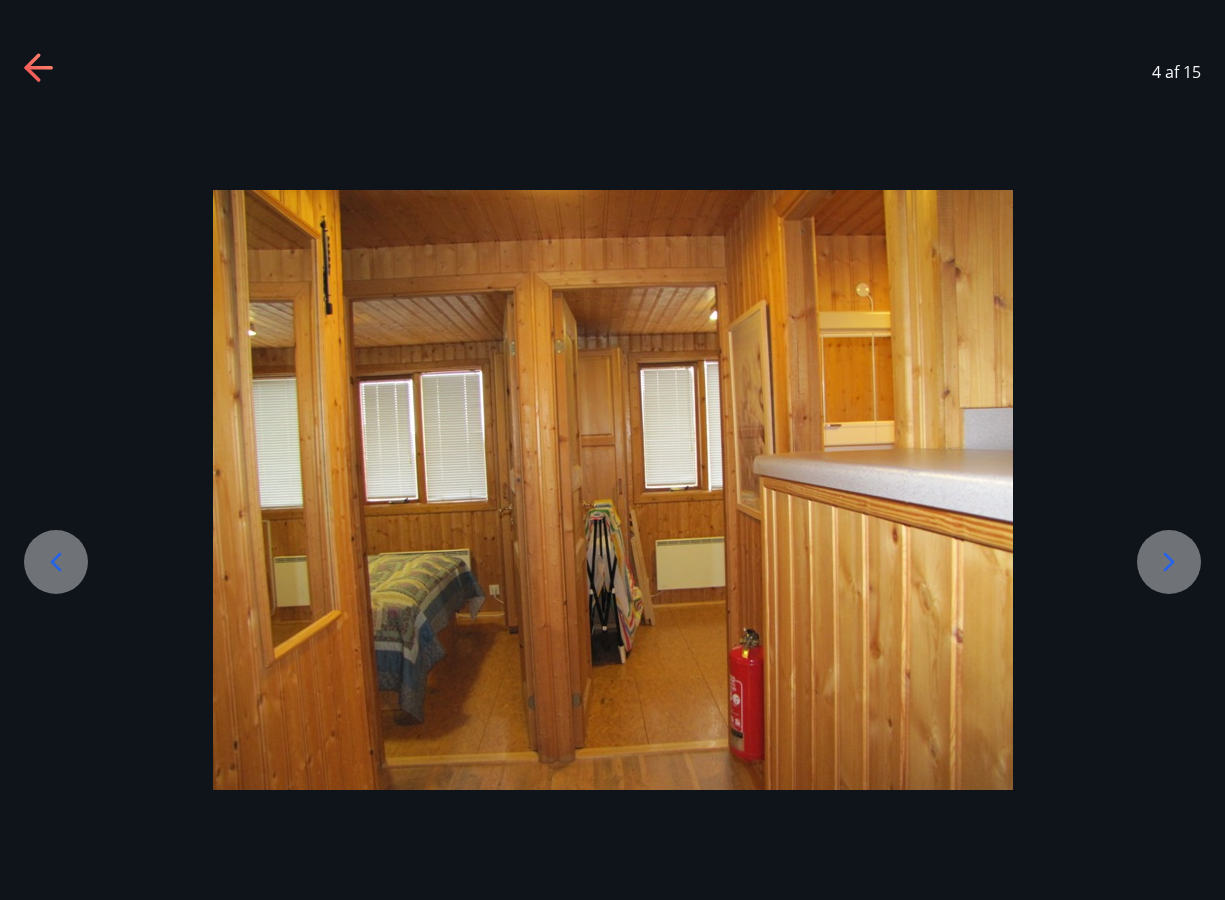 click 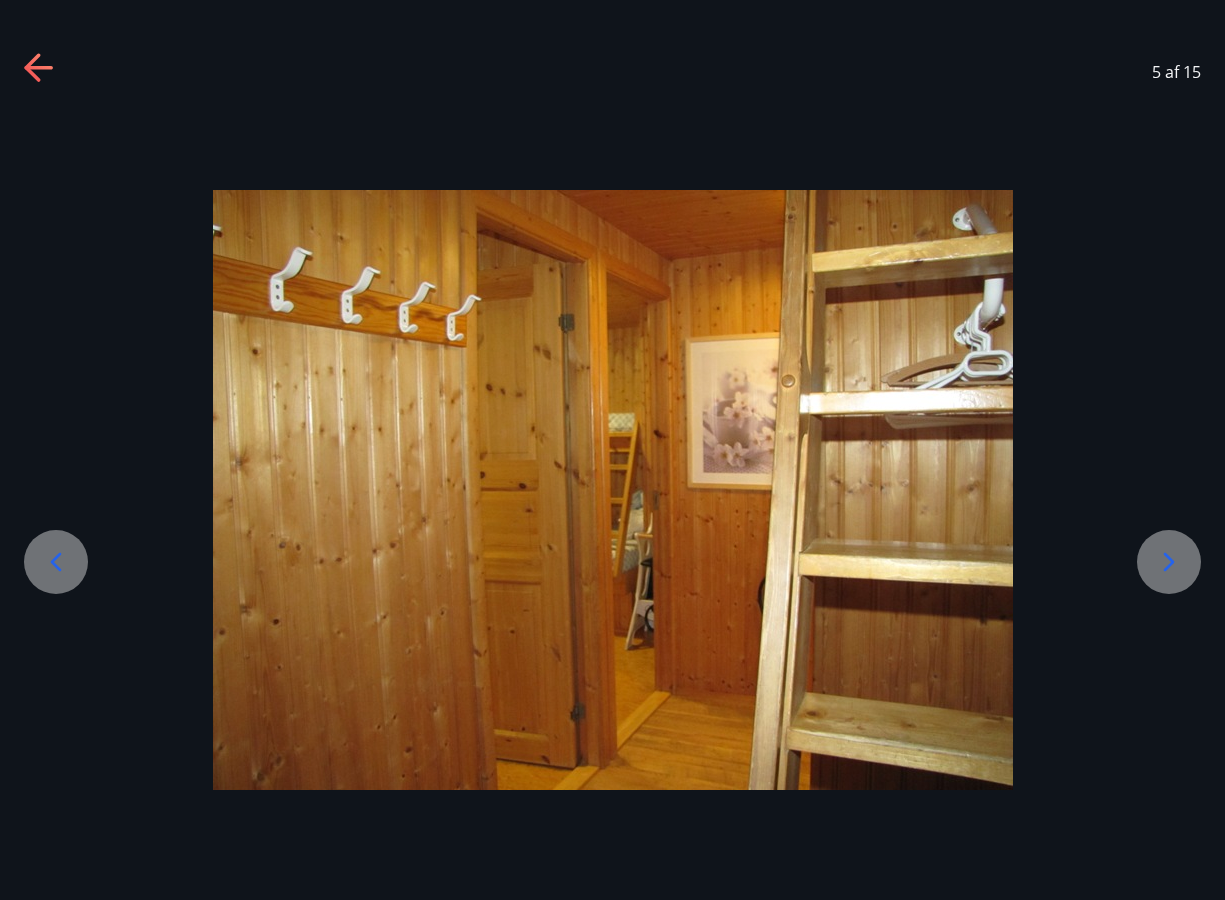click 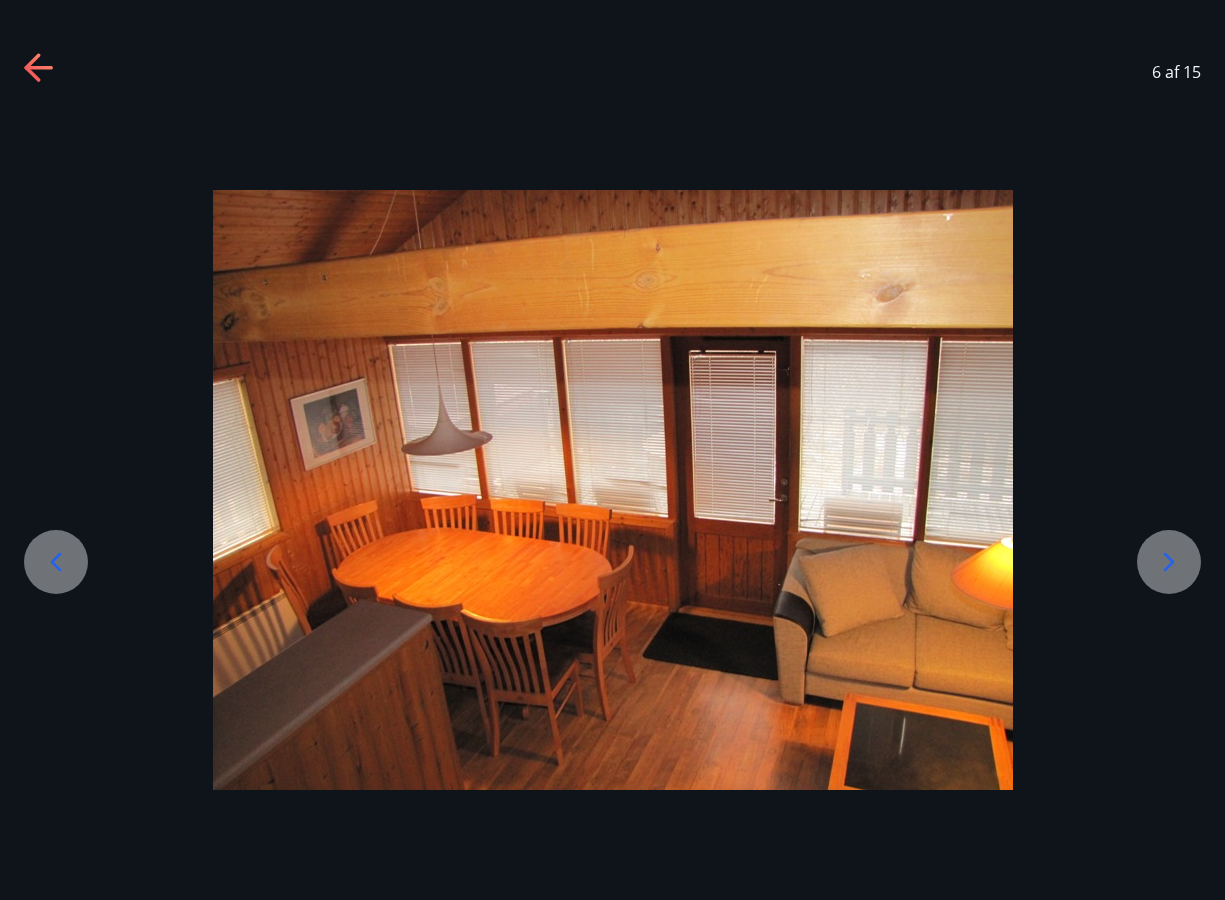 click 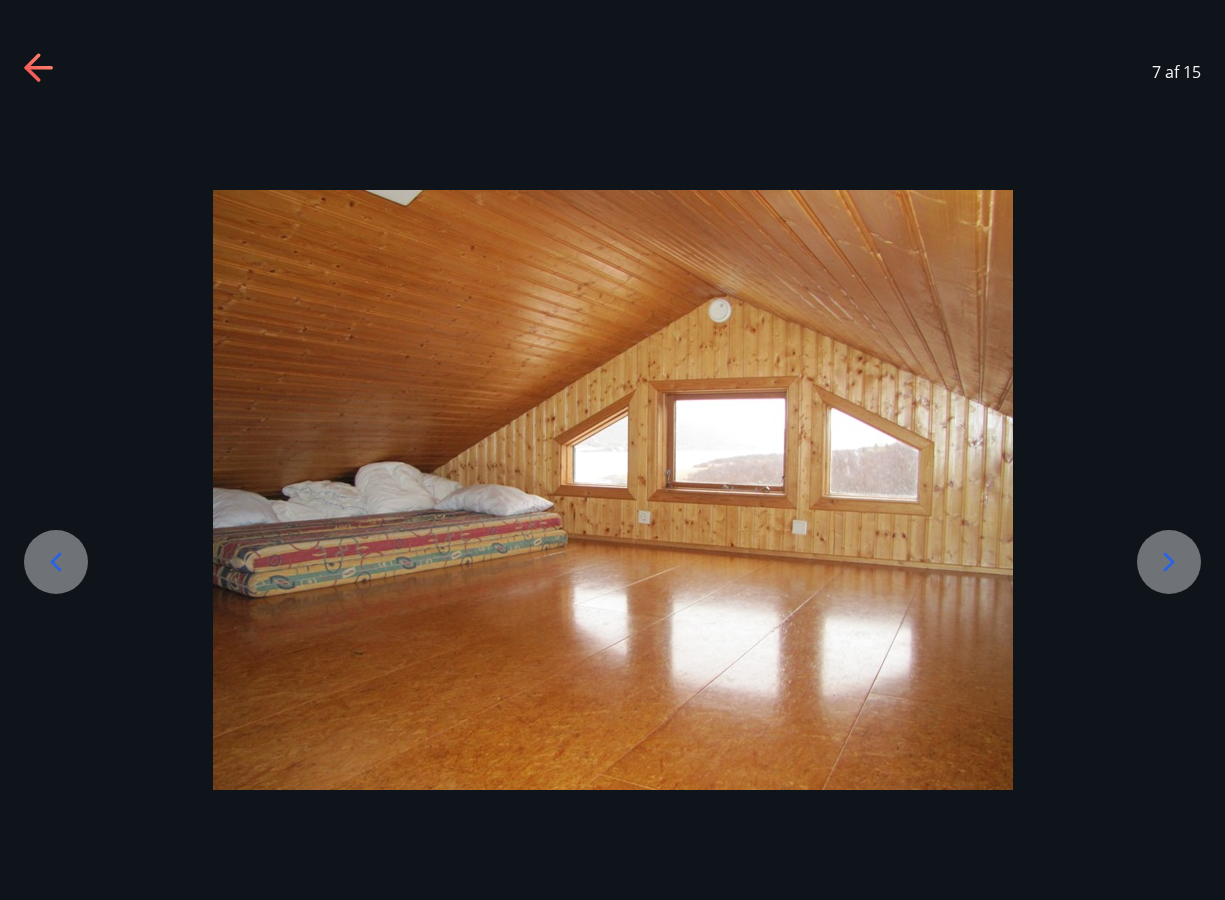 click 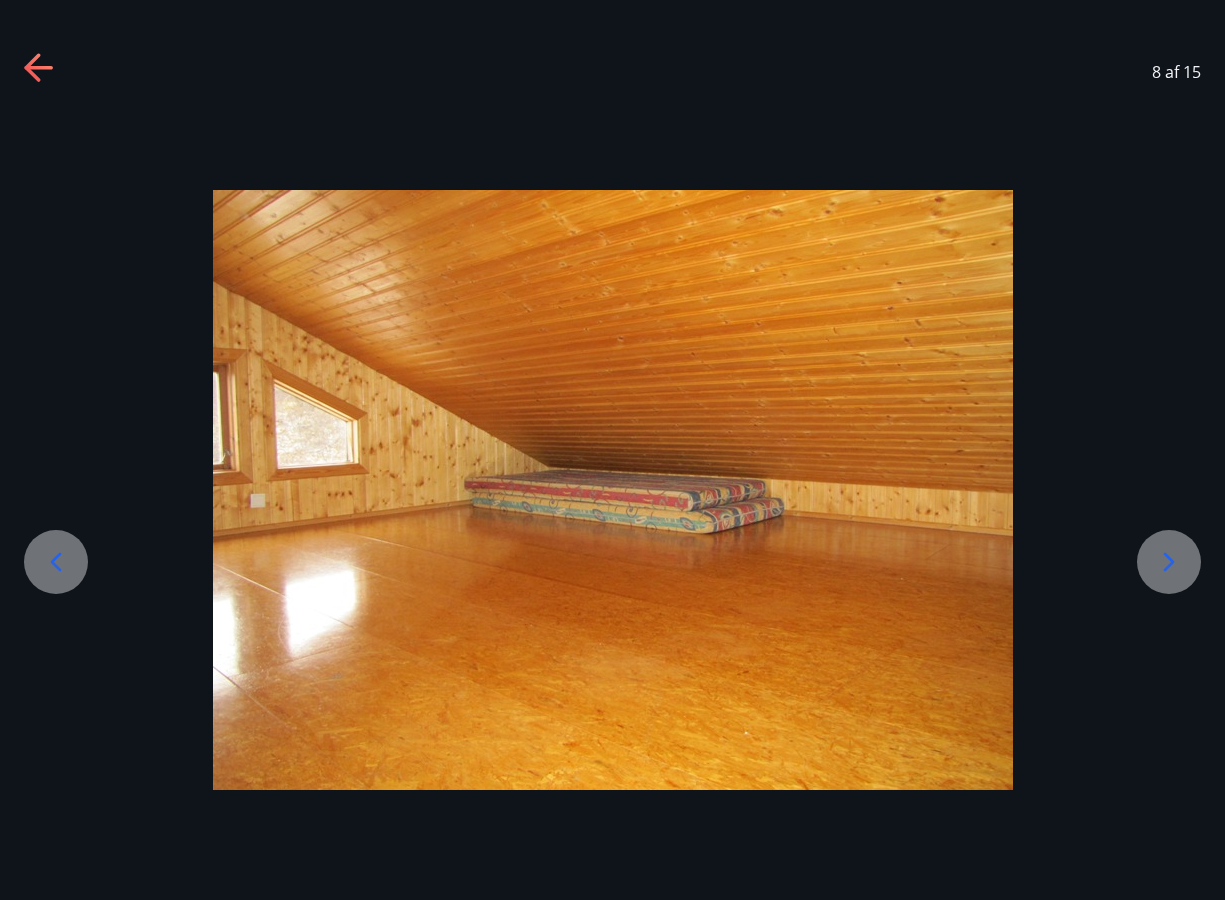 click 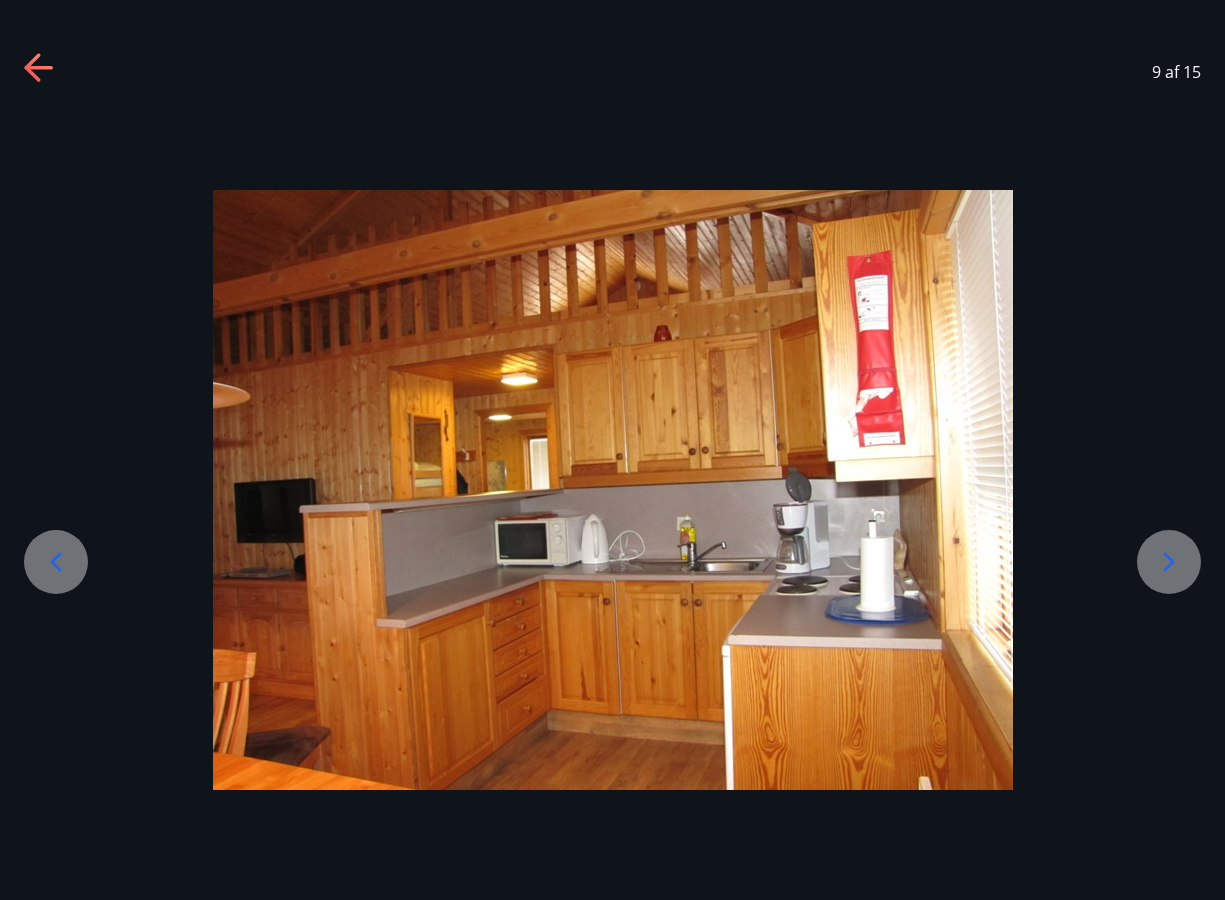 click 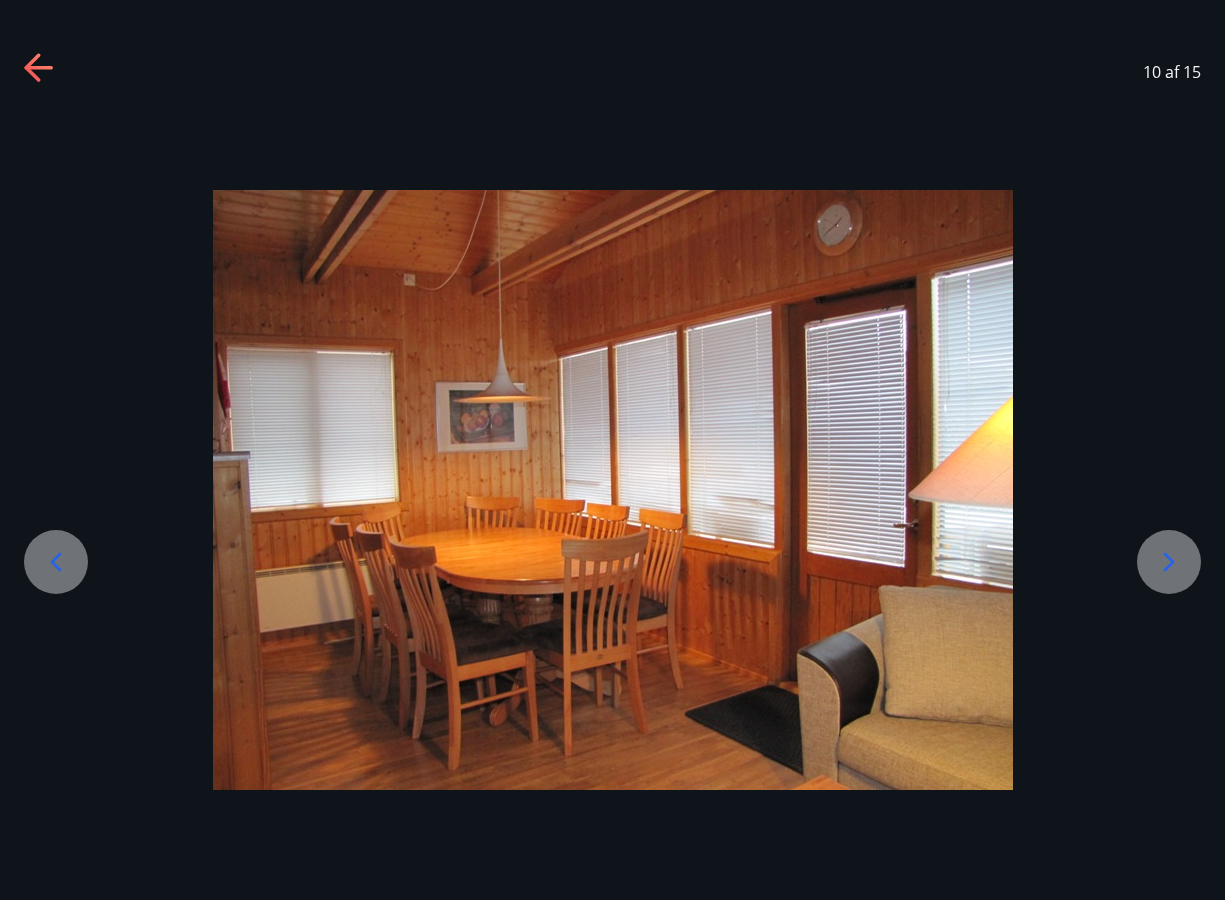 click 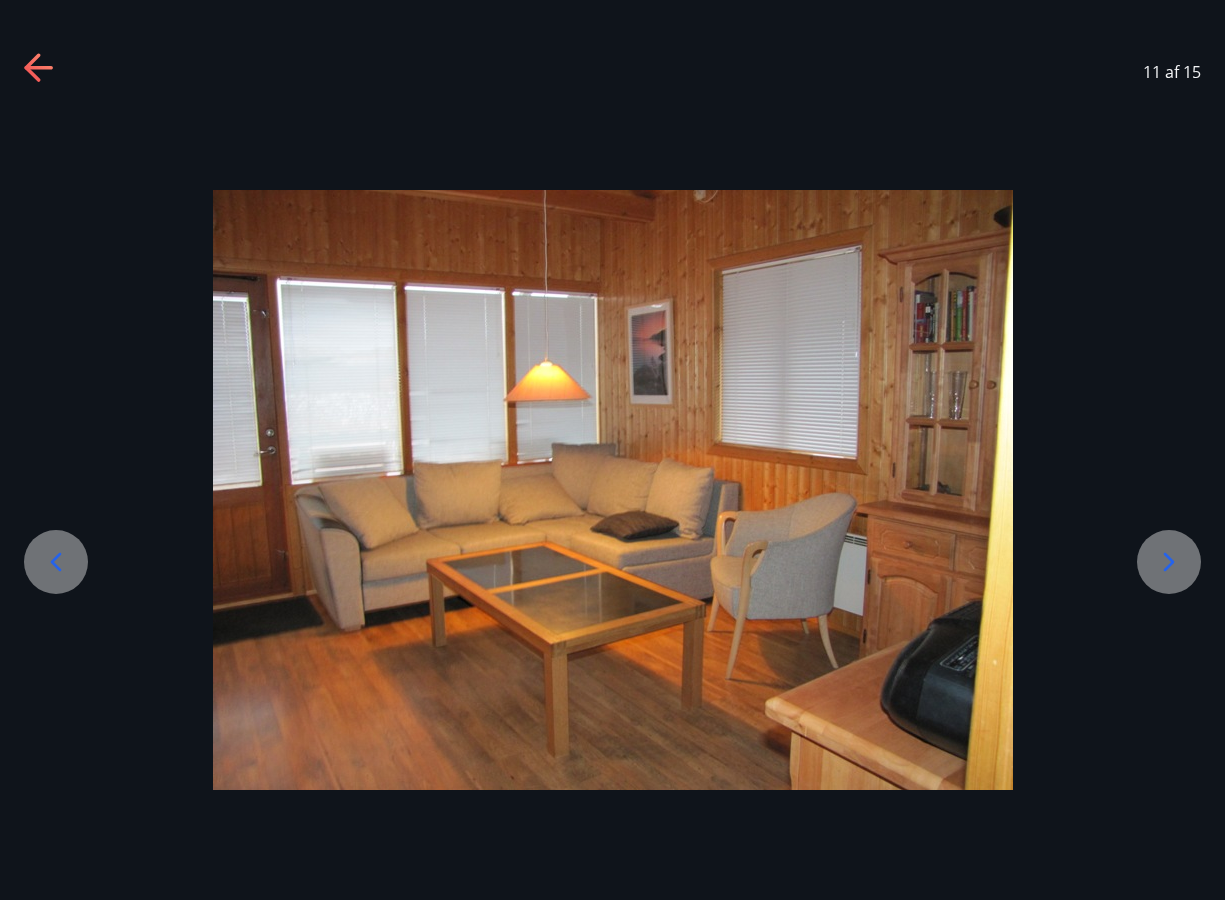 click 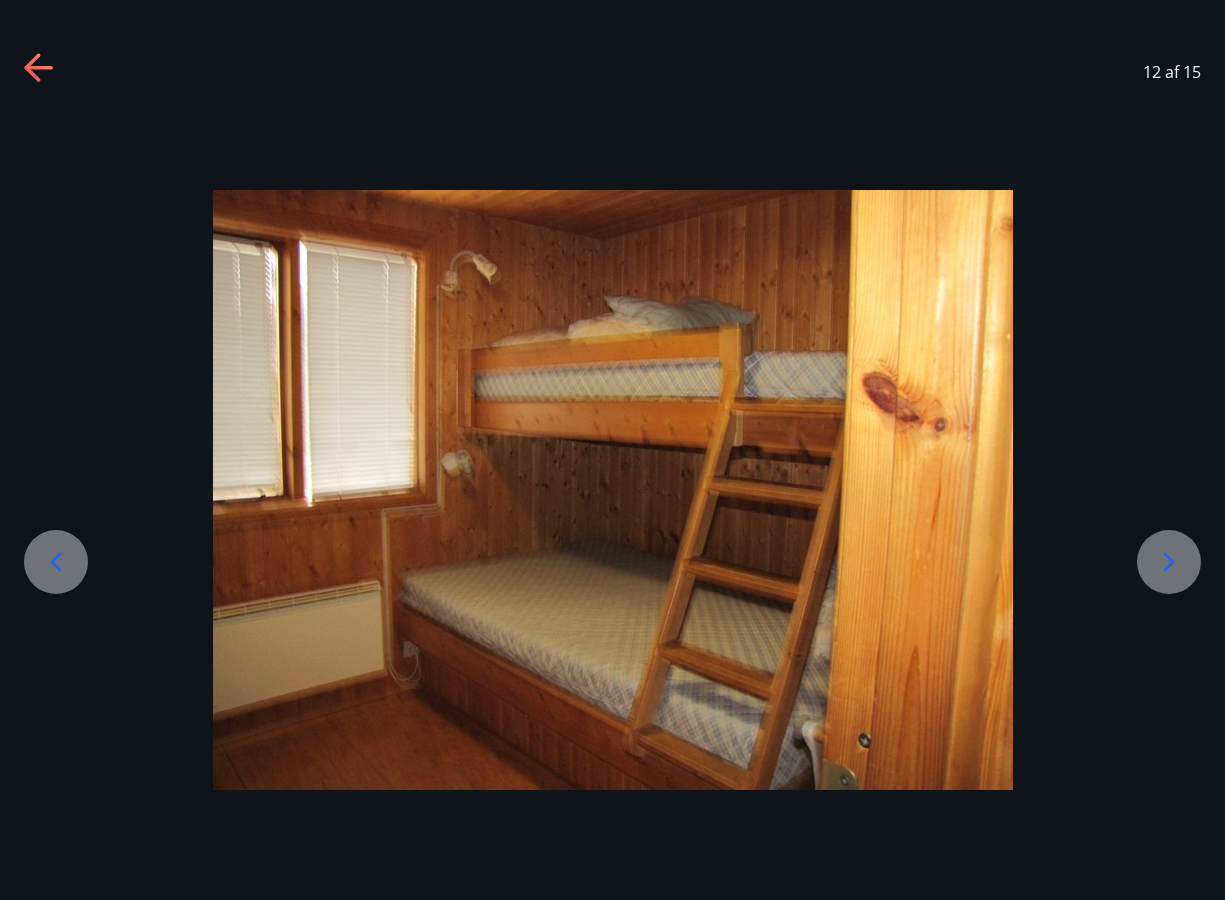 click 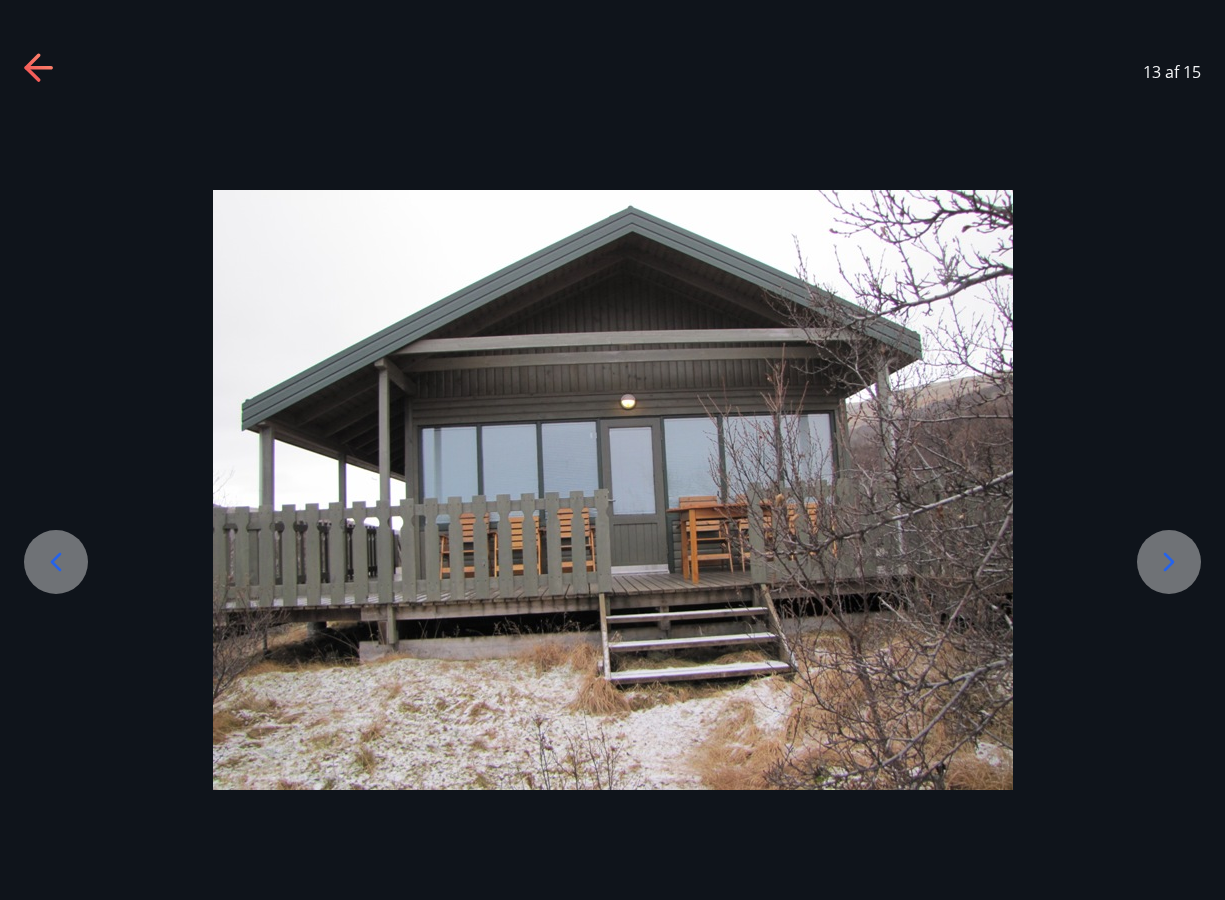click 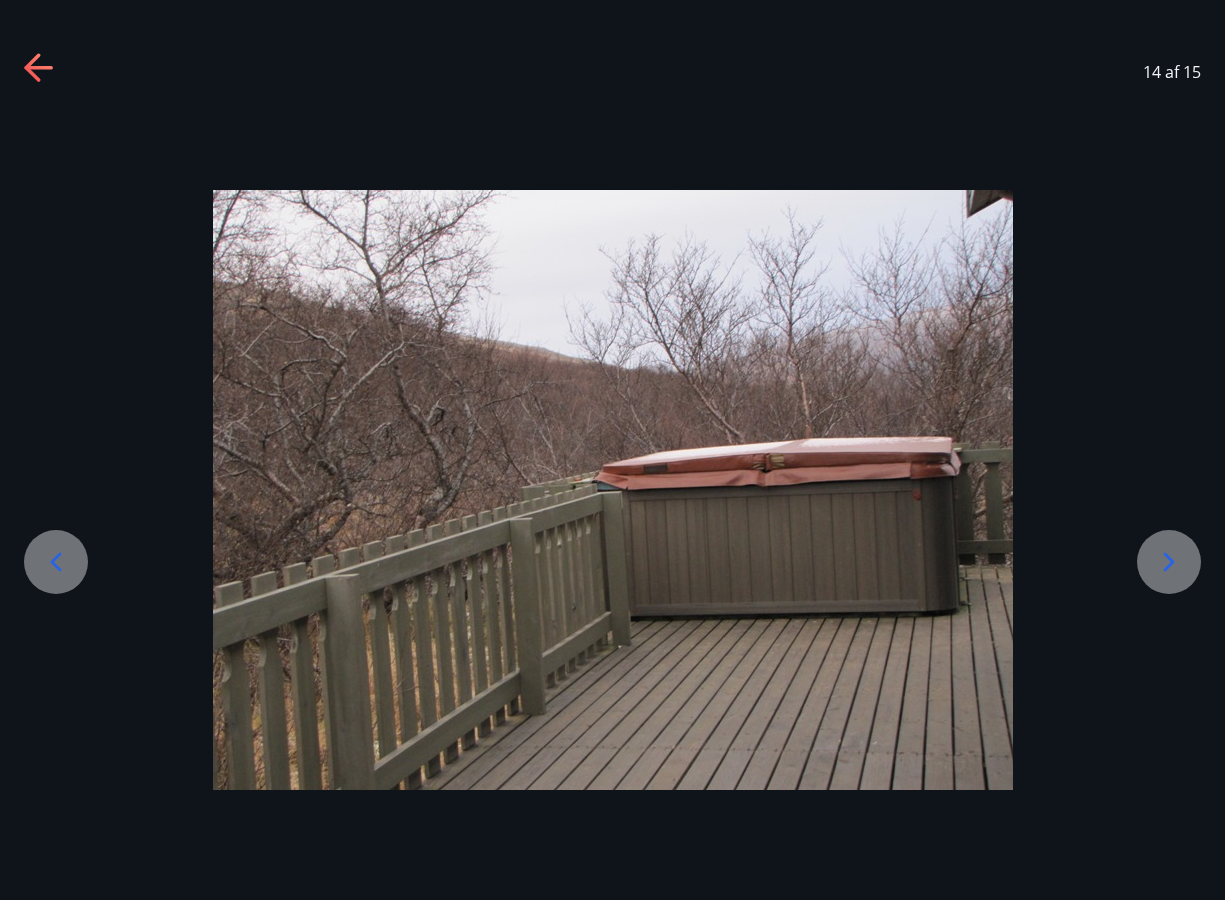 click 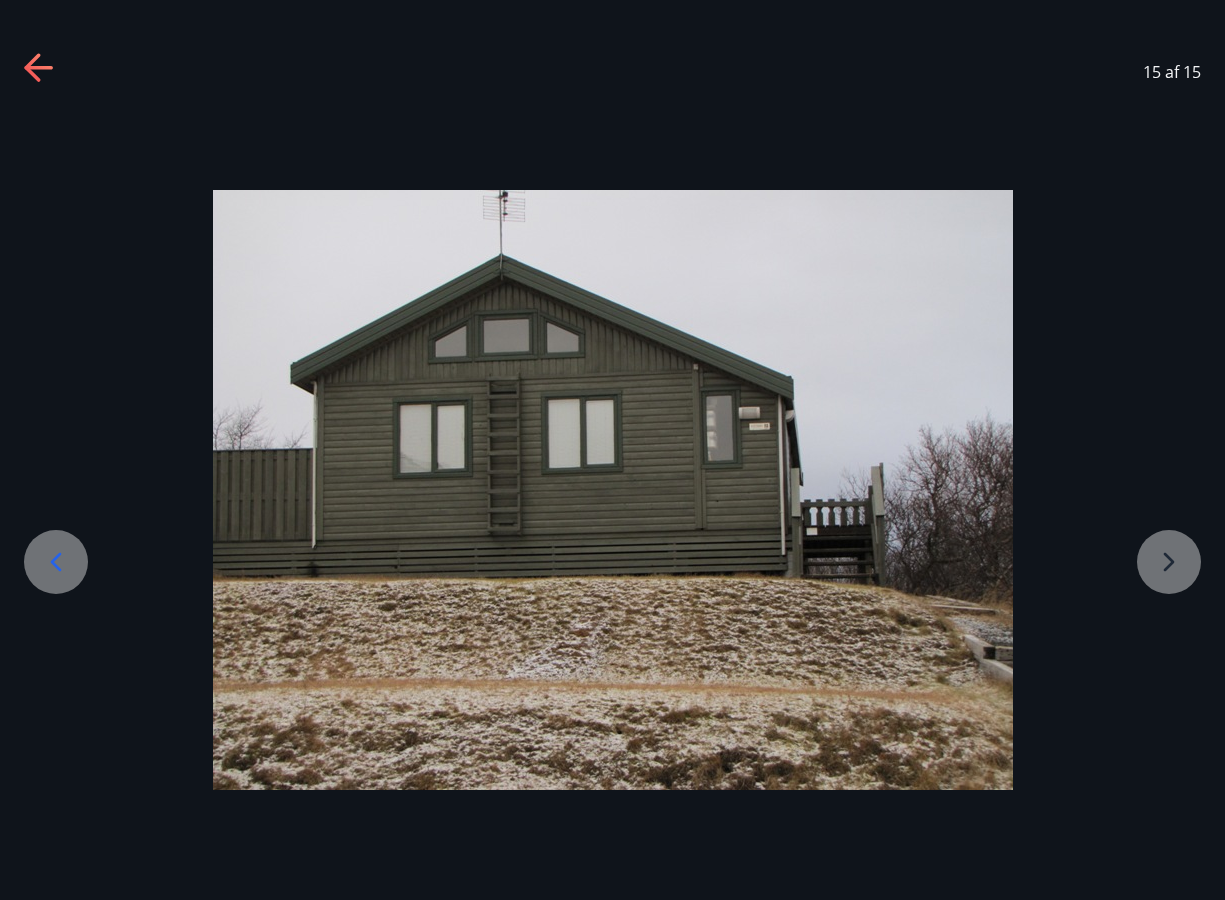 click at bounding box center (612, 490) 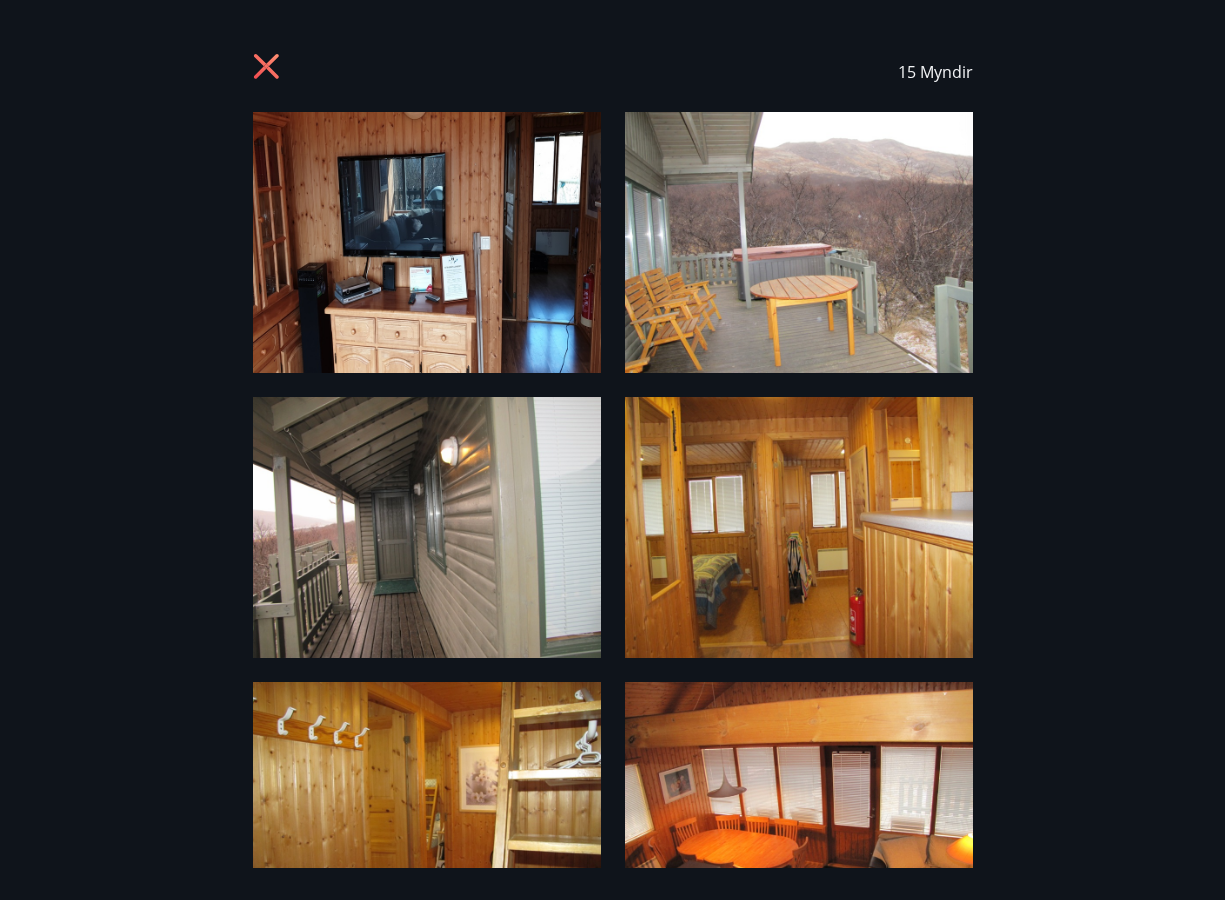 click 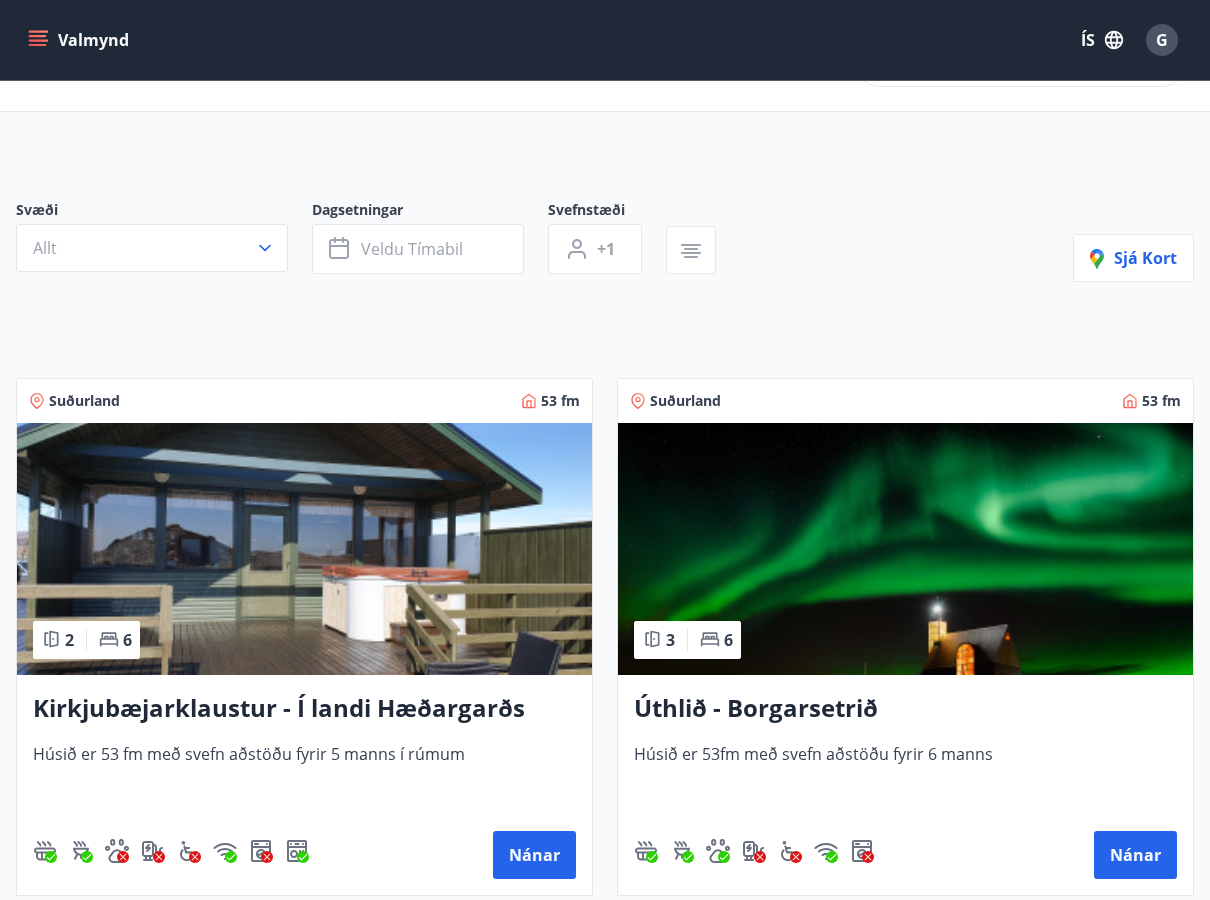 scroll, scrollTop: 200, scrollLeft: 0, axis: vertical 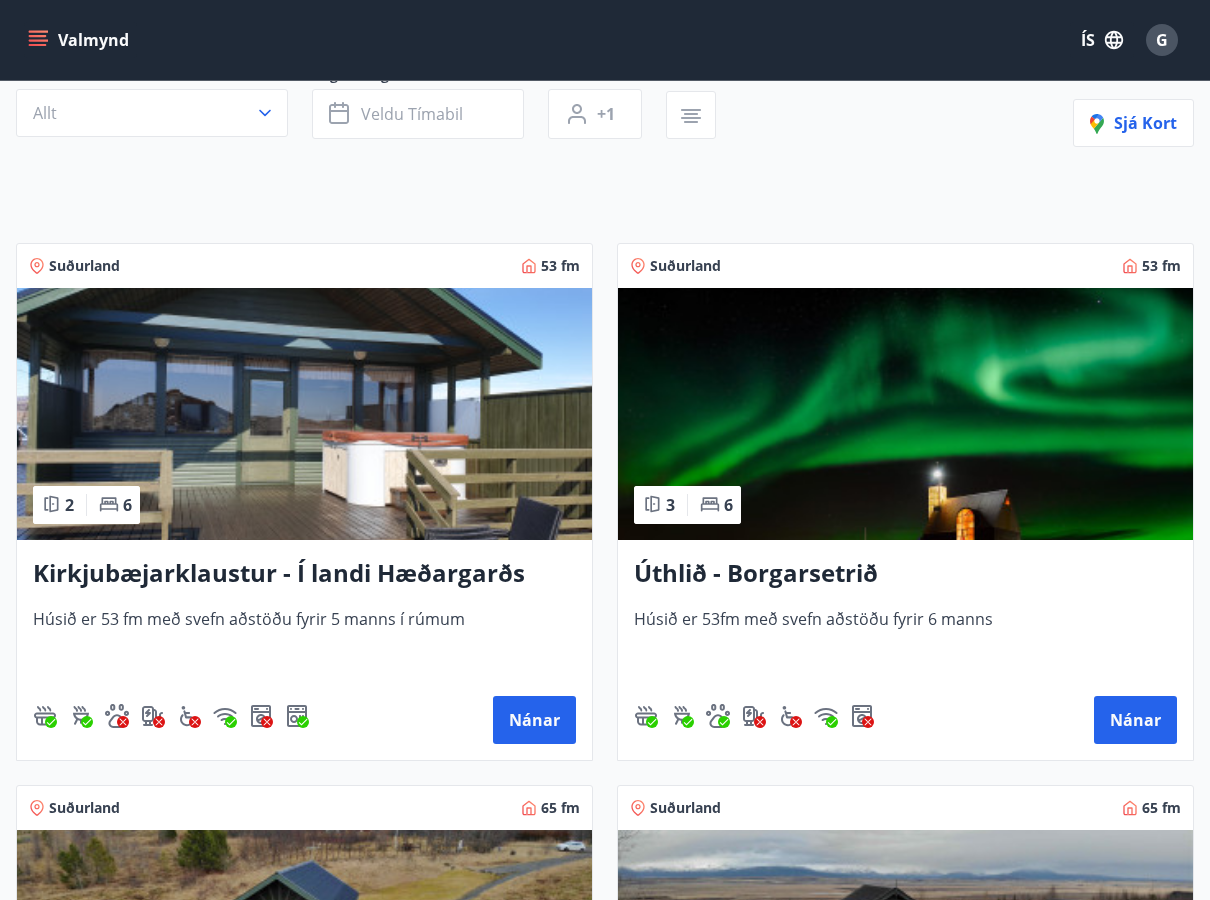 click at bounding box center (905, 414) 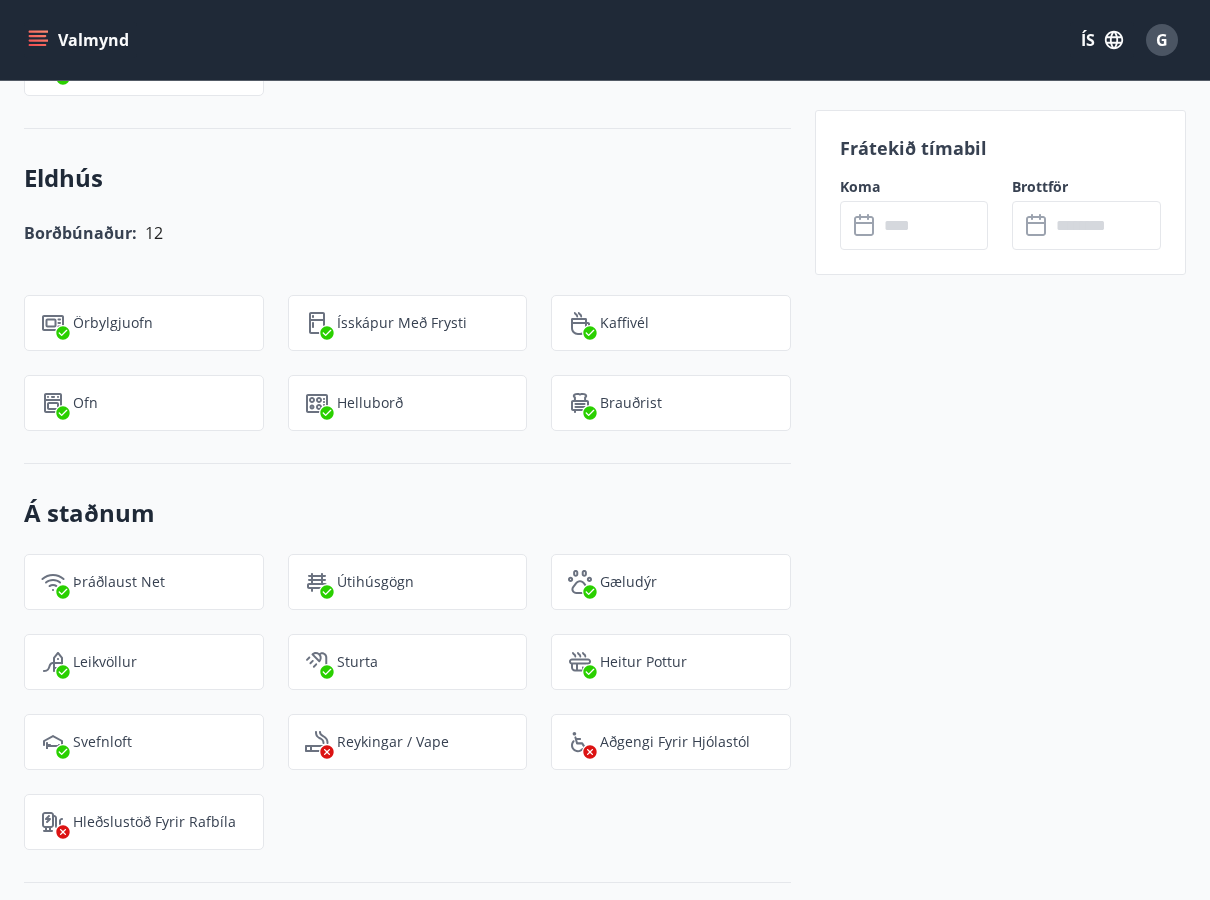 scroll, scrollTop: 1873, scrollLeft: 0, axis: vertical 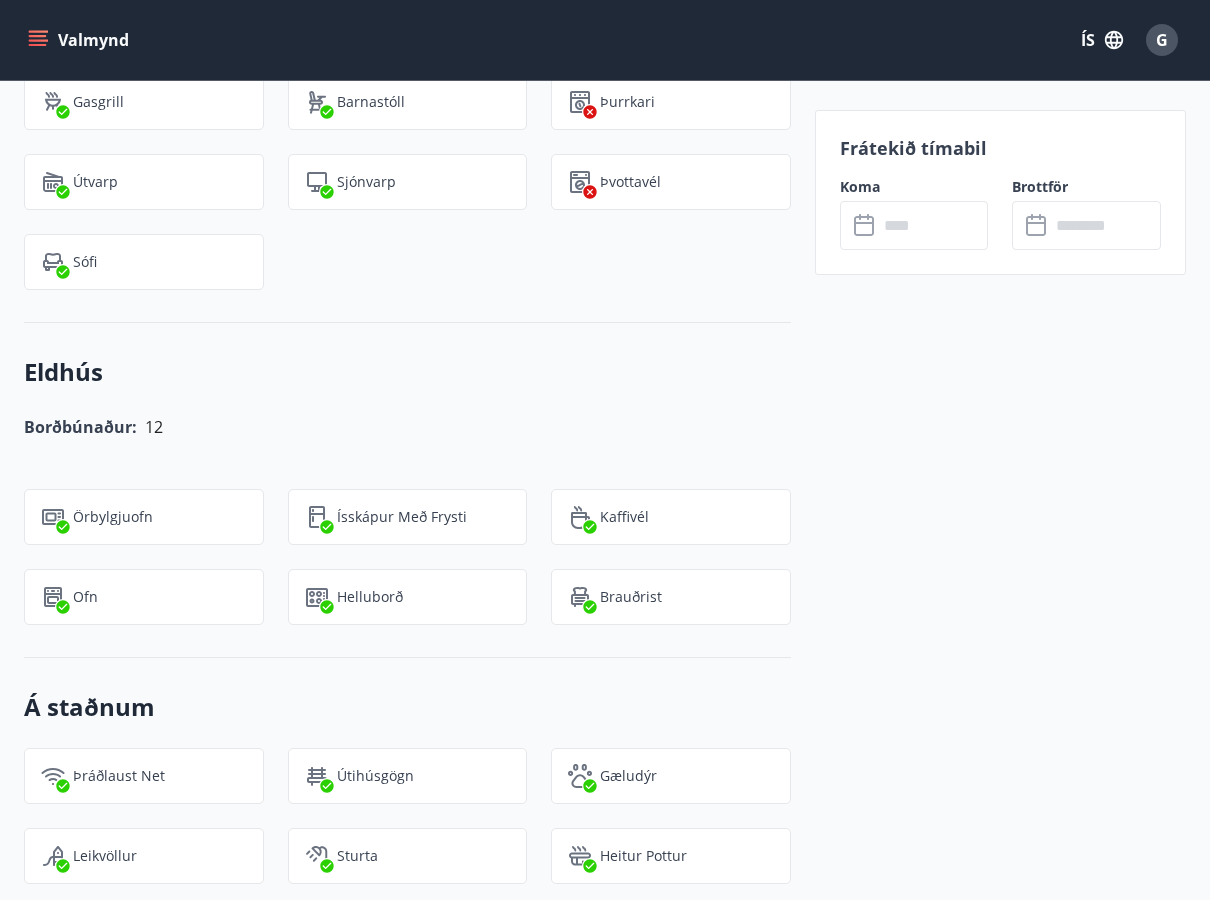 click 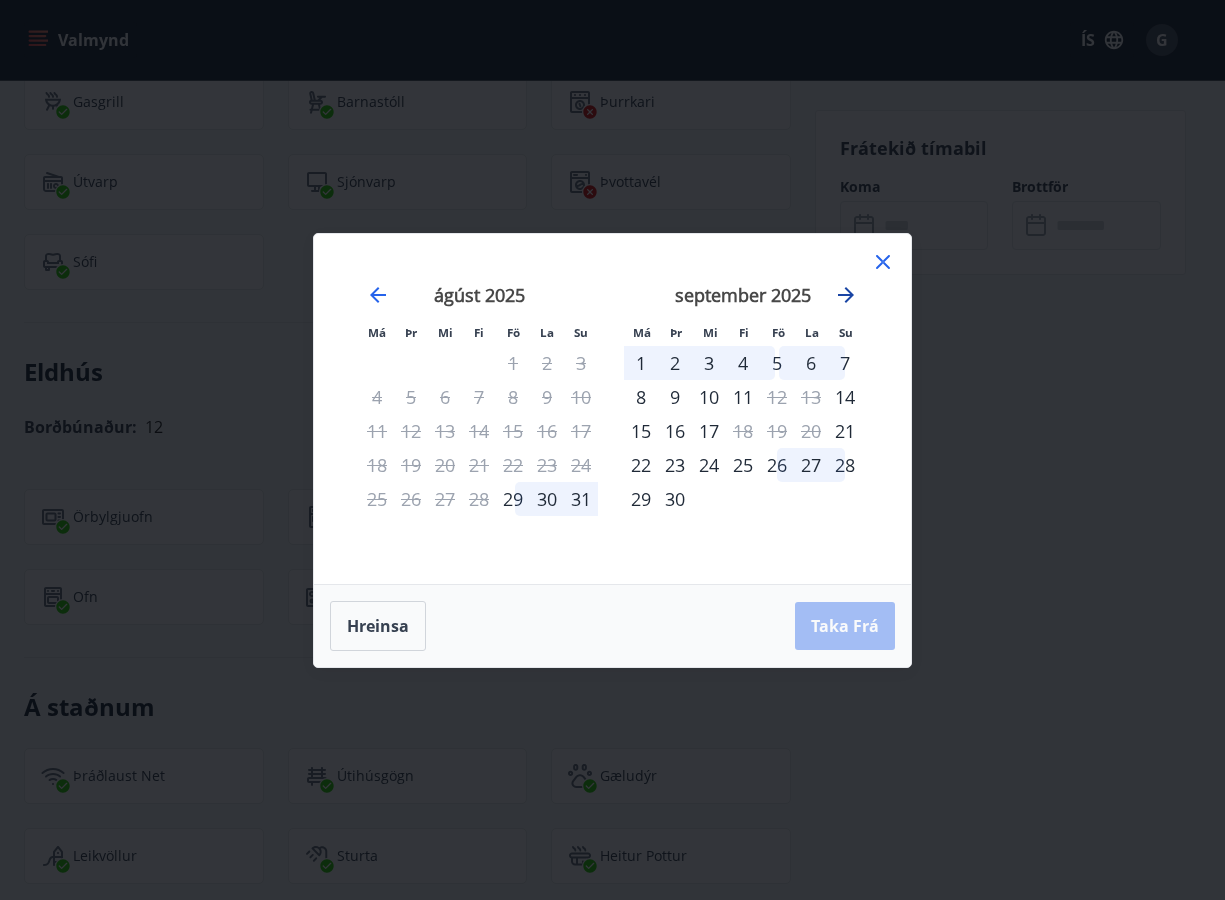 click 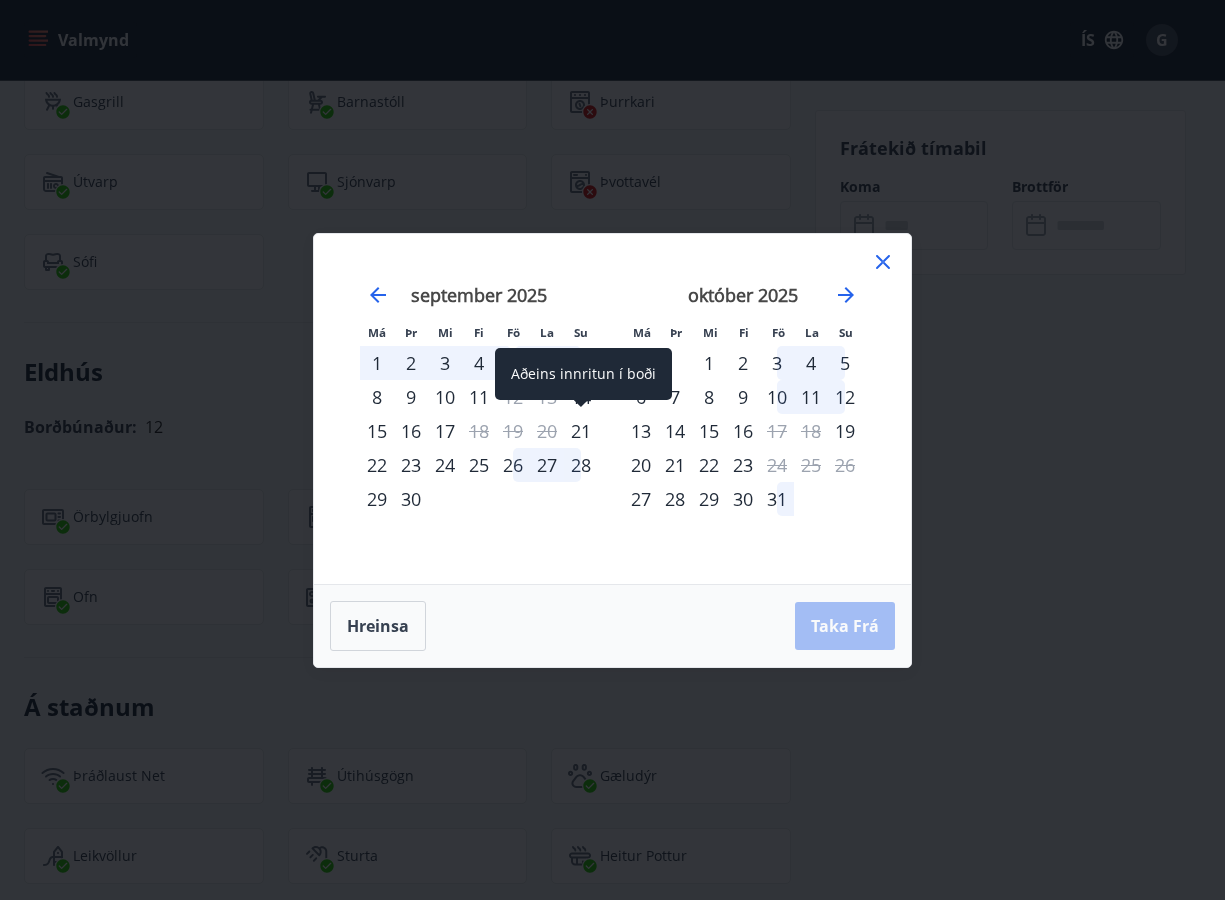 click on "21" at bounding box center (581, 431) 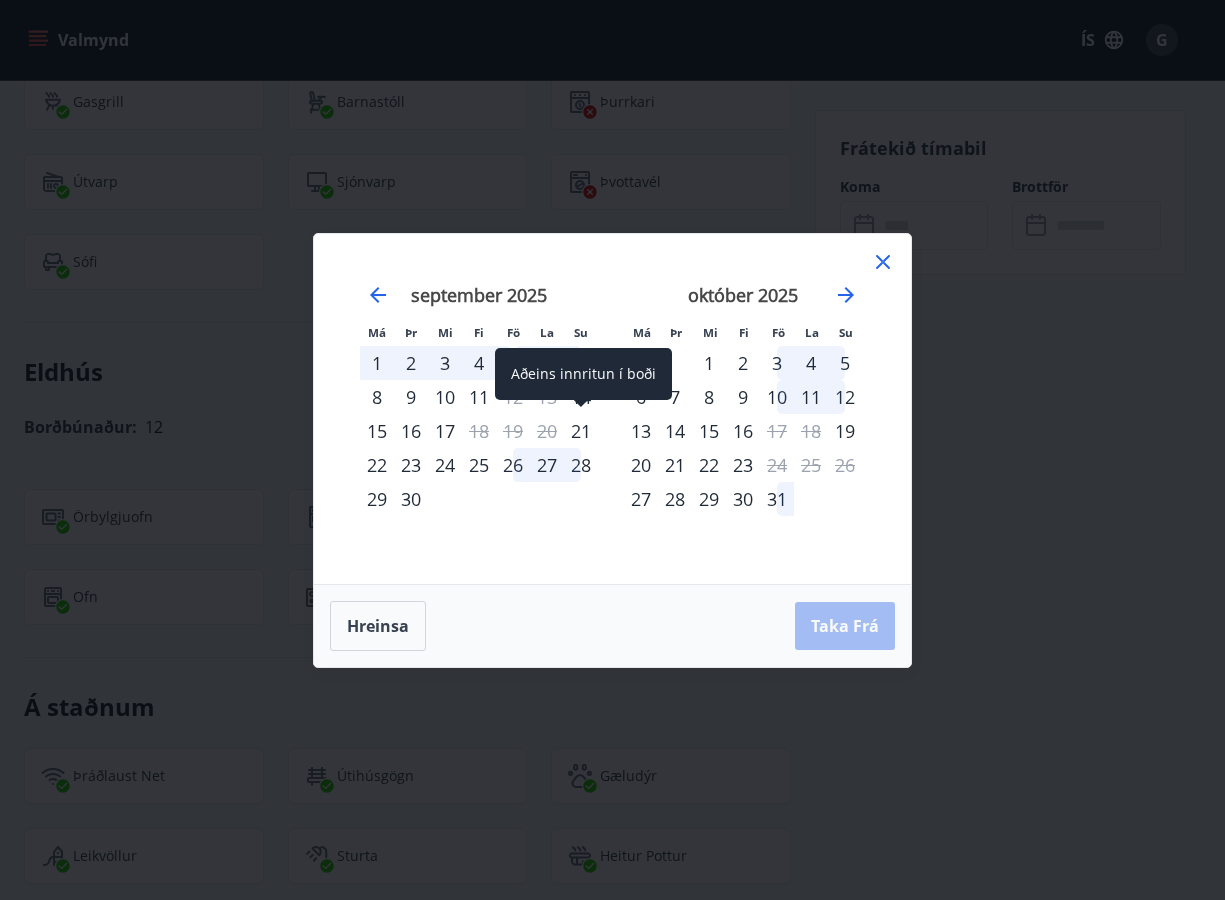 click on "21" at bounding box center (581, 431) 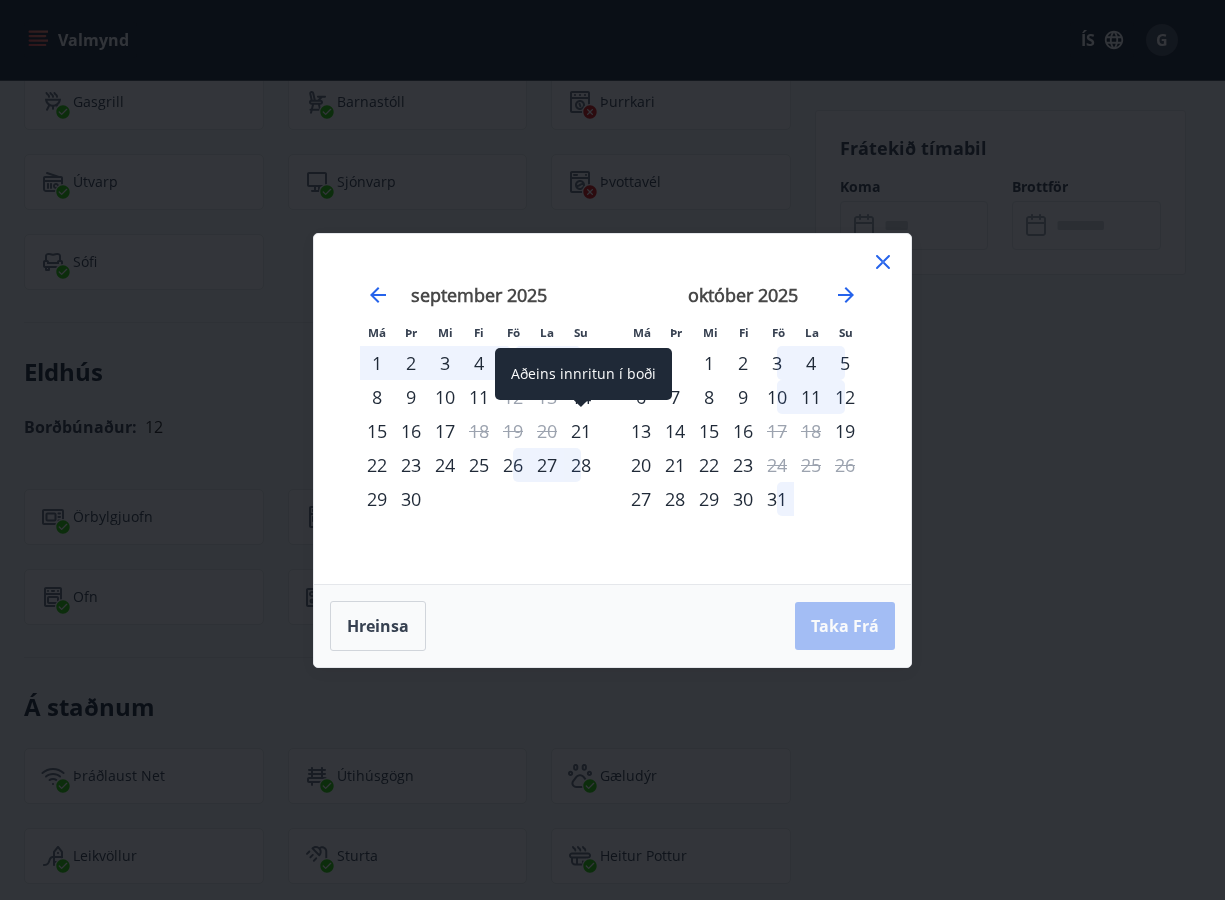click on "21" at bounding box center [581, 431] 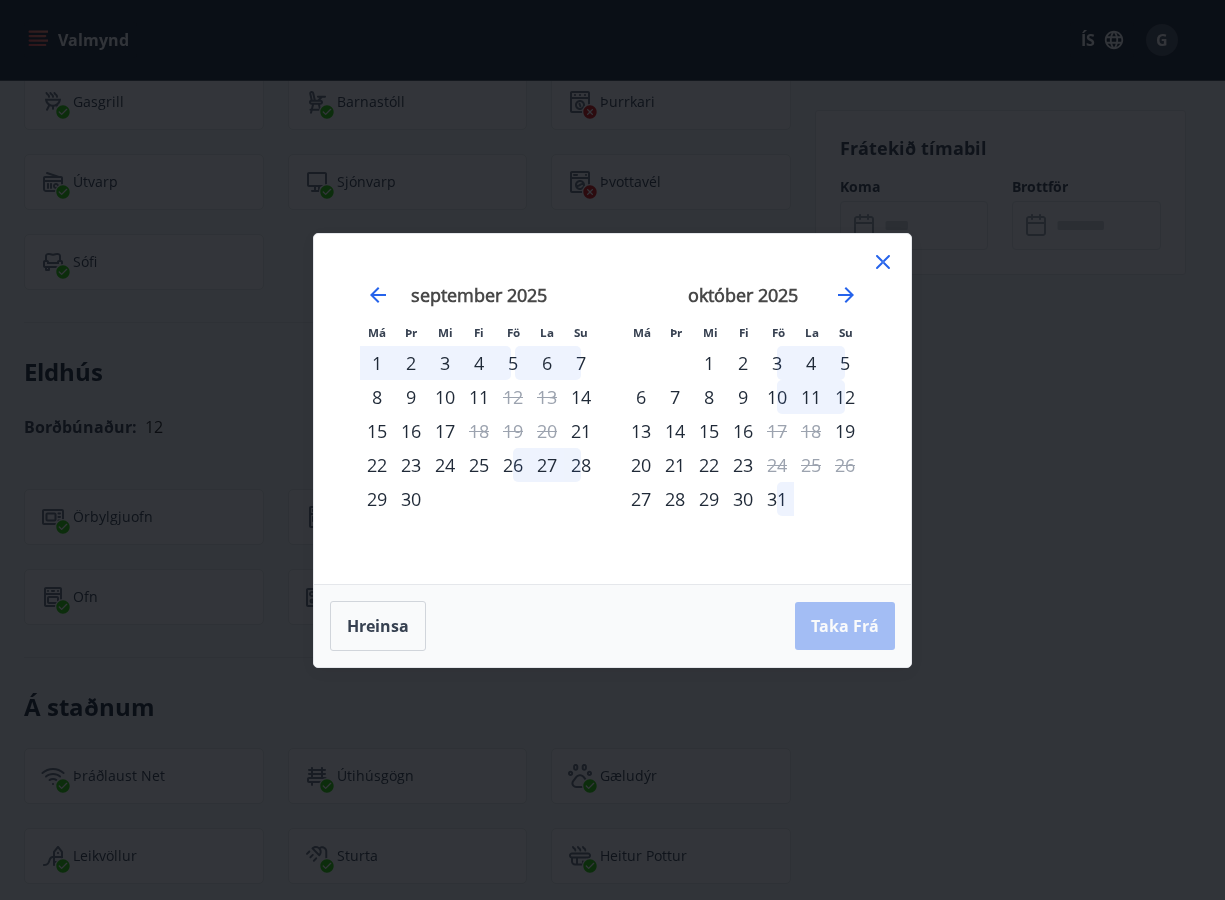 click on "22" at bounding box center [377, 465] 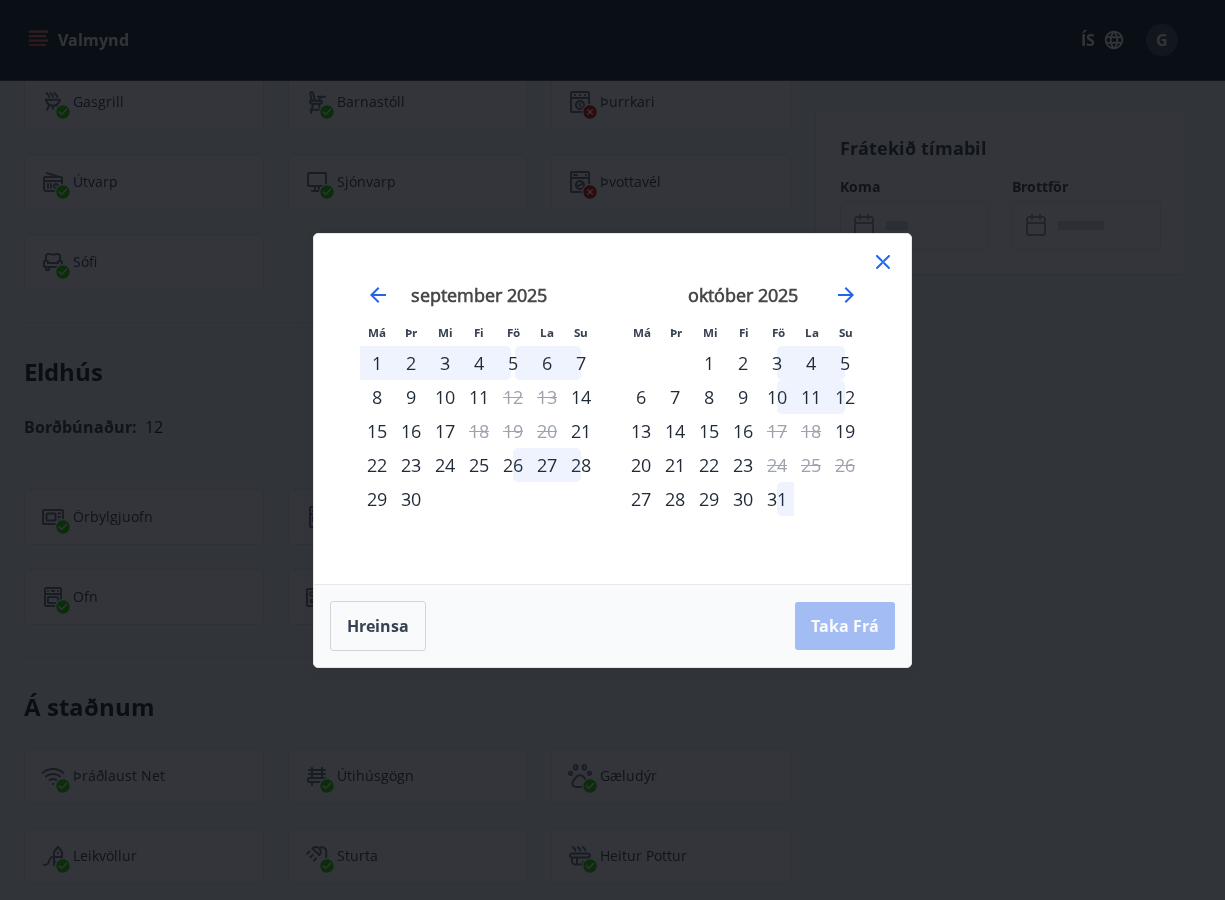 click 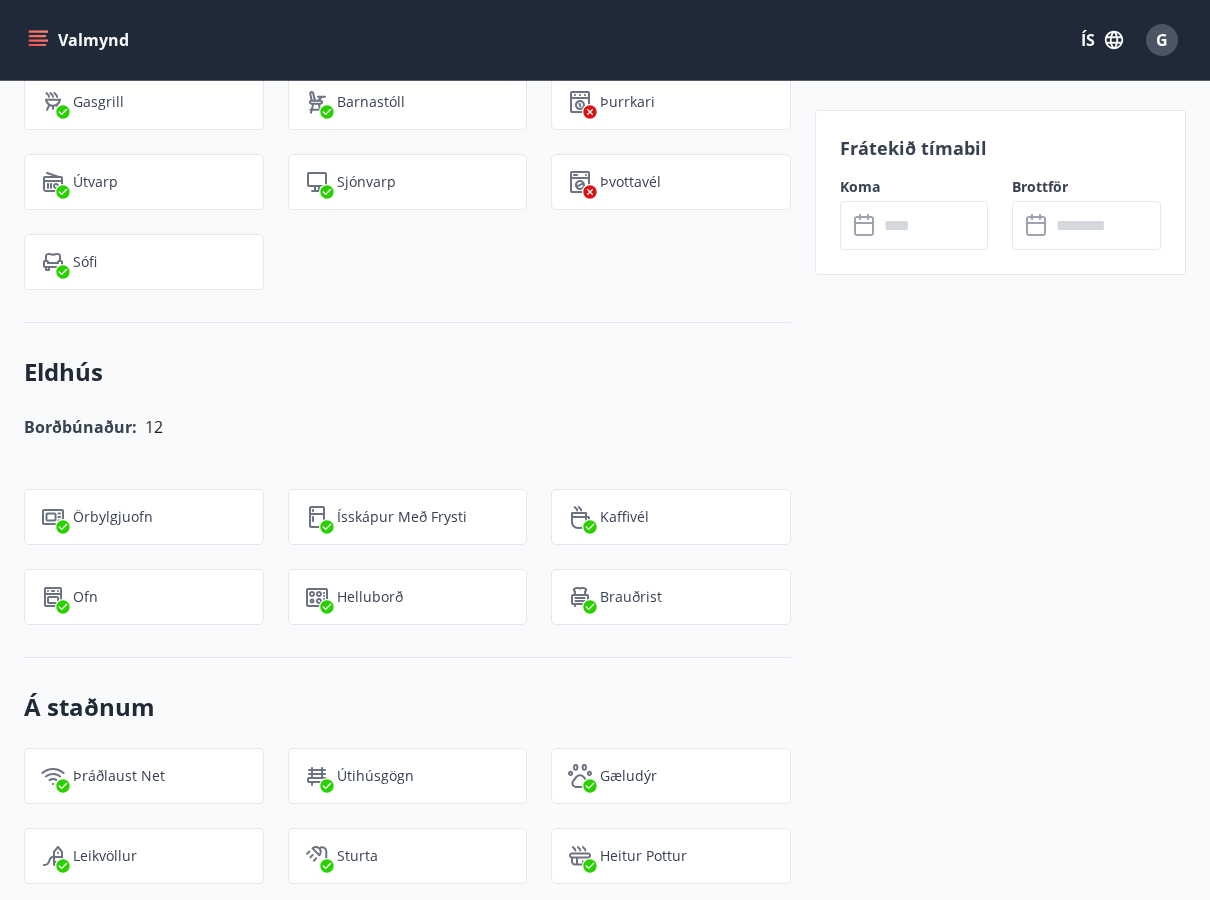 click 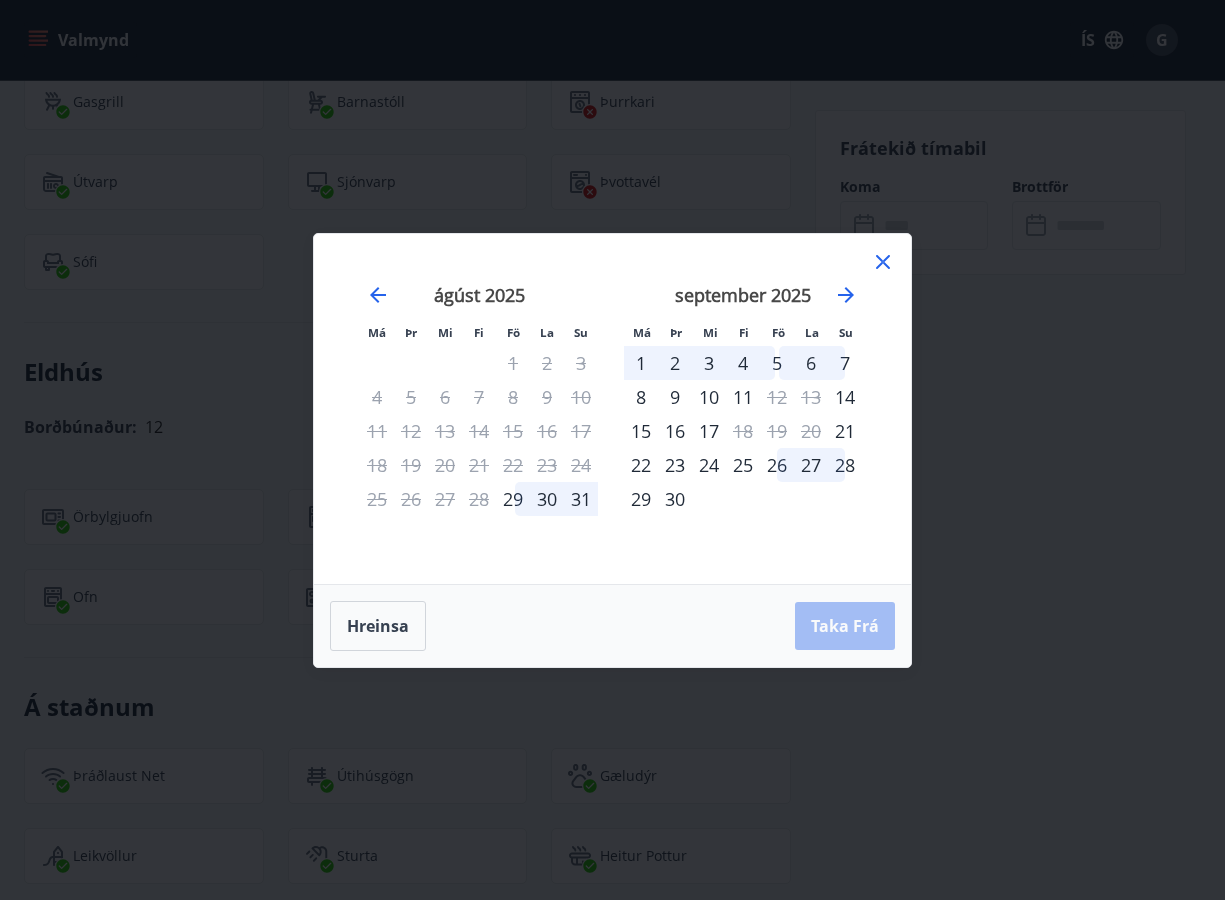click on "27" at bounding box center [811, 465] 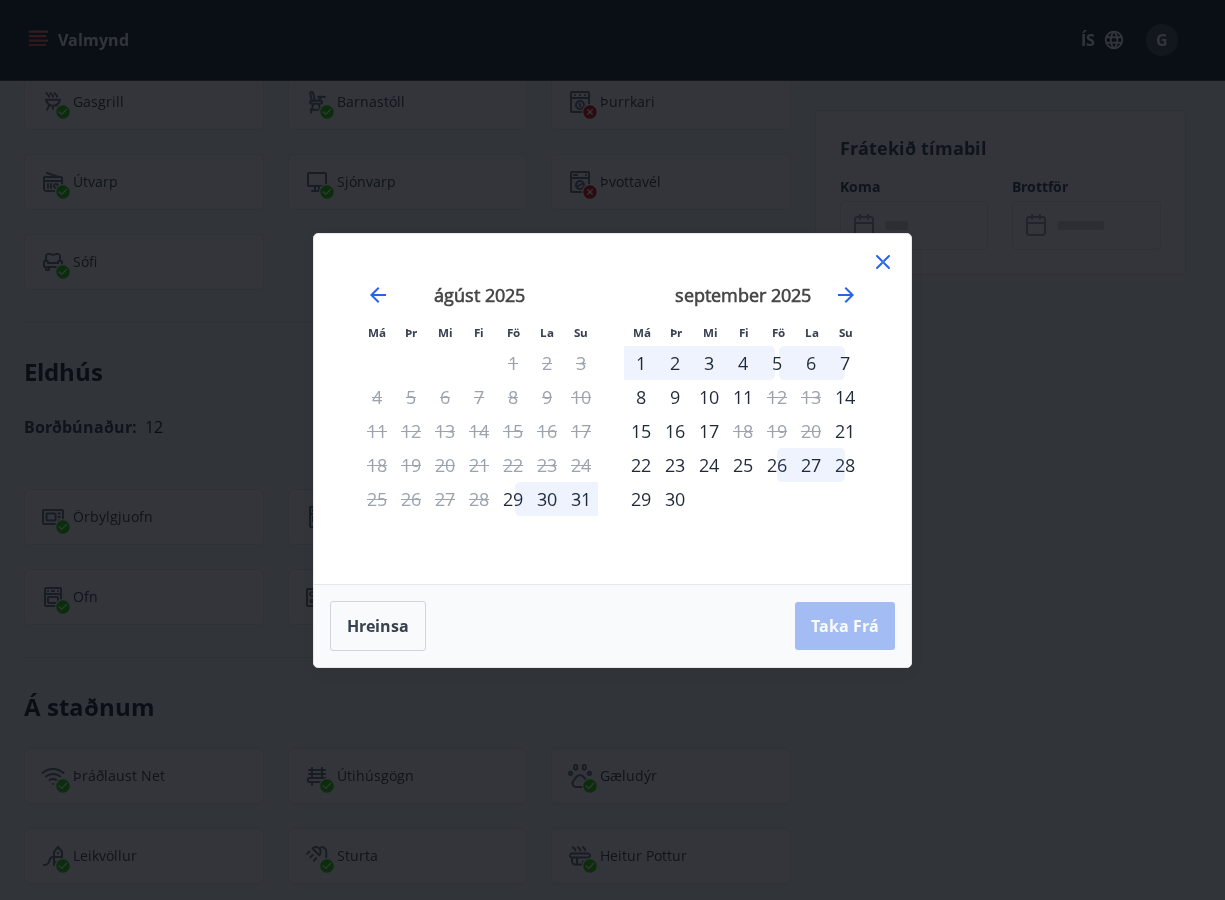 click on "27" at bounding box center (811, 465) 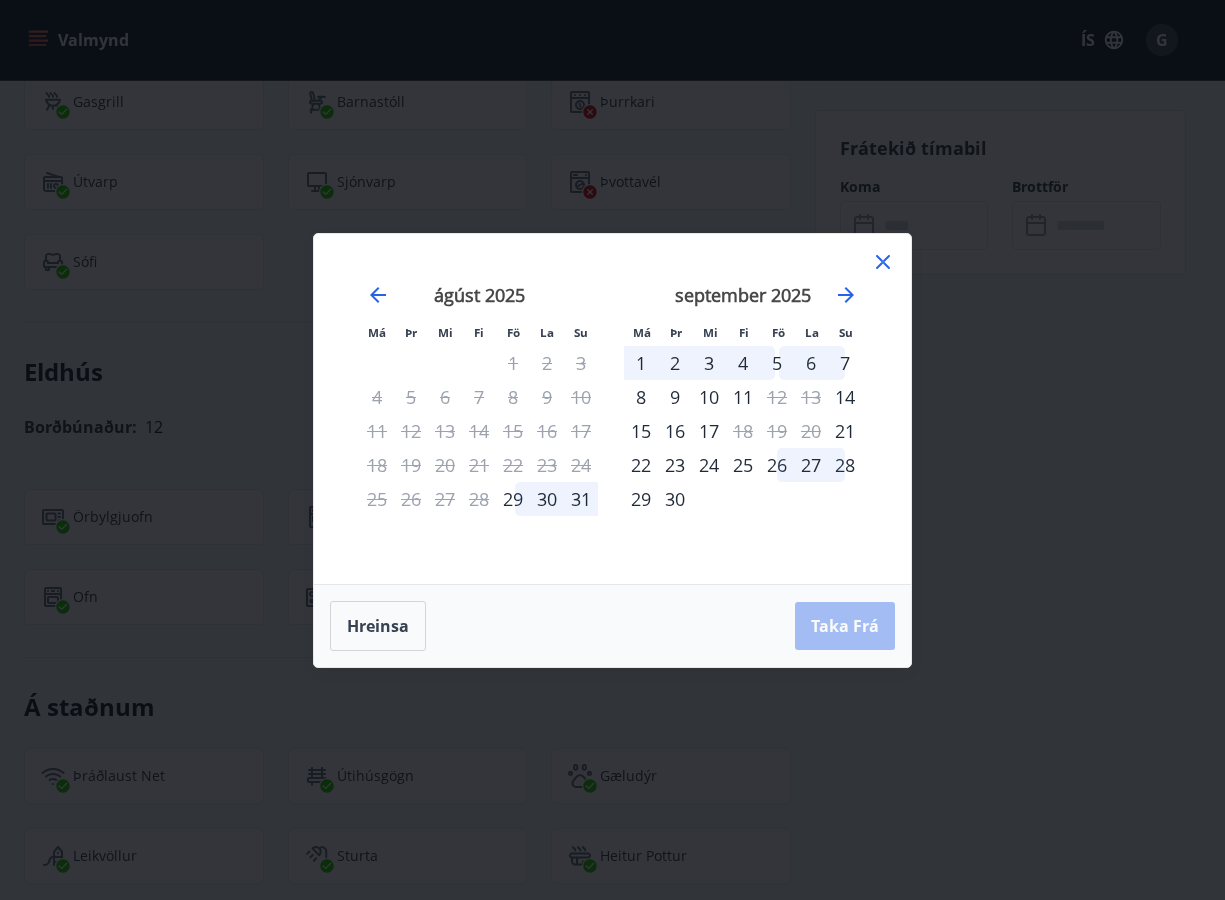 click on "26" at bounding box center (777, 465) 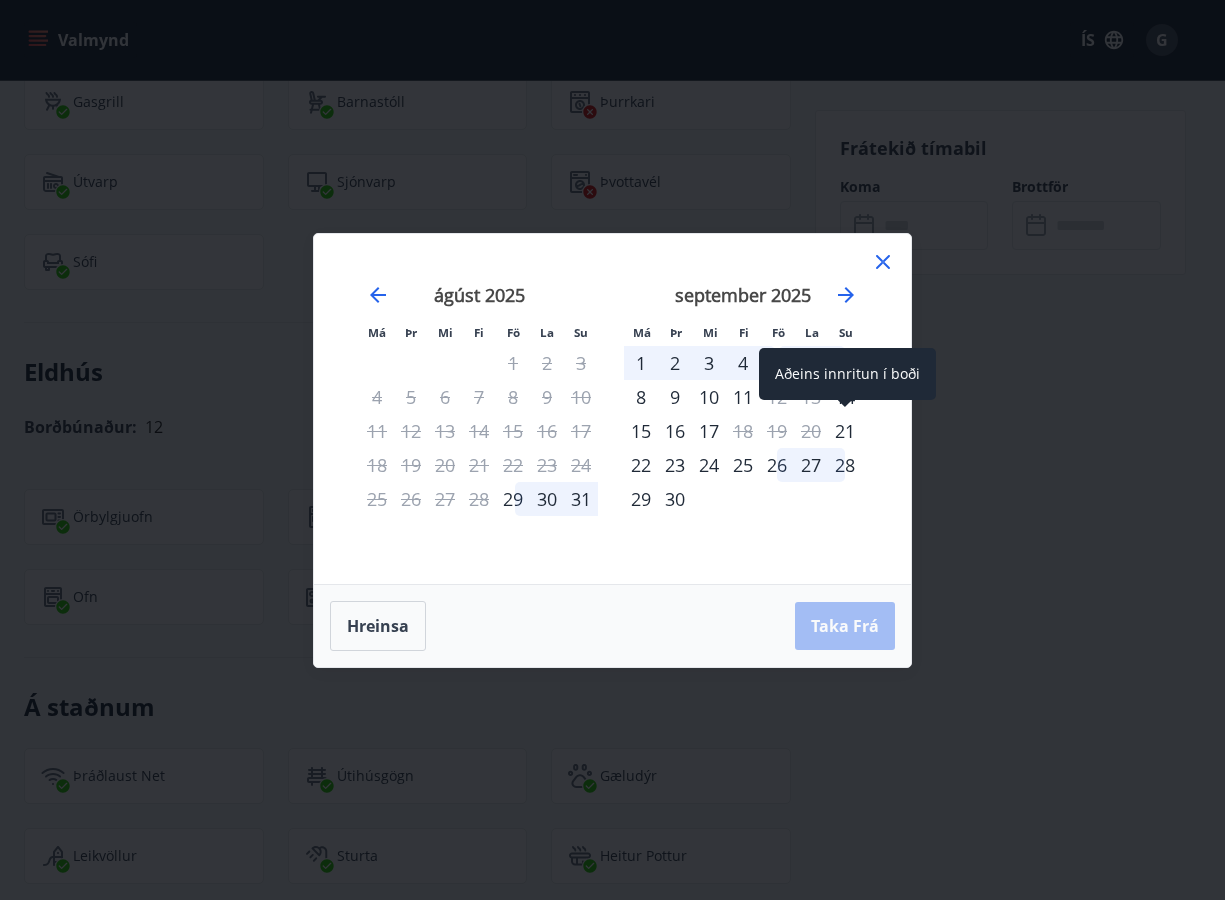 click on "21" at bounding box center (845, 431) 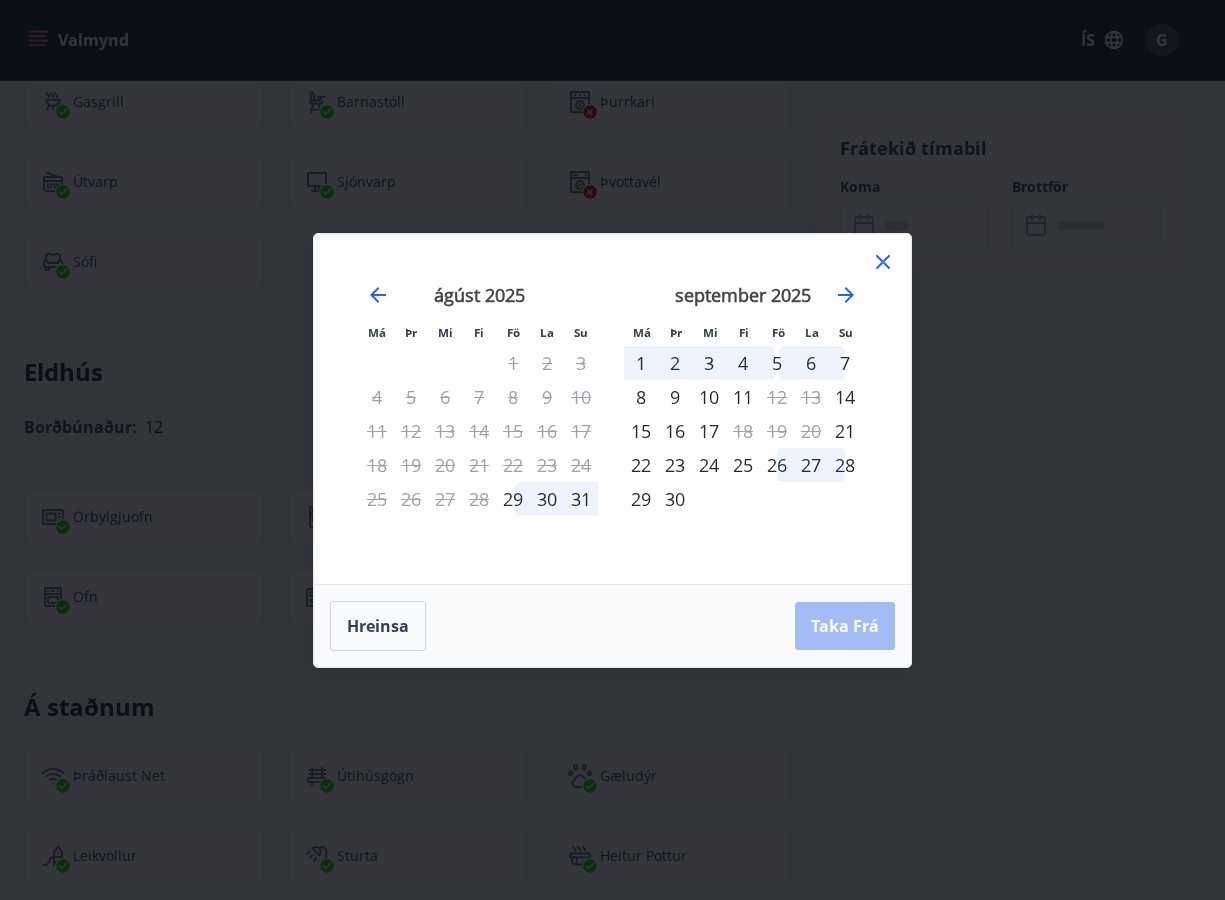 click on "23" at bounding box center [675, 465] 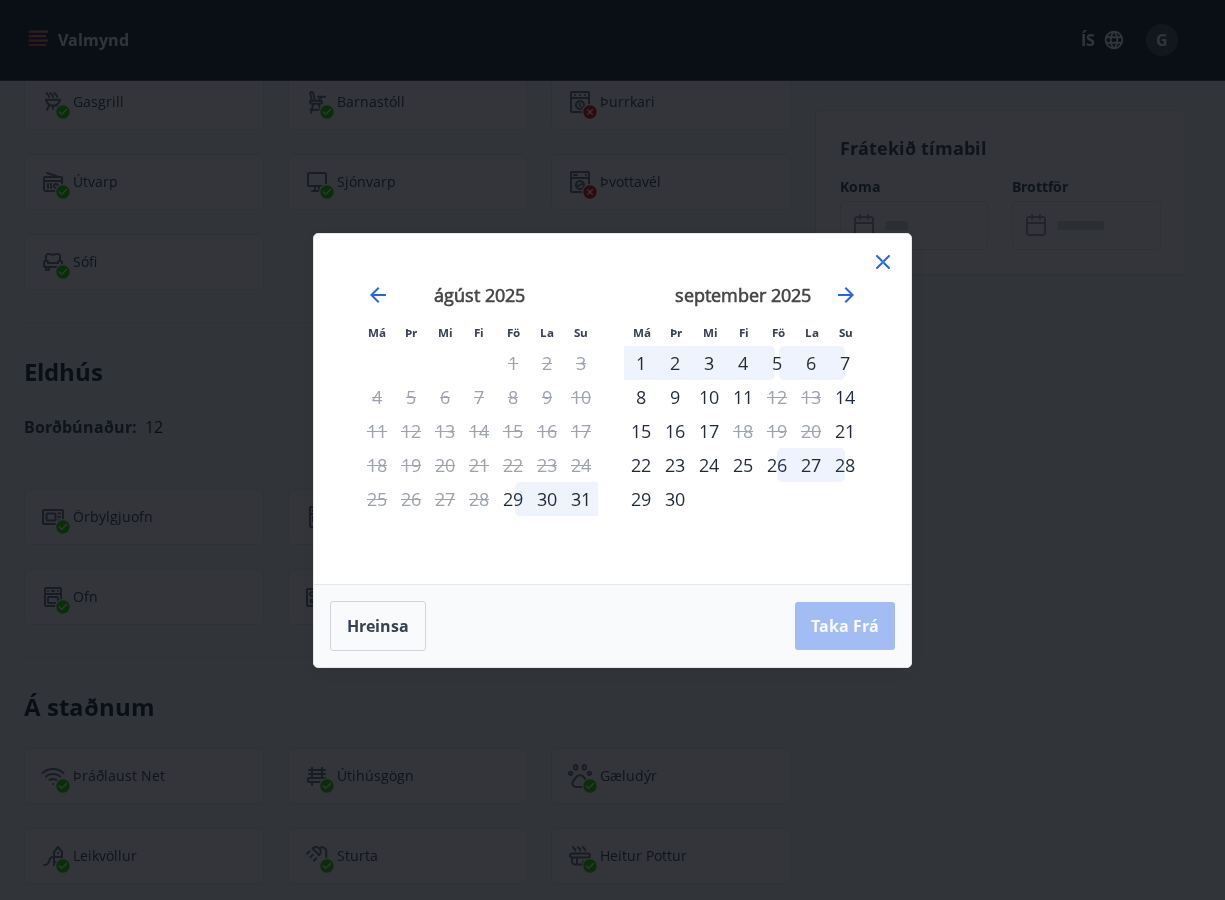 click on "24" at bounding box center [709, 465] 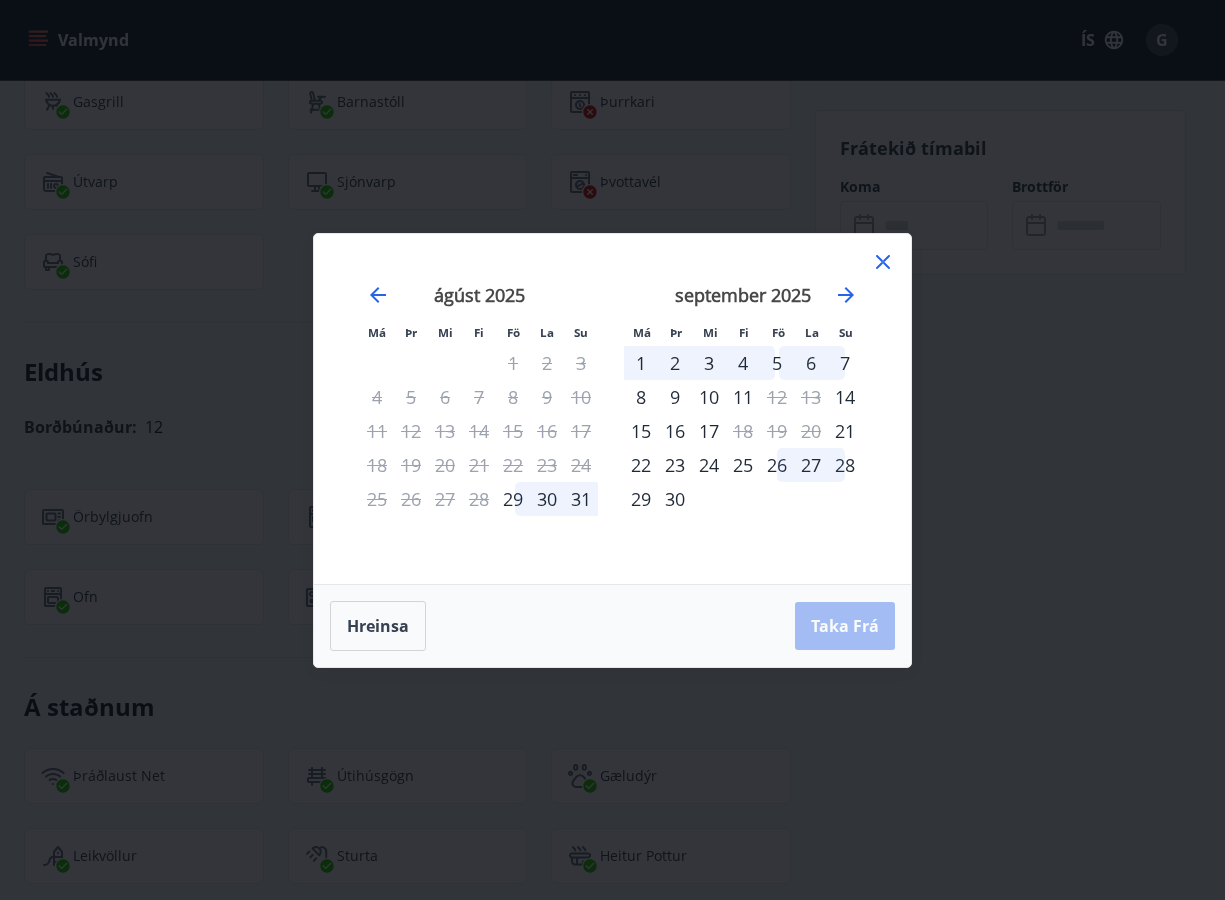 click on "25" at bounding box center (743, 465) 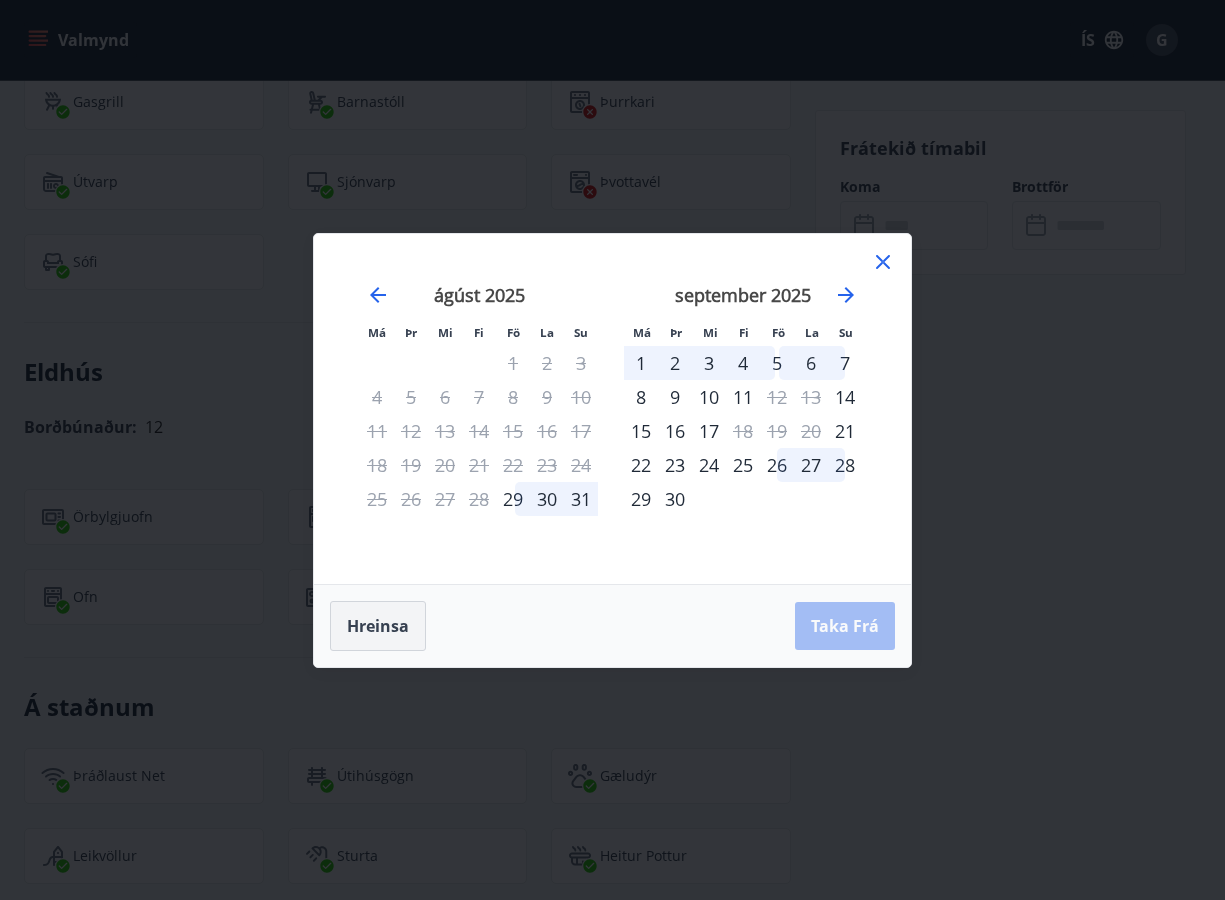 click on "Hreinsa" at bounding box center [378, 626] 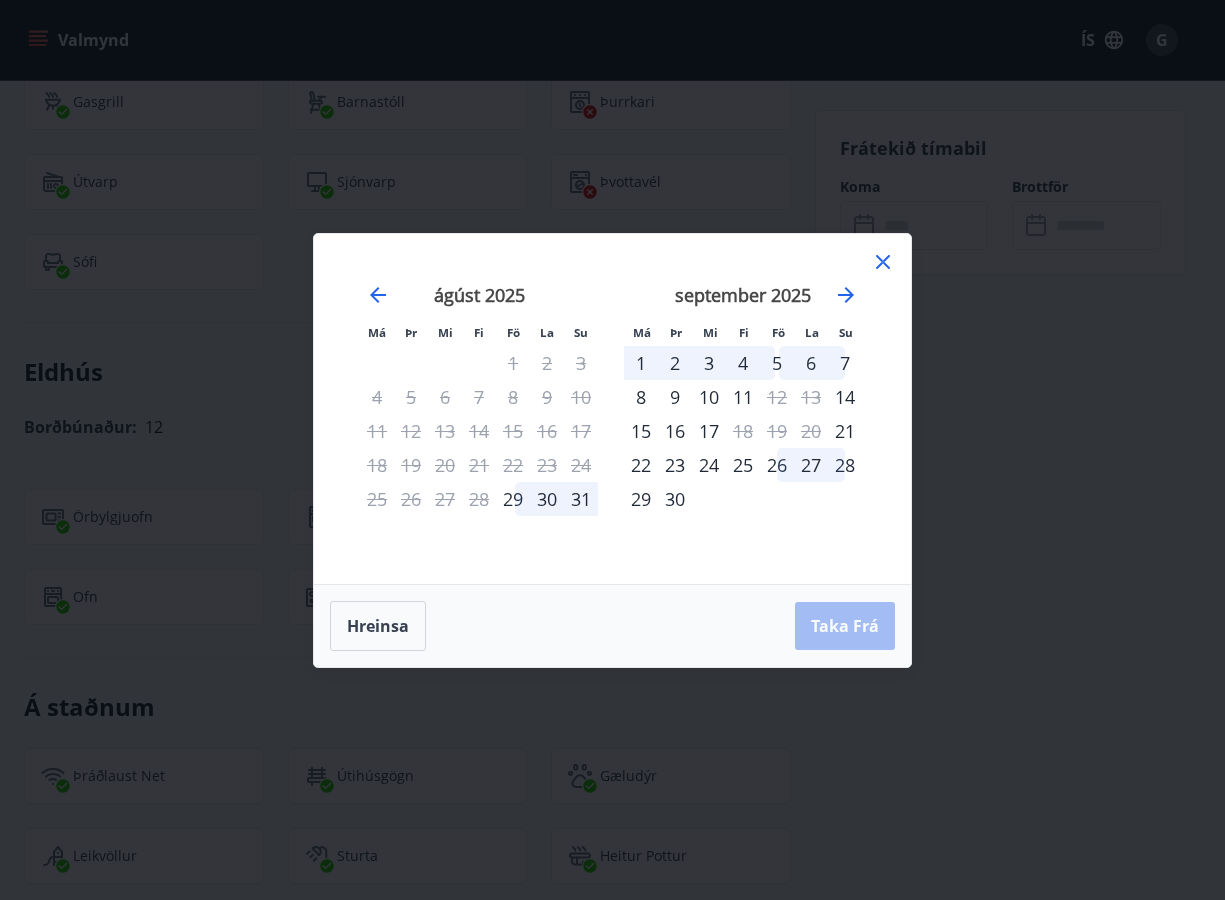 click on "Hreinsa Taka Frá" at bounding box center (612, 626) 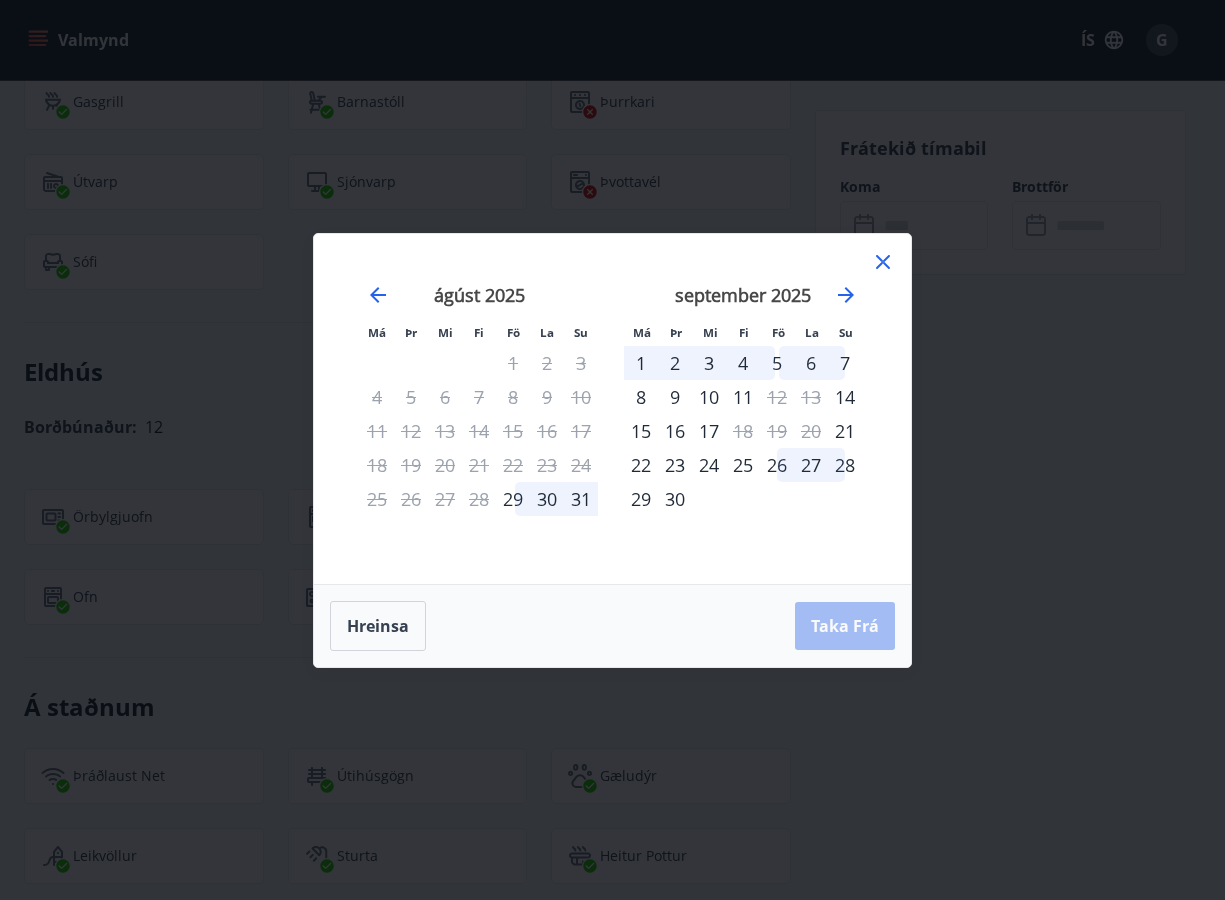 click on "Hreinsa Taka Frá" at bounding box center (612, 626) 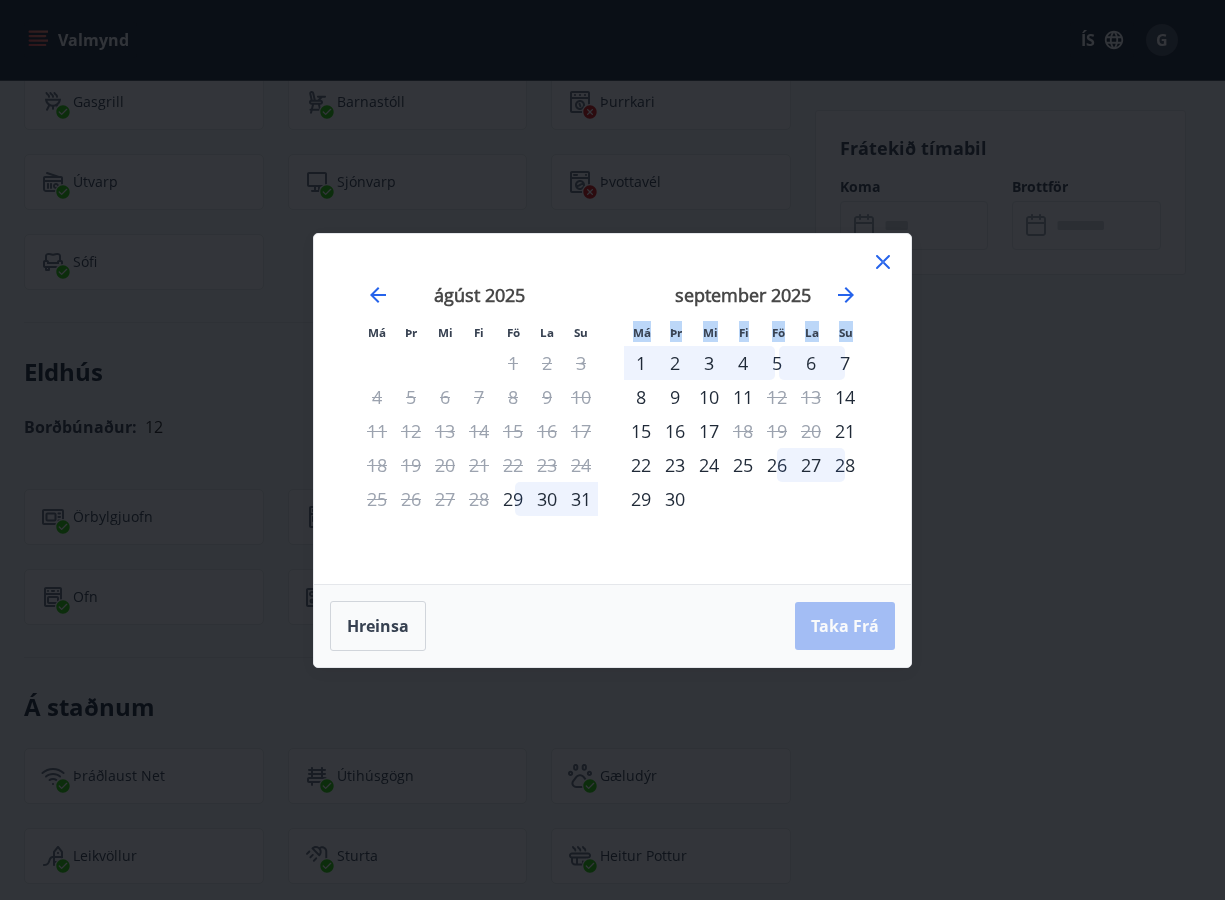 click on "Hreinsa Taka Frá" at bounding box center (612, 626) 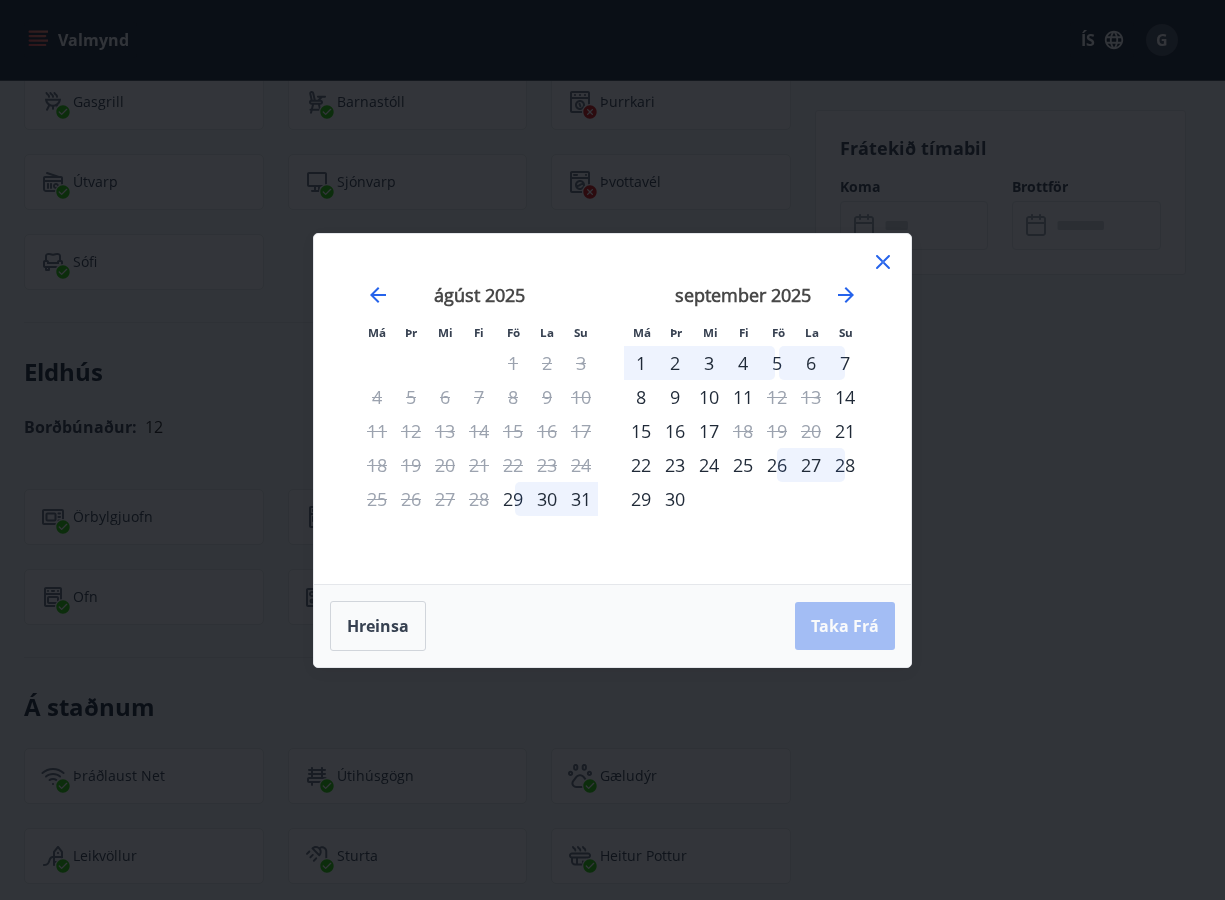 click on "Hreinsa Taka Frá" at bounding box center [612, 626] 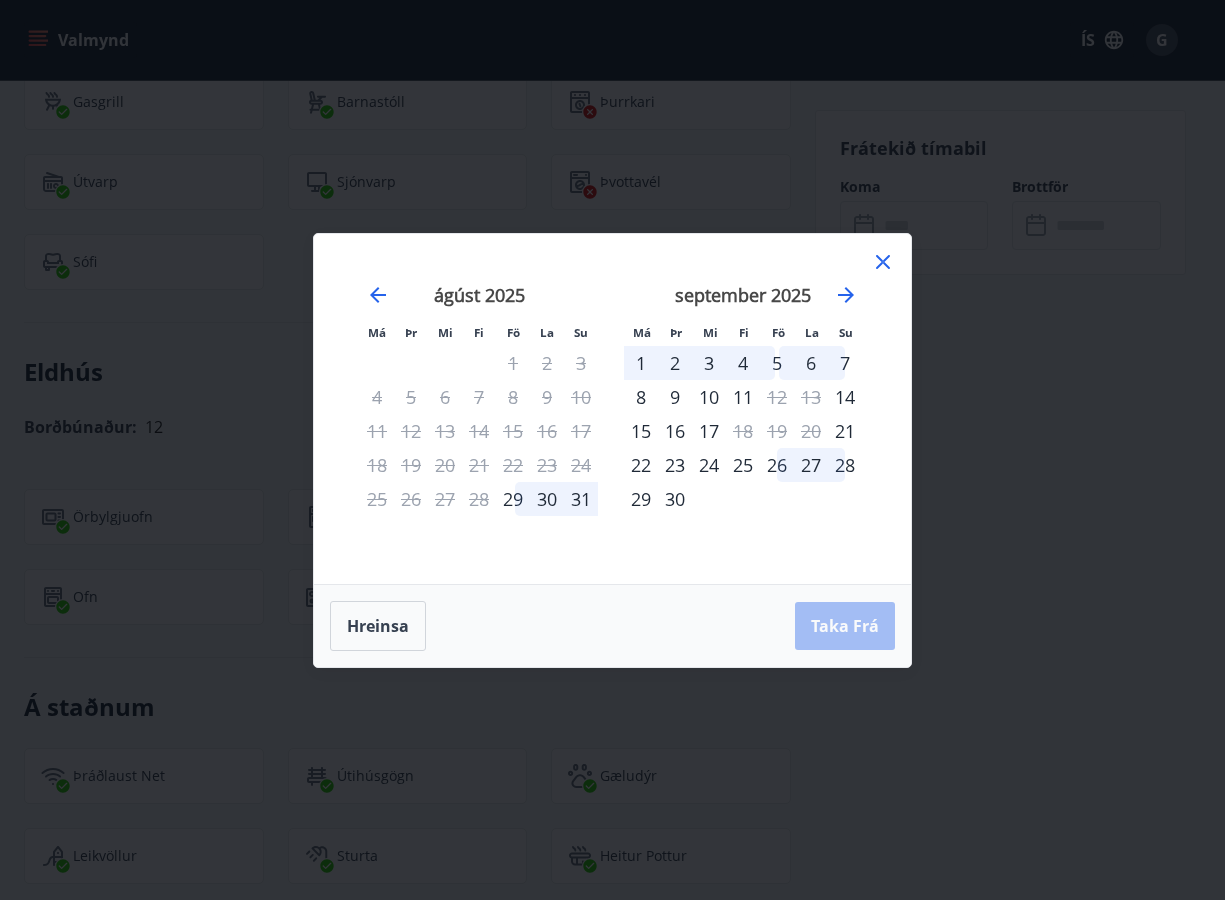 click on "Hreinsa Taka Frá" at bounding box center (612, 626) 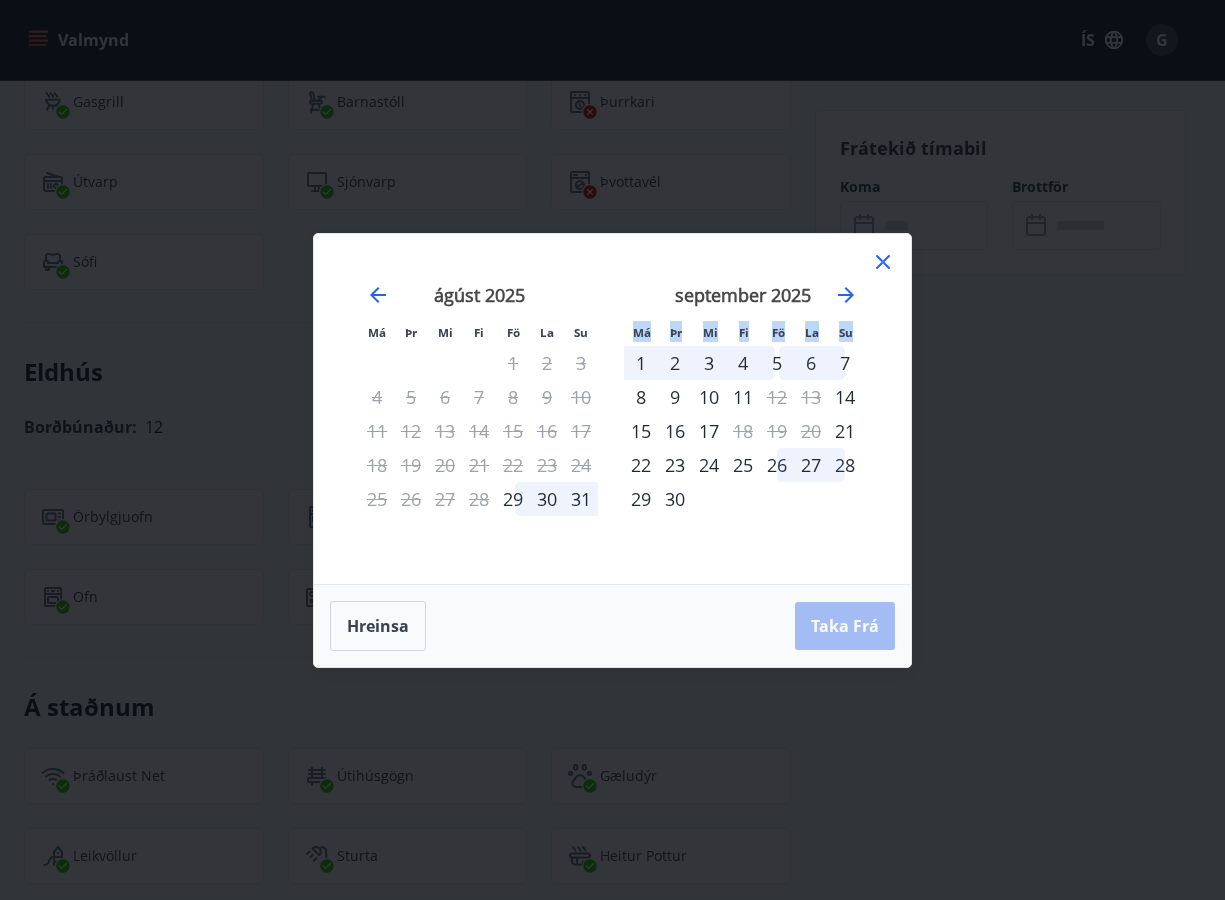 click on "Hreinsa Taka Frá" at bounding box center [612, 626] 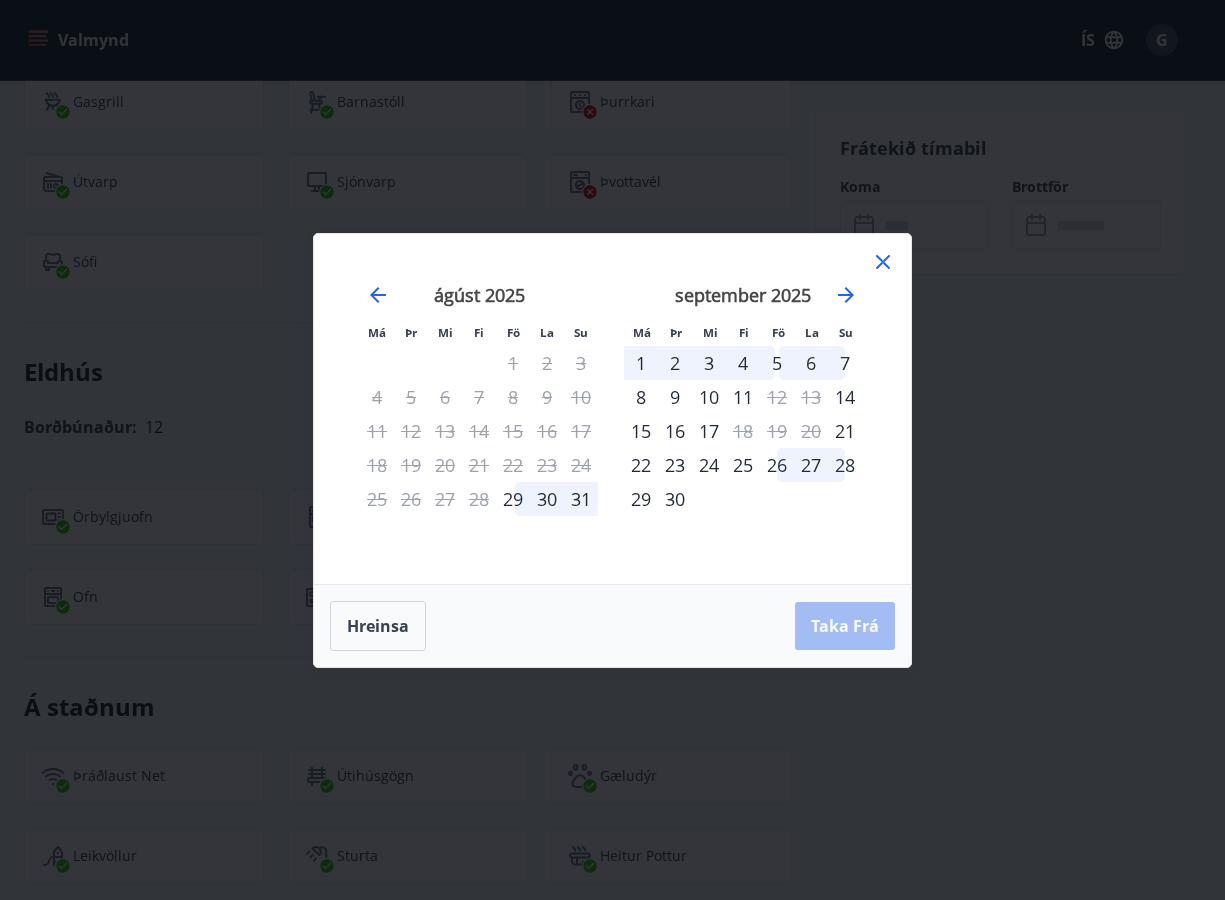 drag, startPoint x: 868, startPoint y: 620, endPoint x: 1034, endPoint y: 289, distance: 370.29312 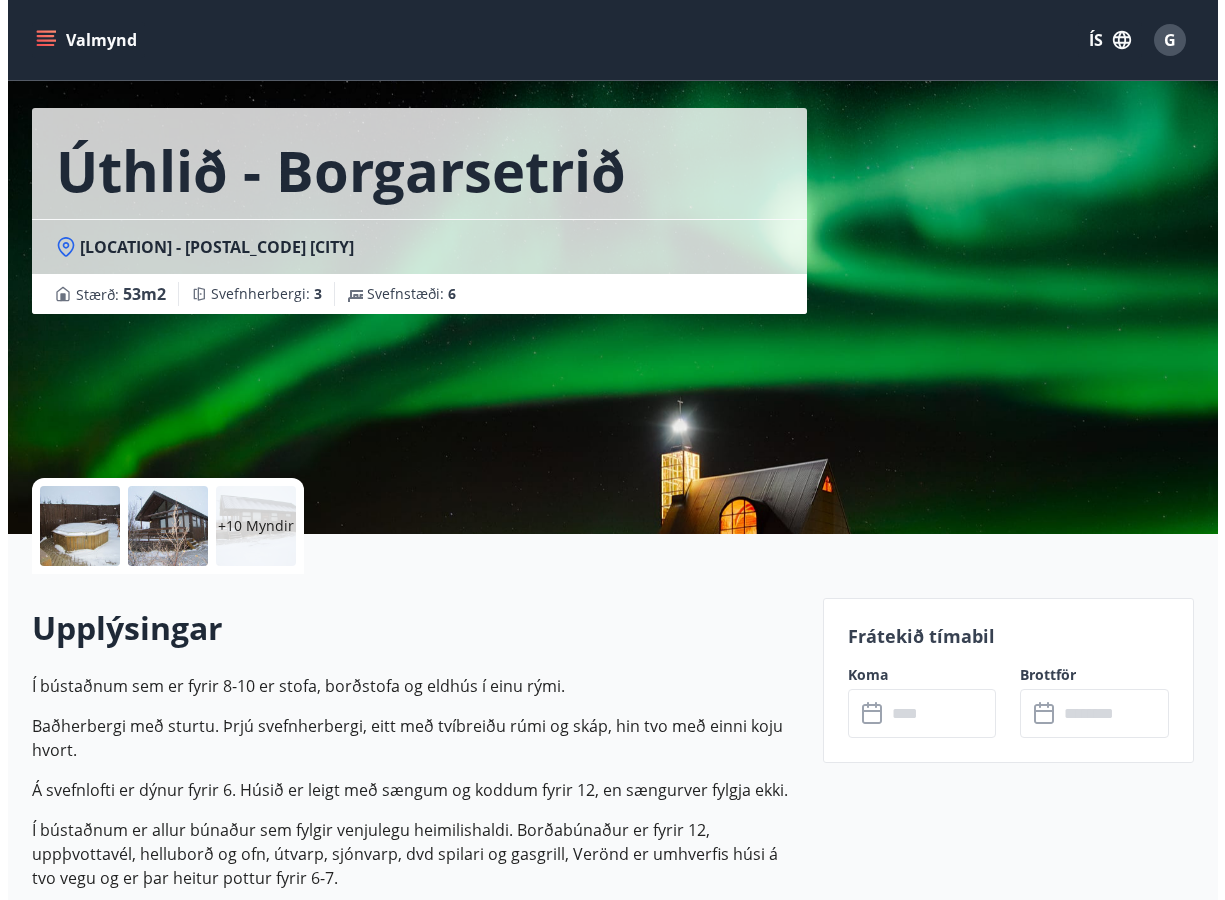 scroll, scrollTop: 300, scrollLeft: 0, axis: vertical 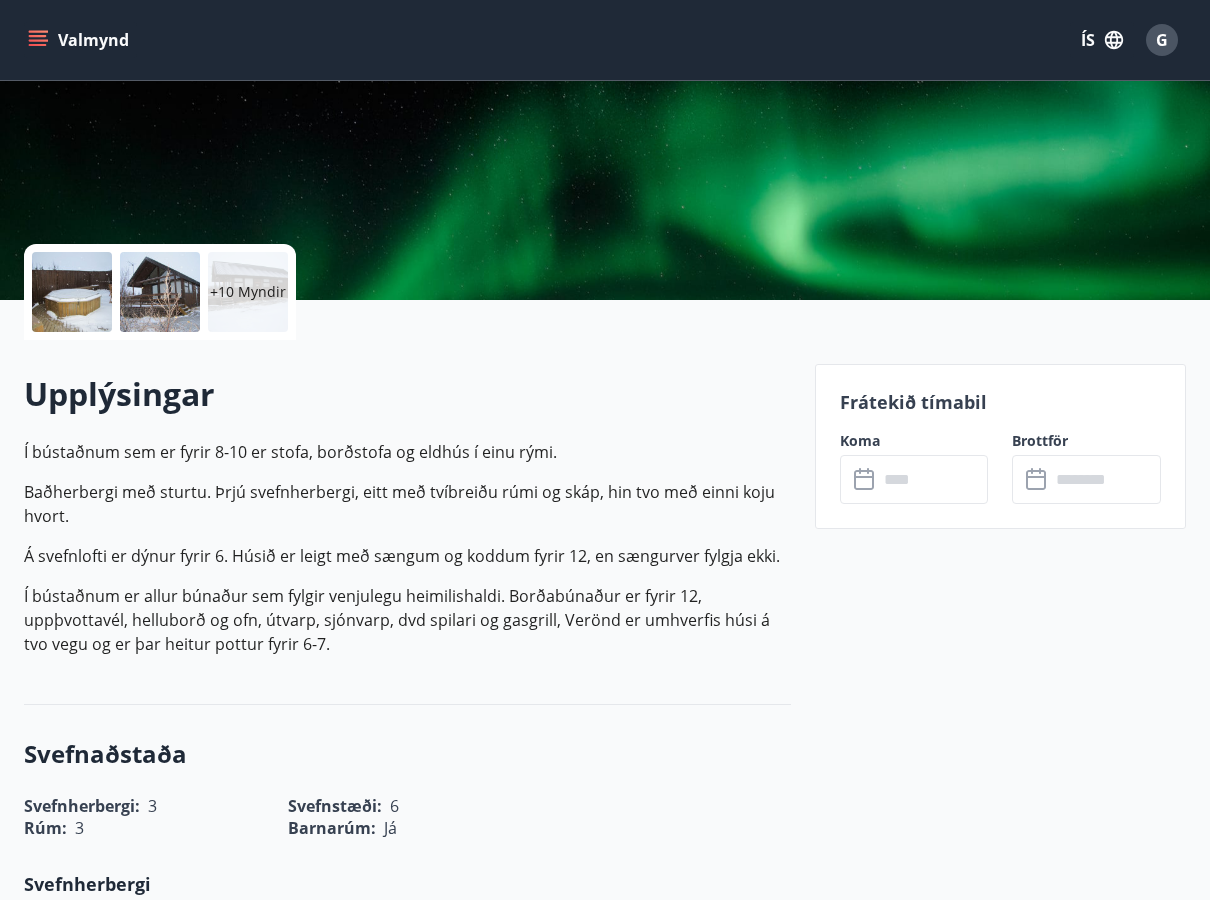 click at bounding box center [160, 292] 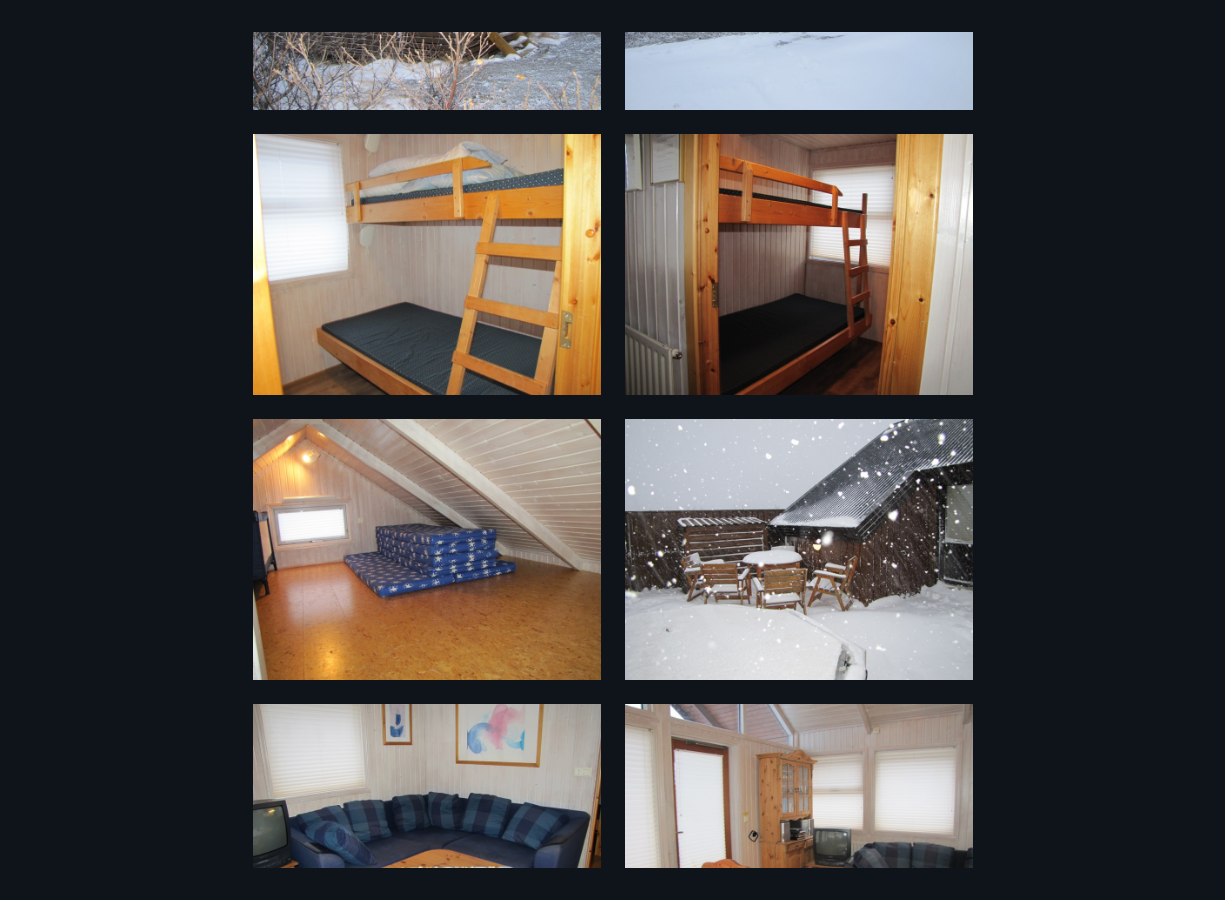 scroll, scrollTop: 806, scrollLeft: 0, axis: vertical 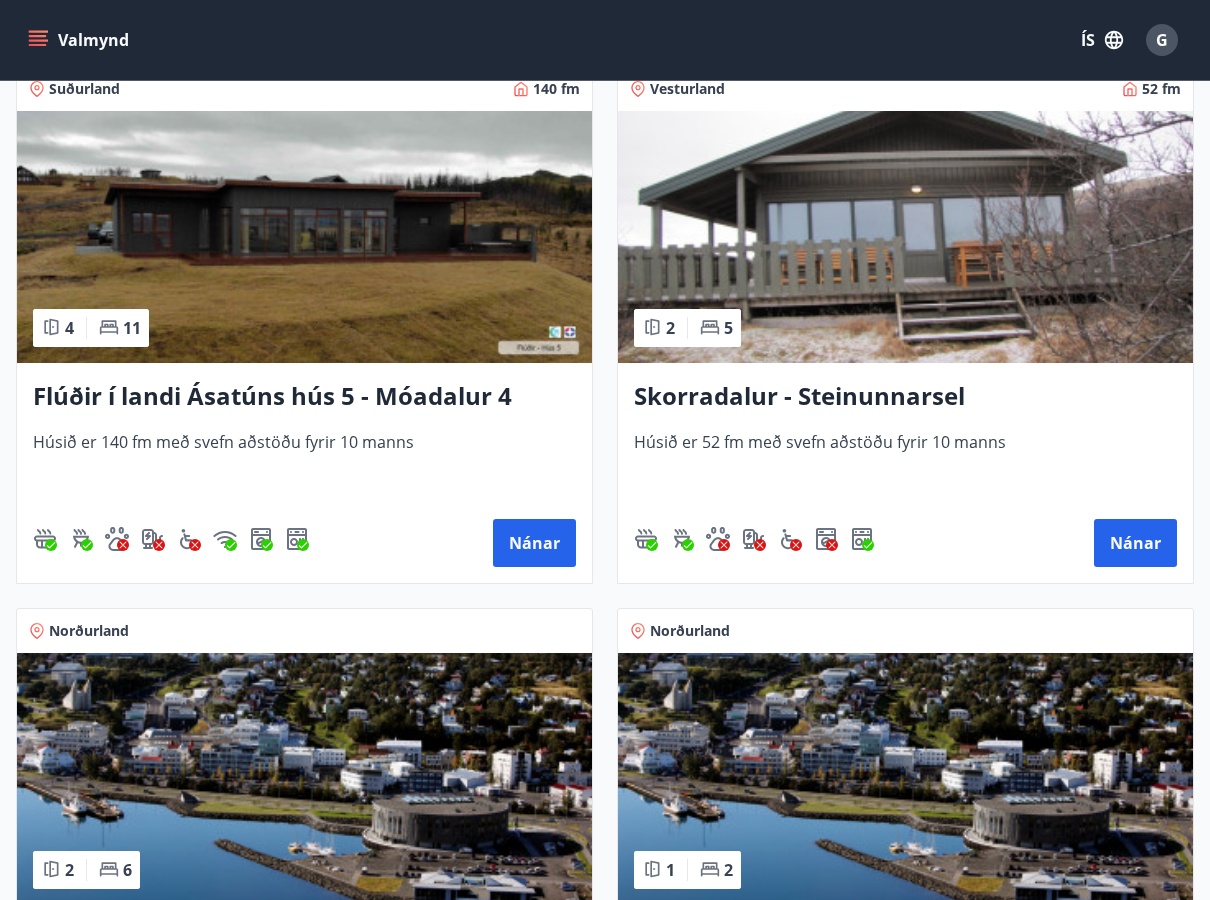 click at bounding box center (304, 237) 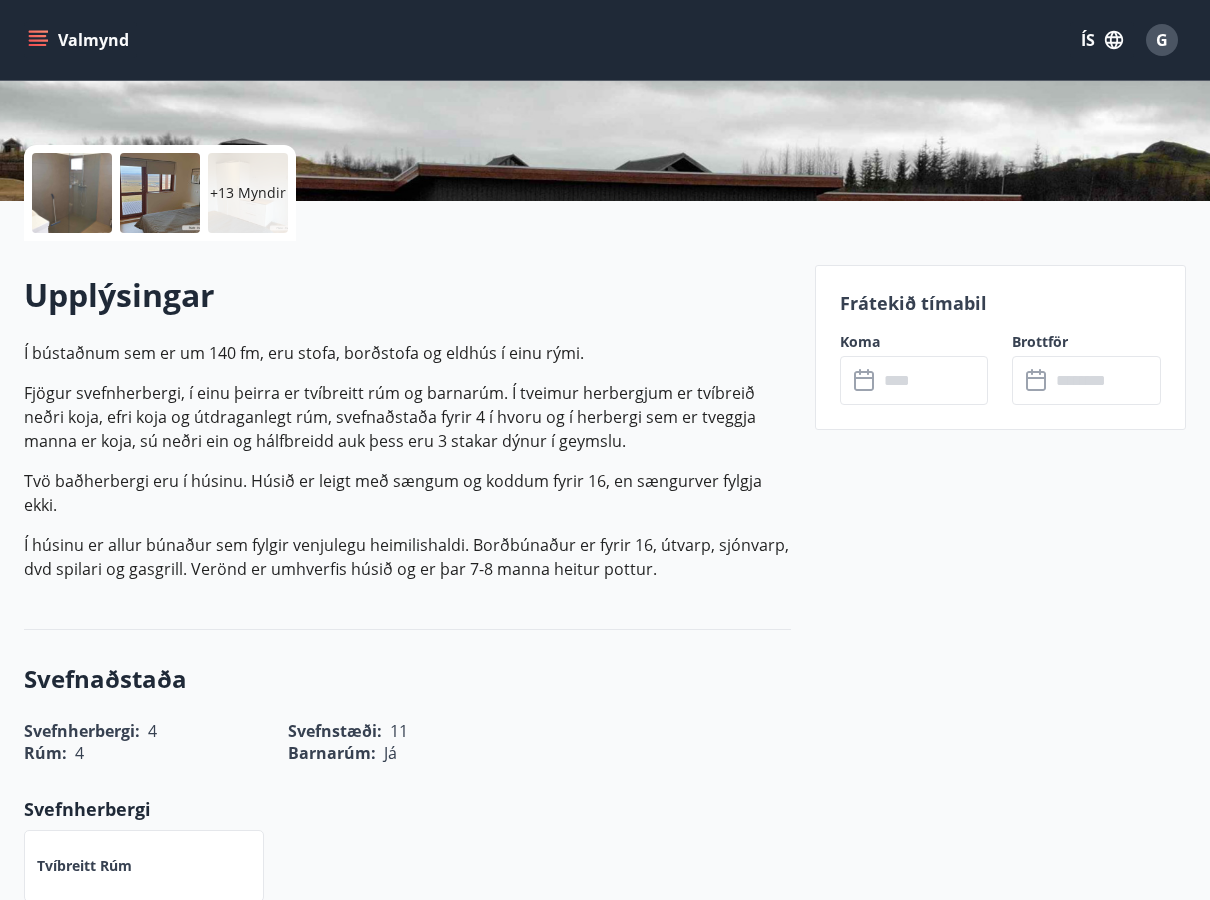 scroll, scrollTop: 400, scrollLeft: 0, axis: vertical 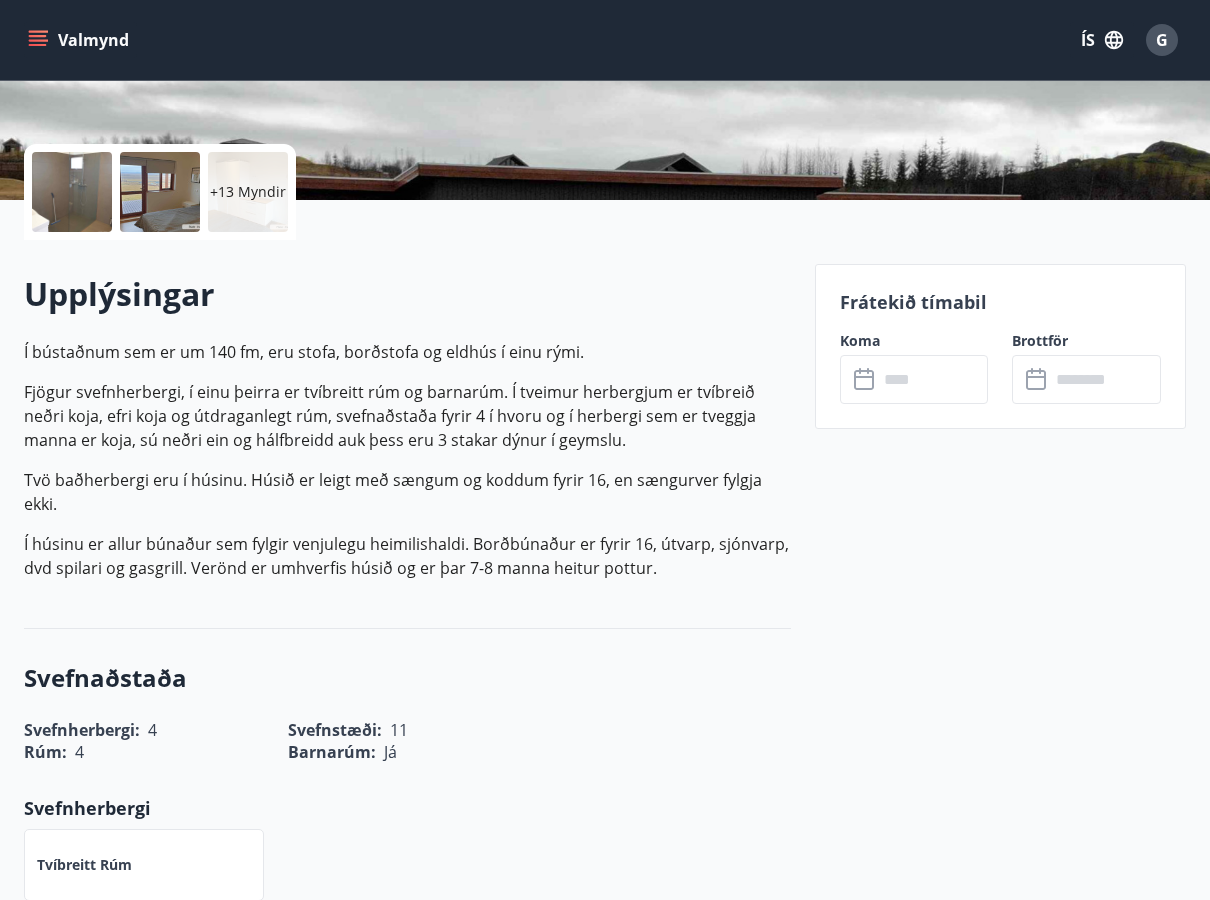 click 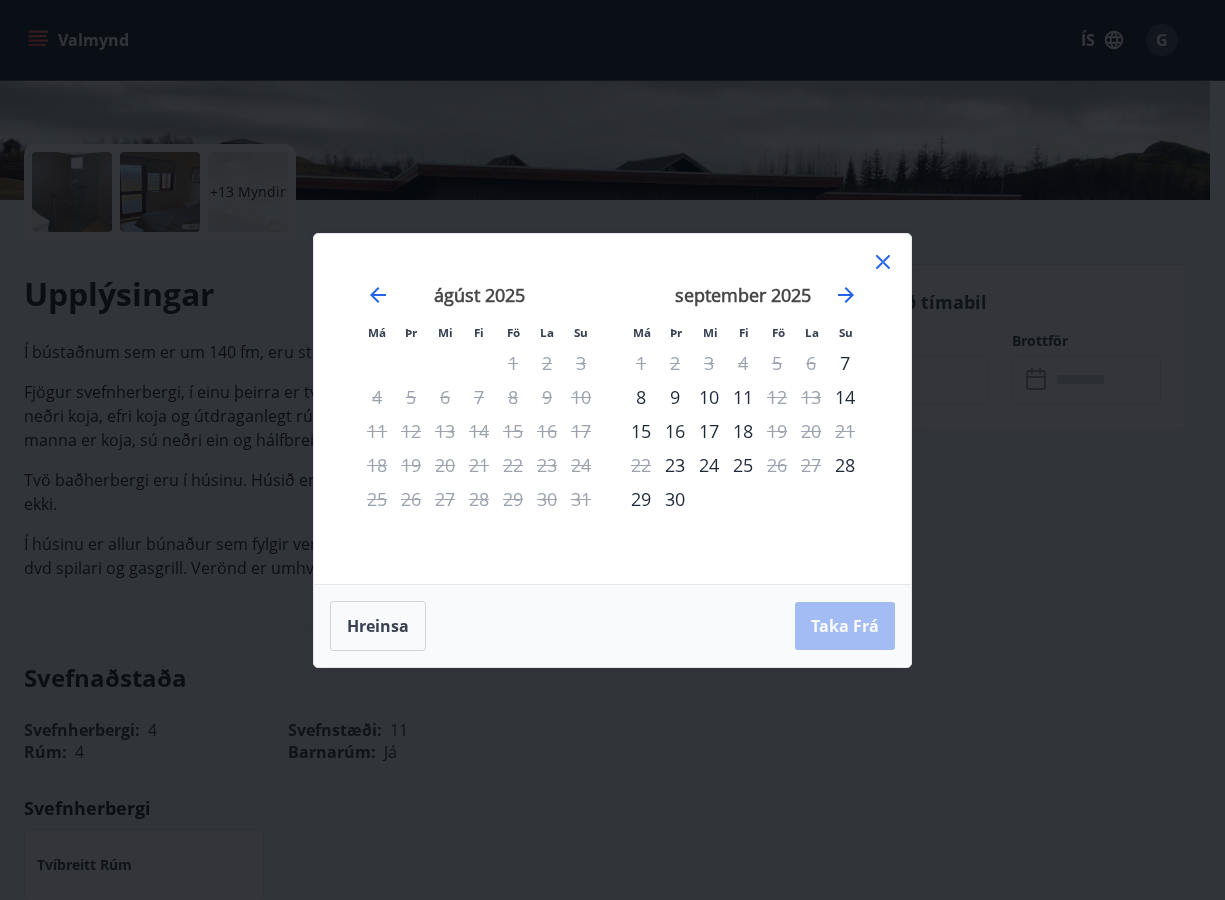 click on "Hreinsa Taka Frá" at bounding box center [612, 626] 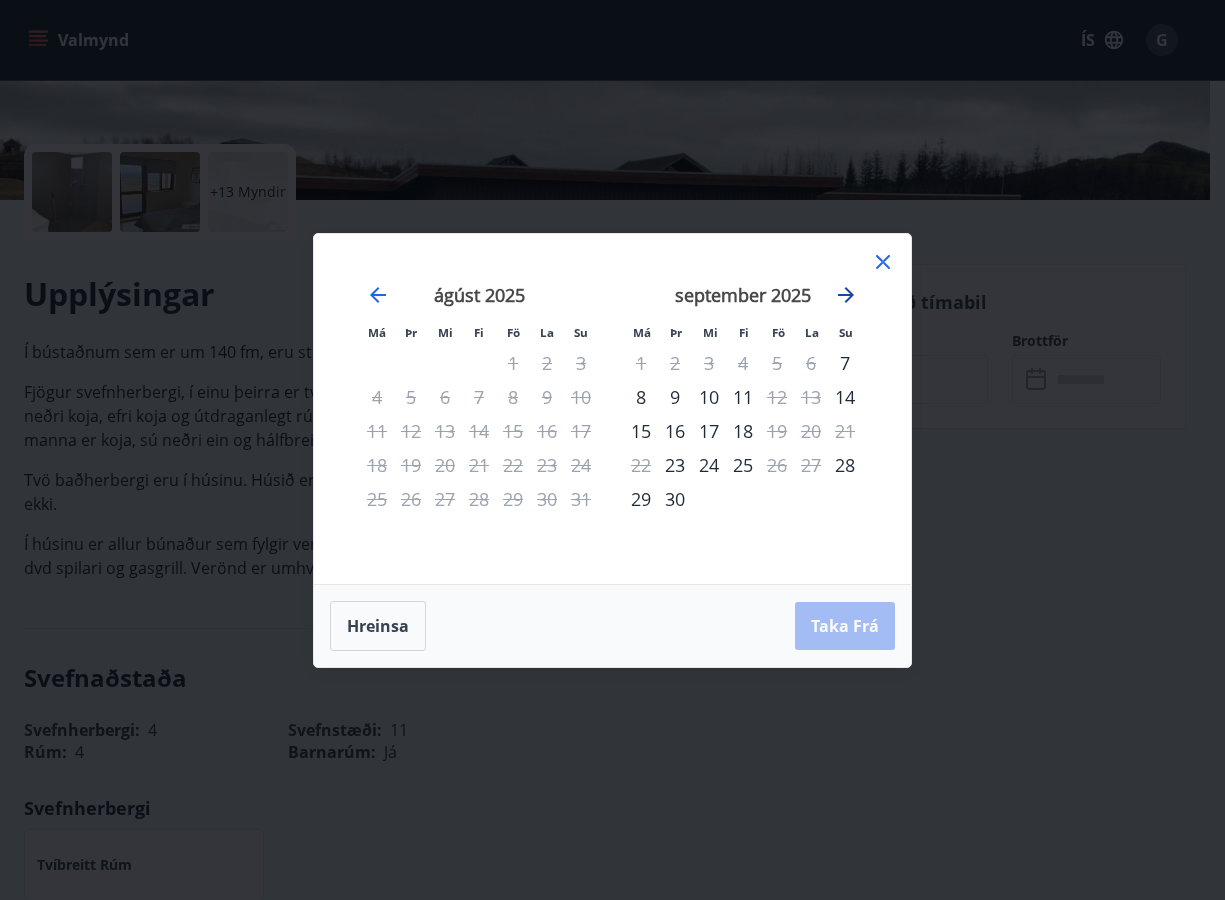click 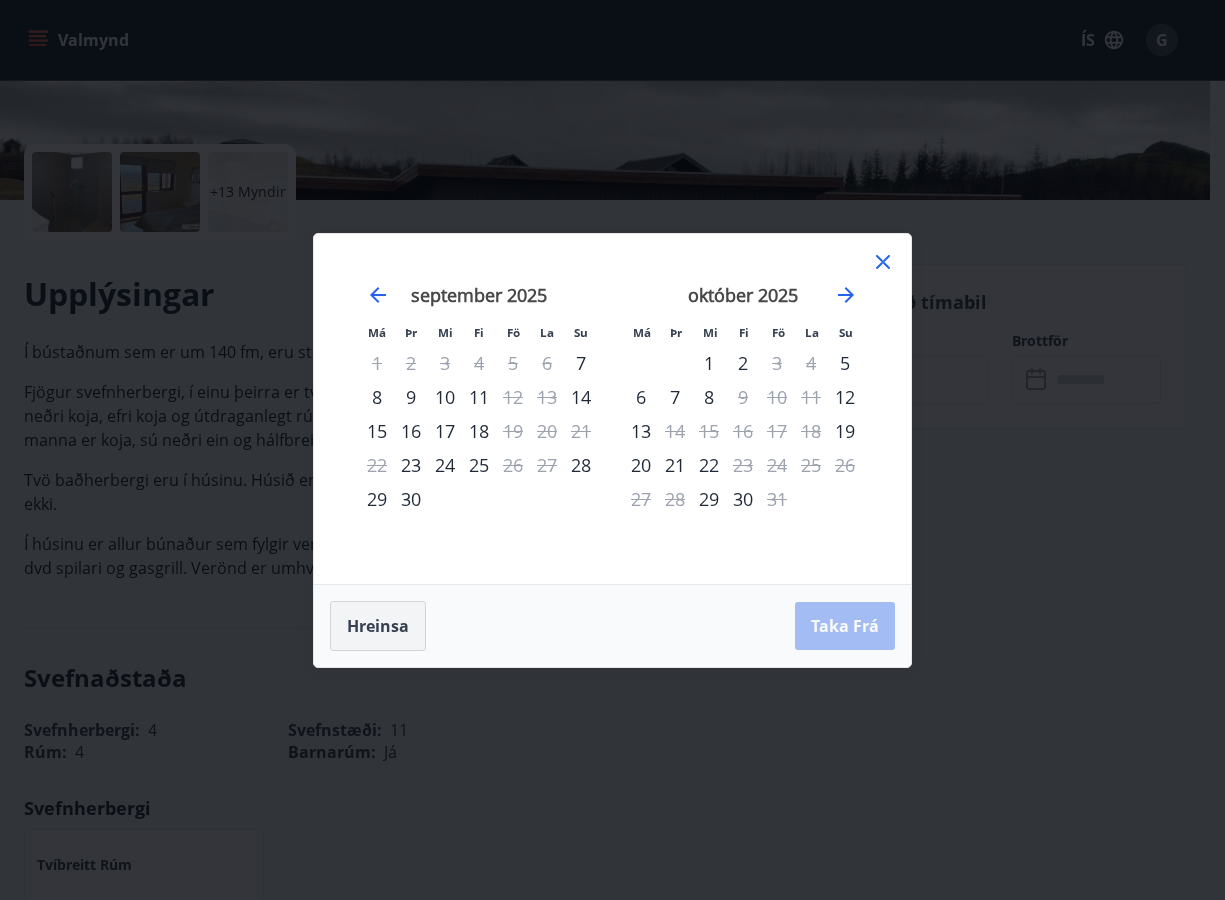 click on "Hreinsa" at bounding box center (378, 626) 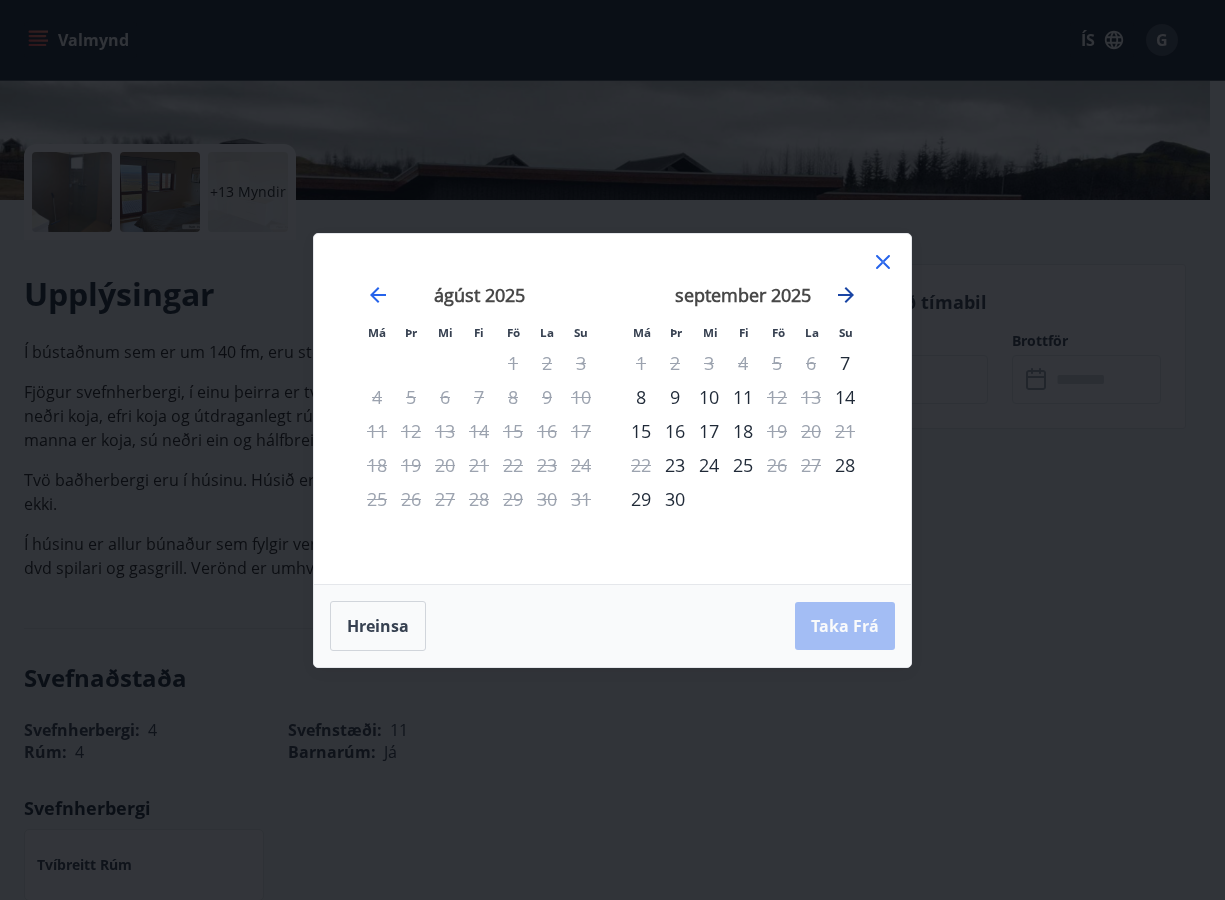 click 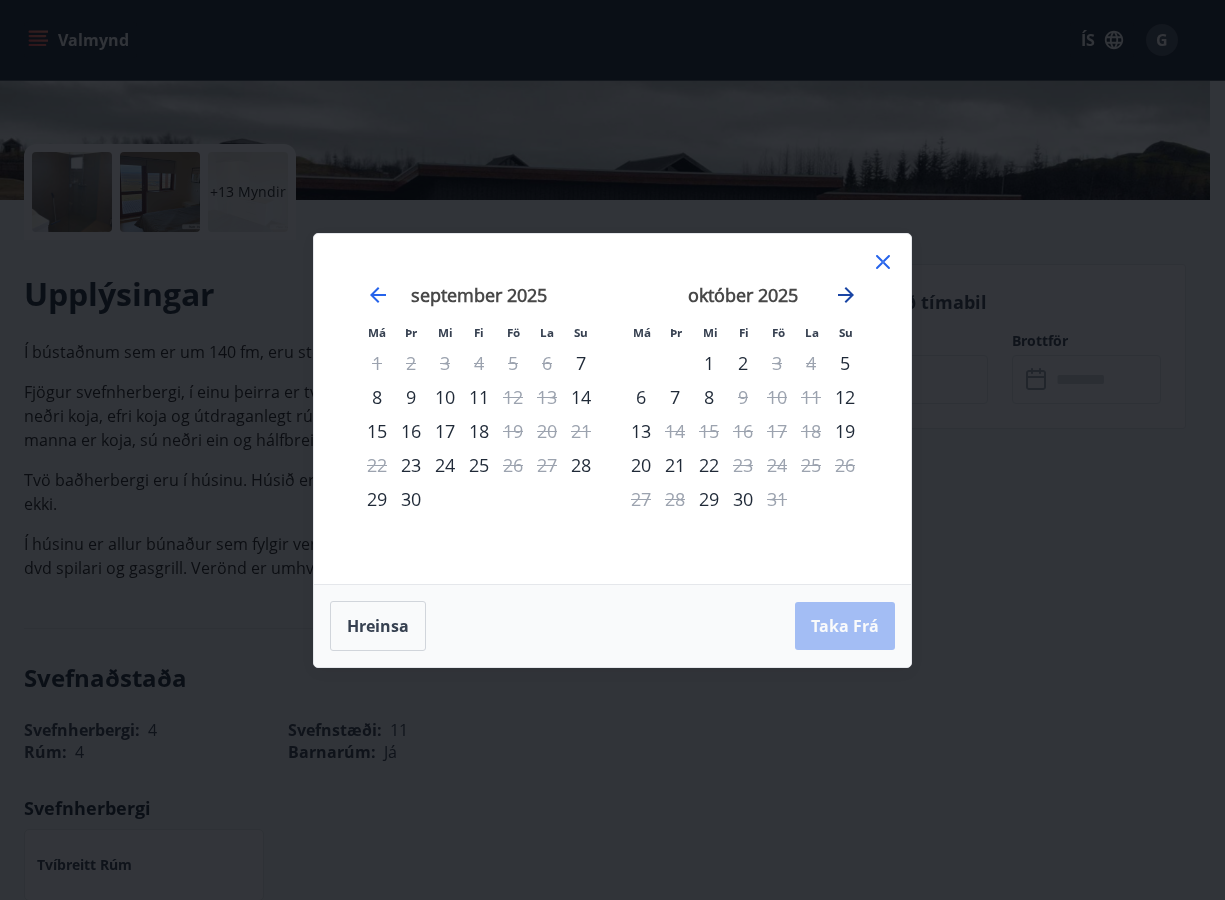 click 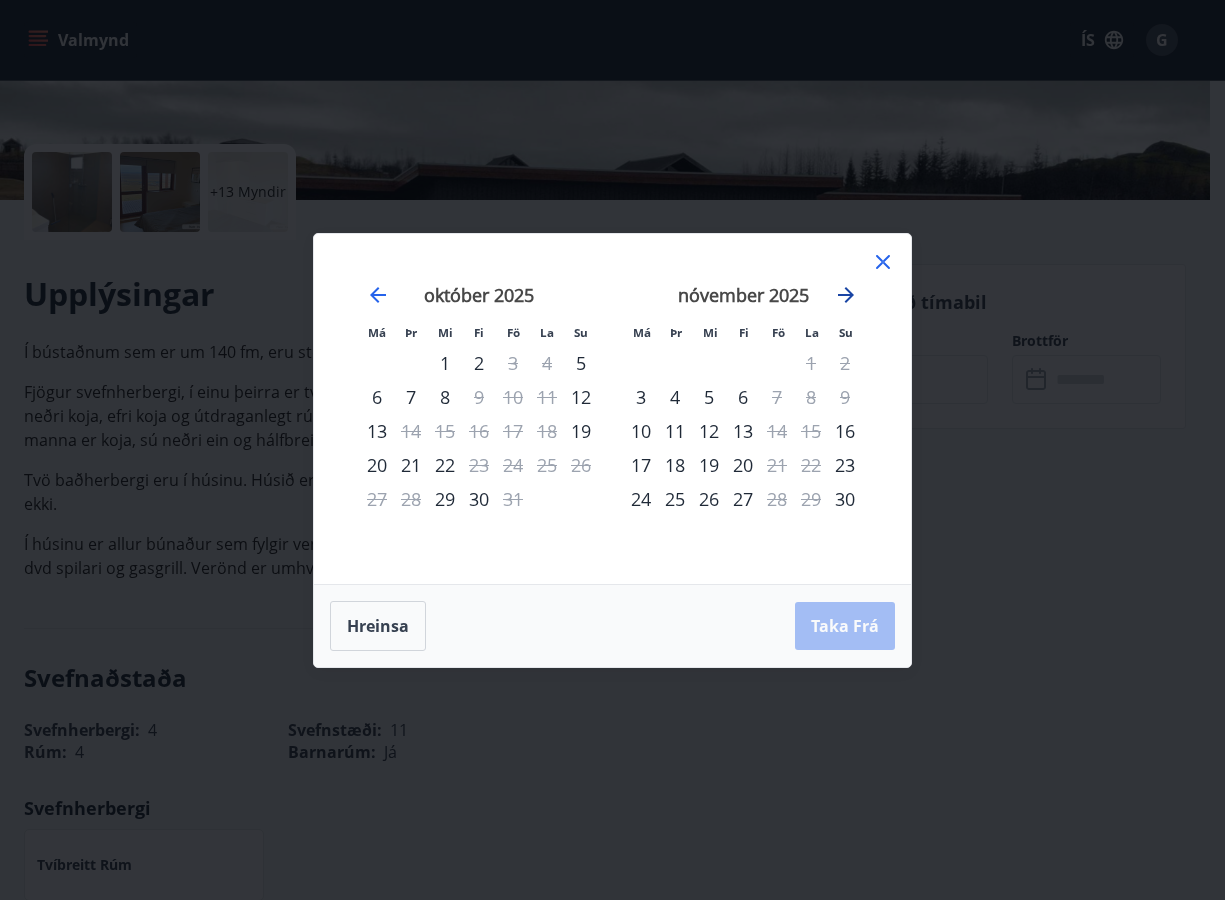 click 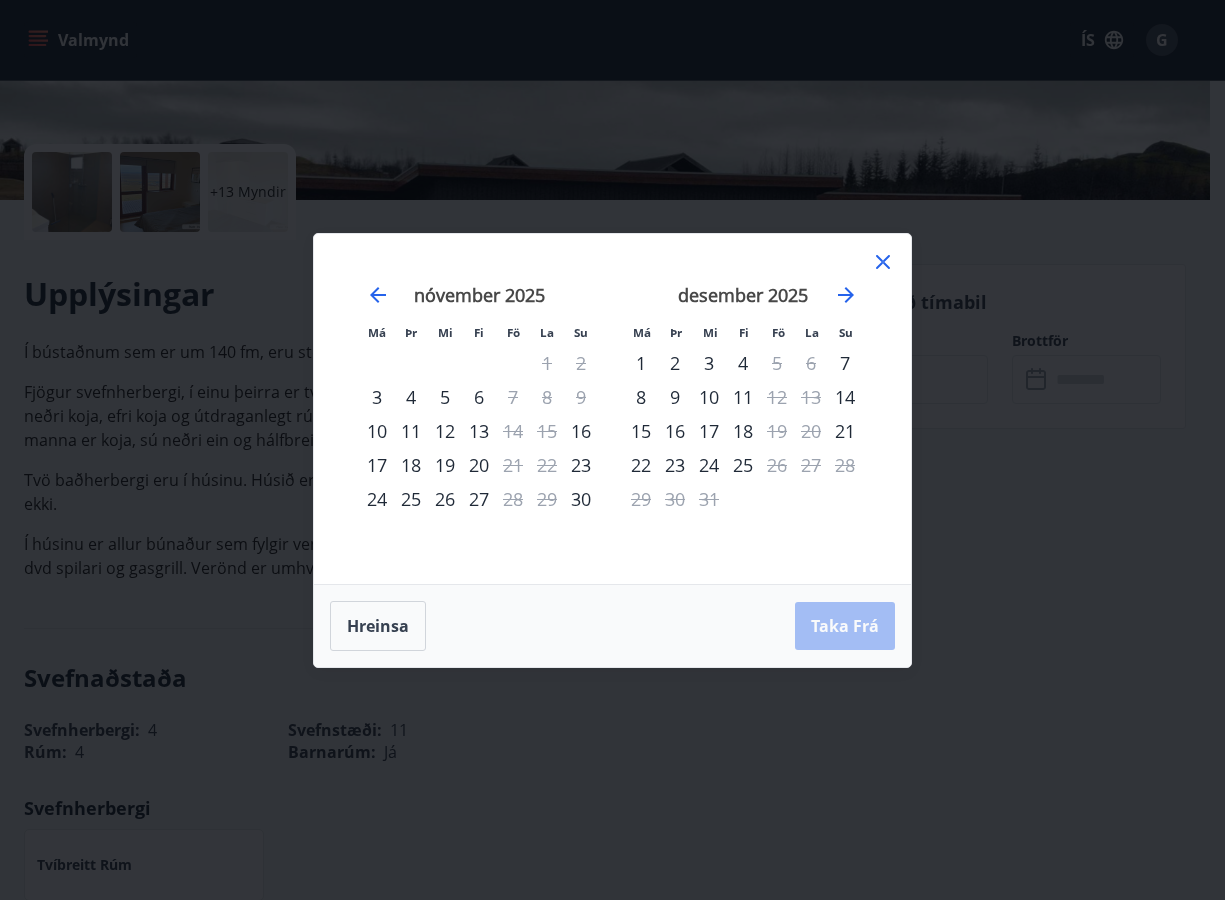 click 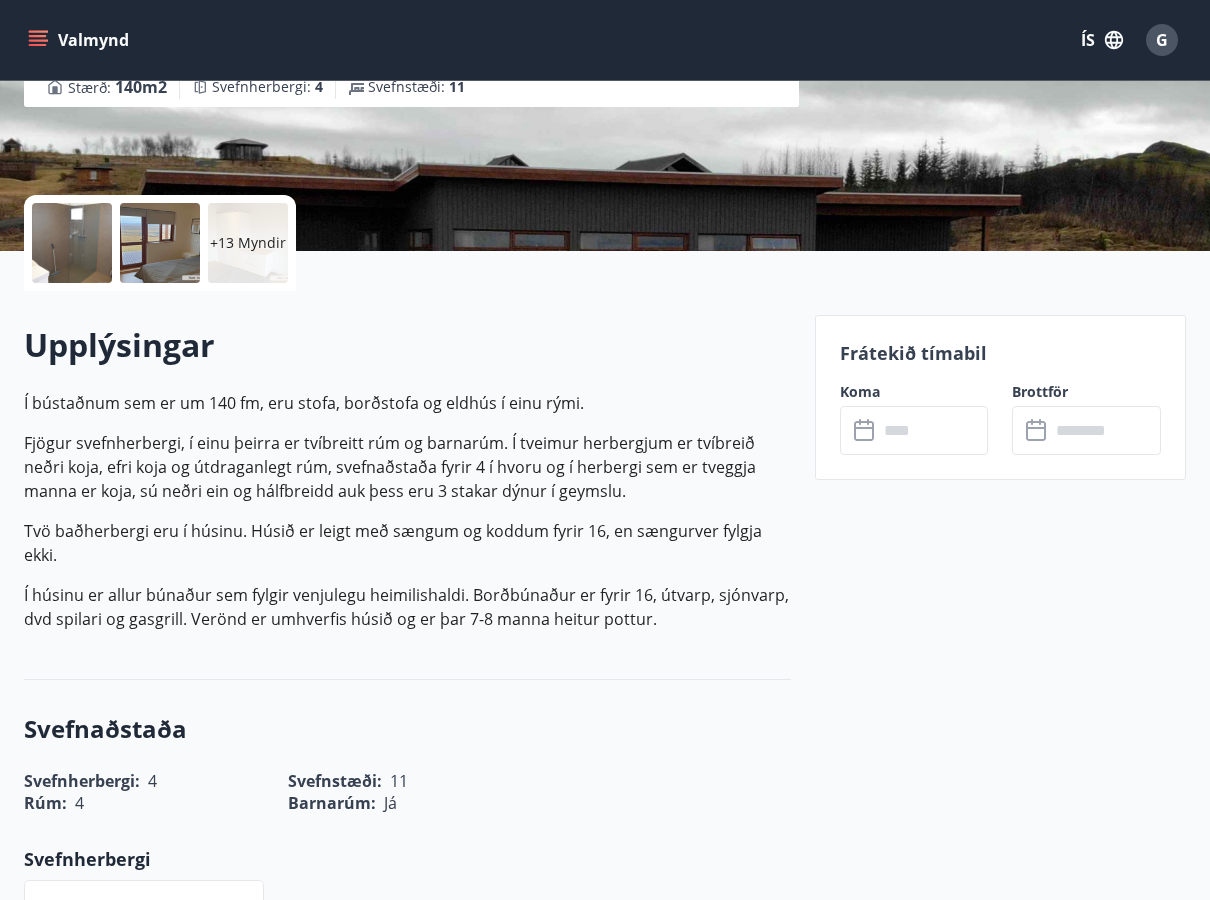 scroll, scrollTop: 300, scrollLeft: 0, axis: vertical 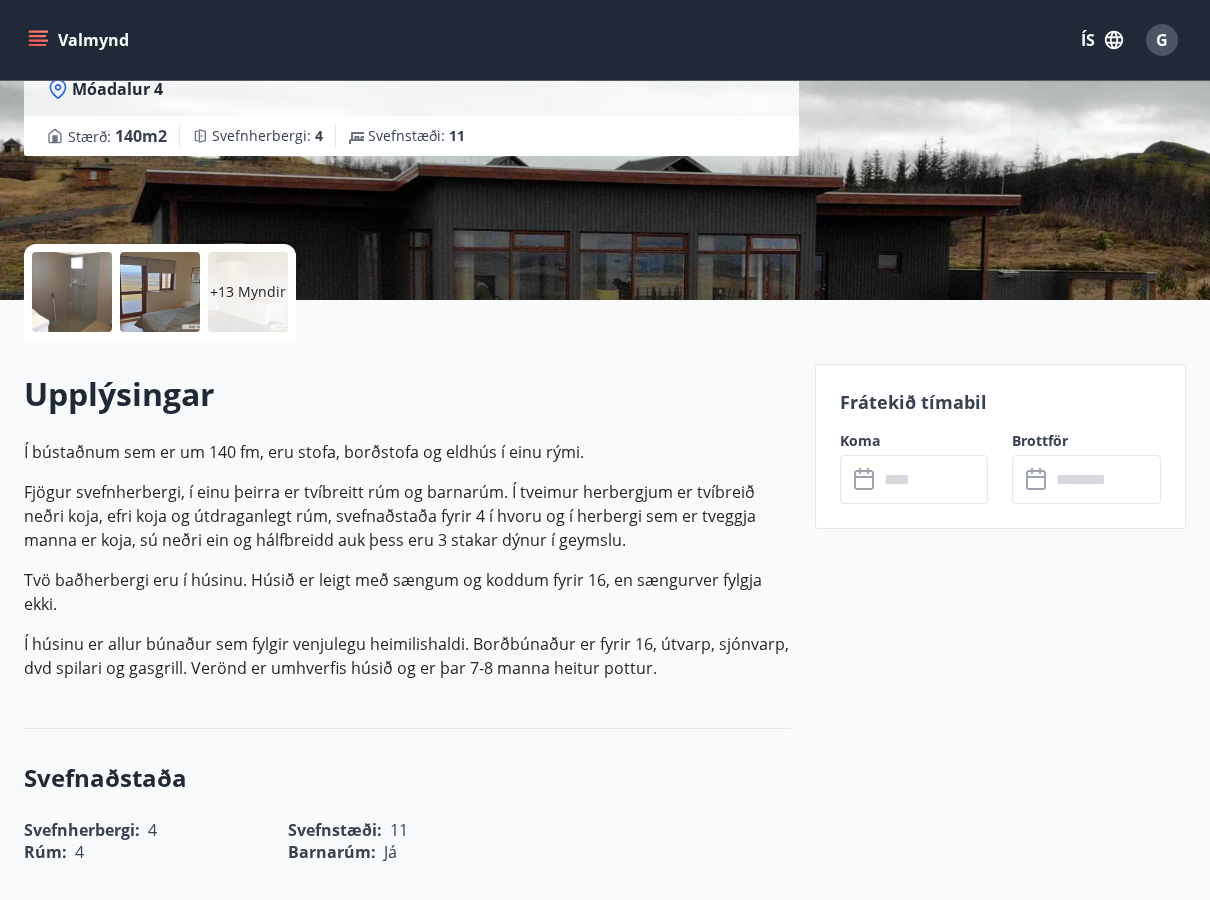 click 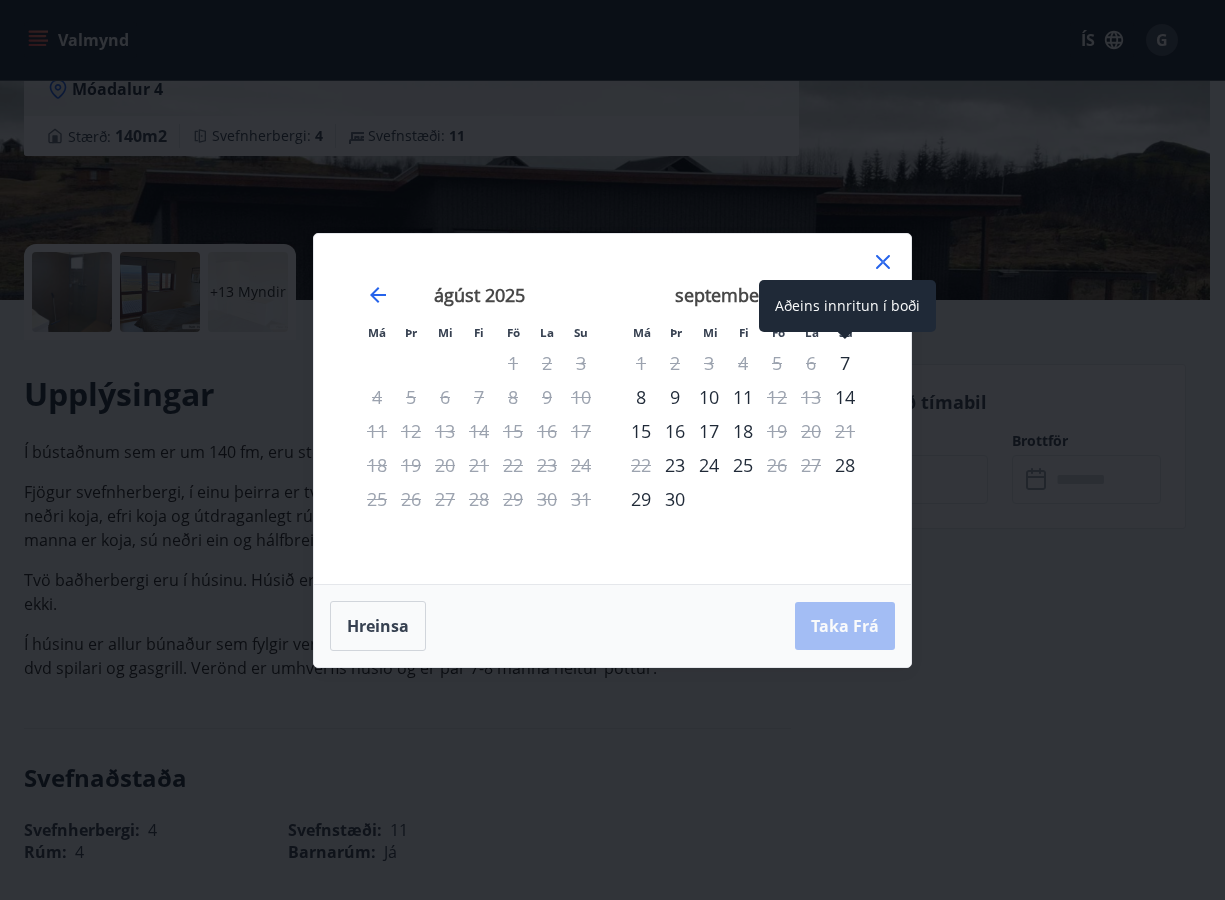 click on "7" at bounding box center [845, 363] 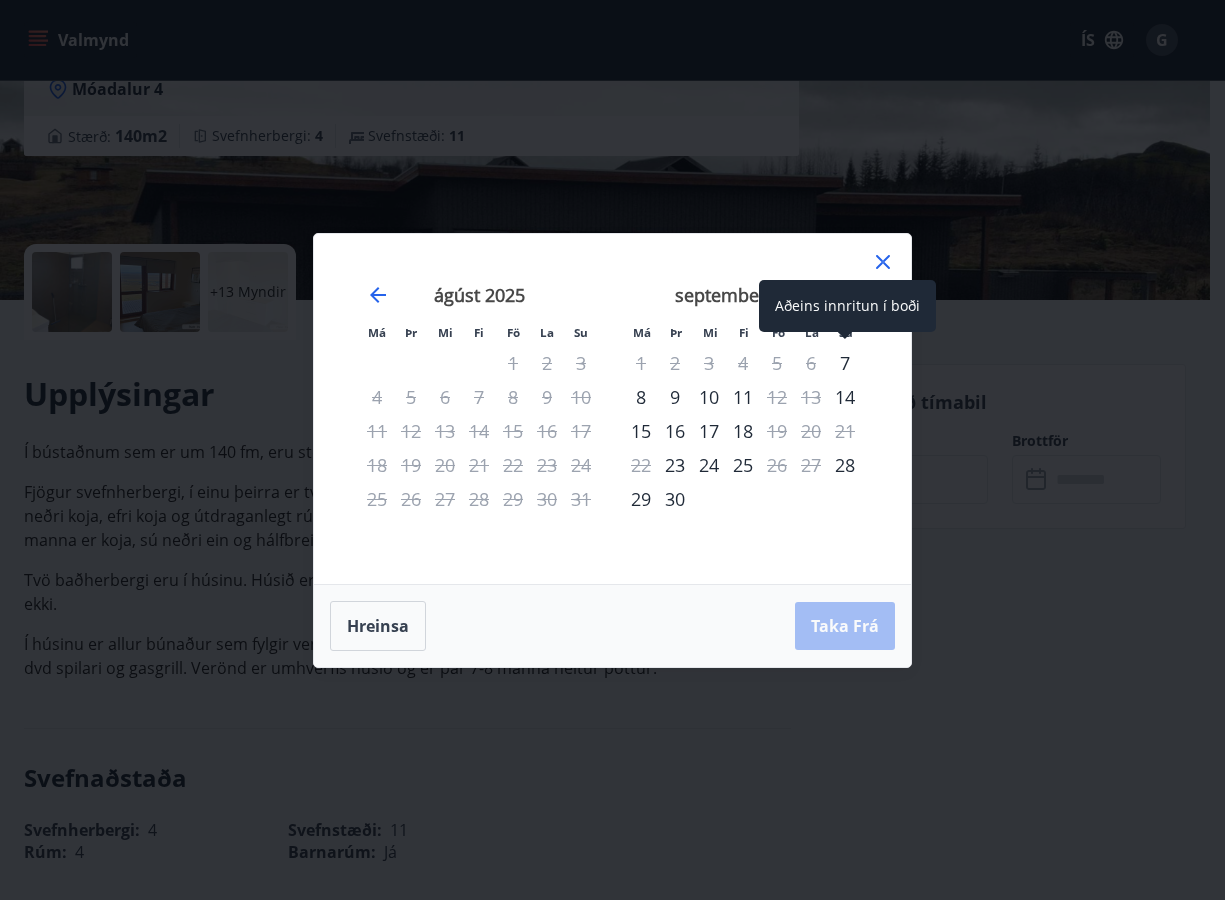 click on "7" at bounding box center (845, 363) 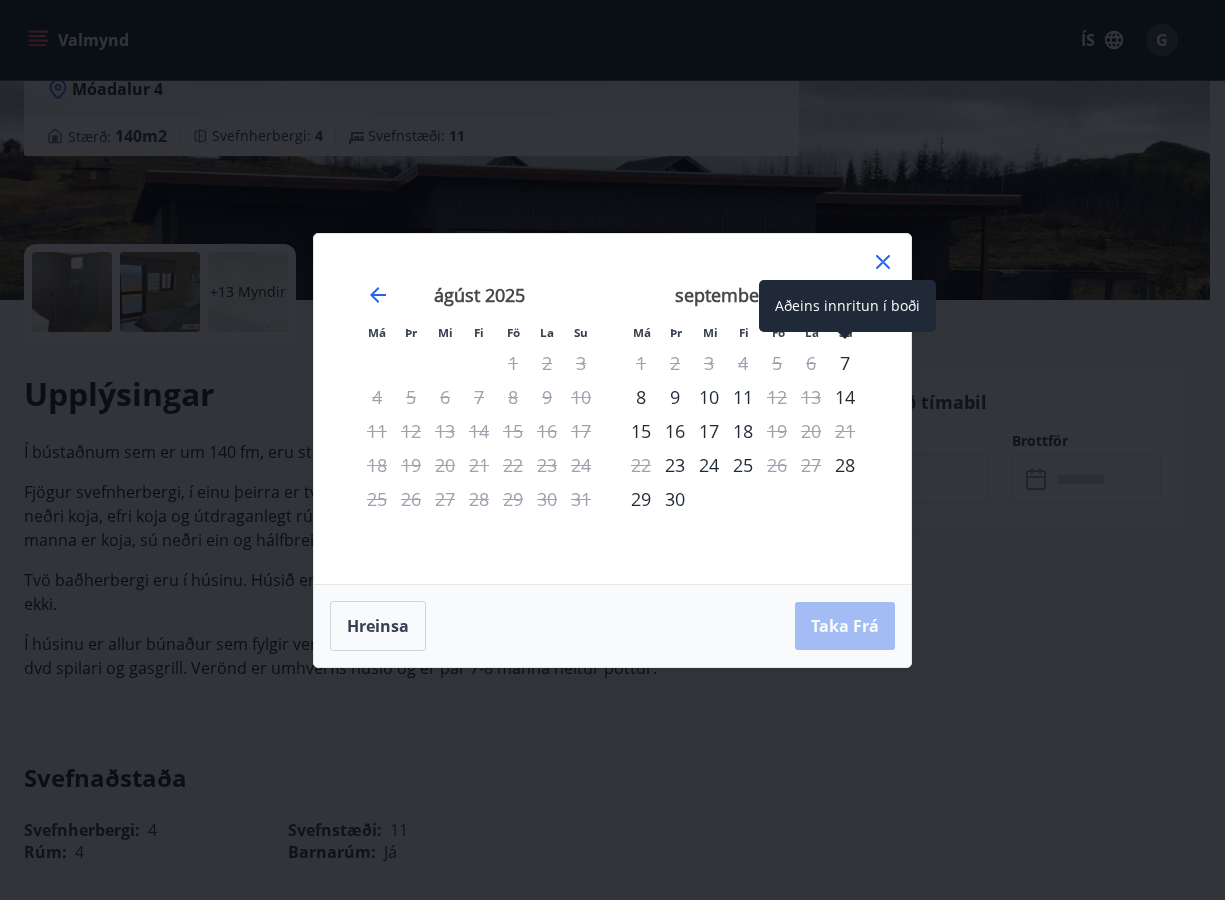 click on "7" at bounding box center (845, 363) 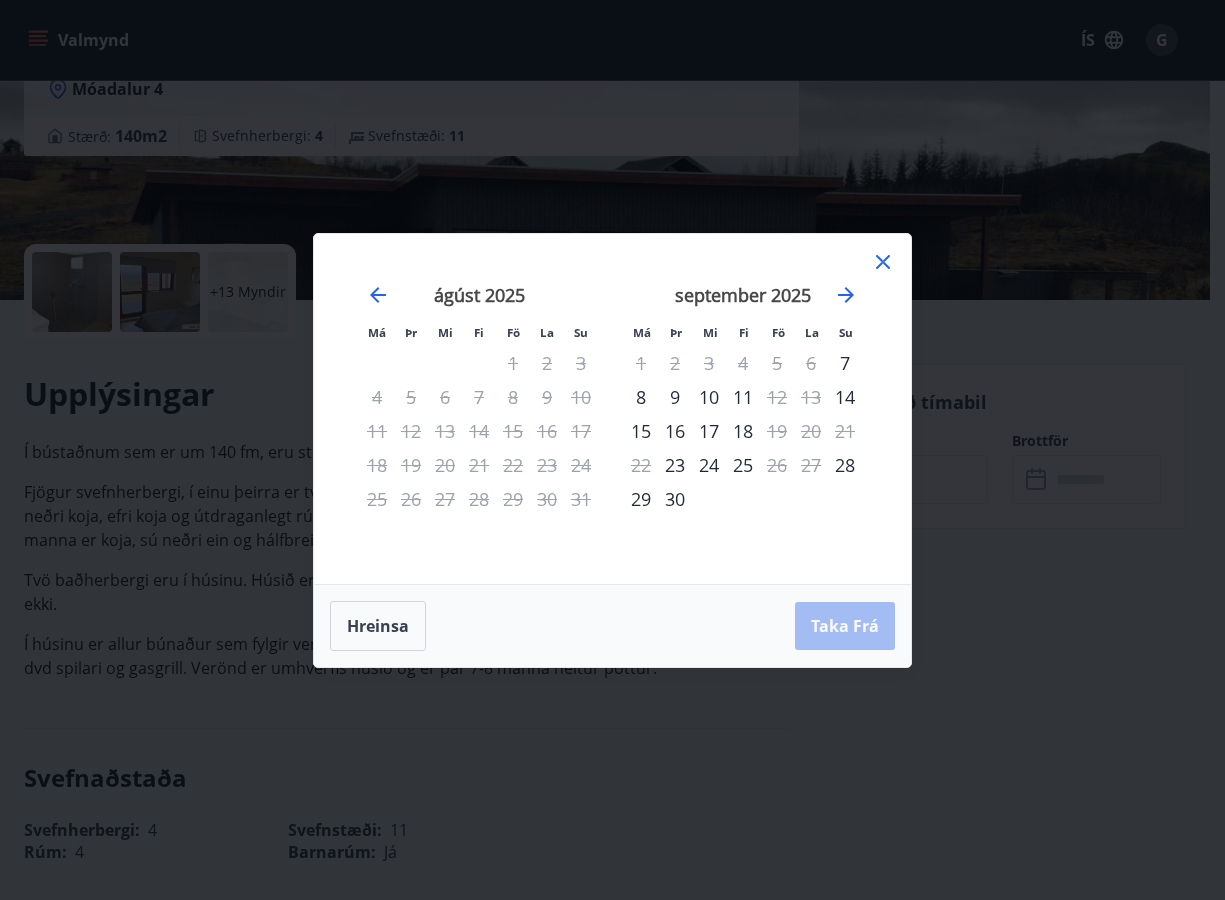 click 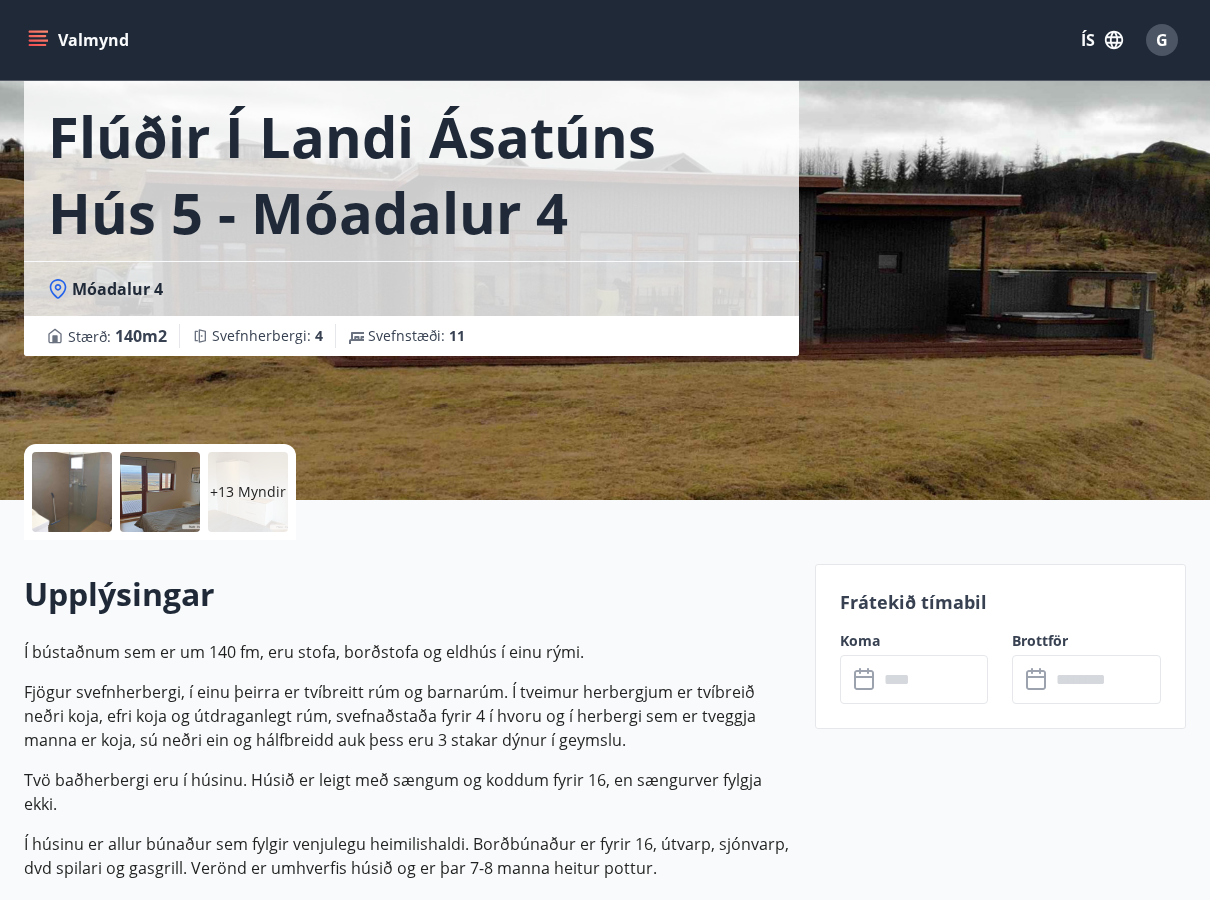 scroll, scrollTop: 0, scrollLeft: 0, axis: both 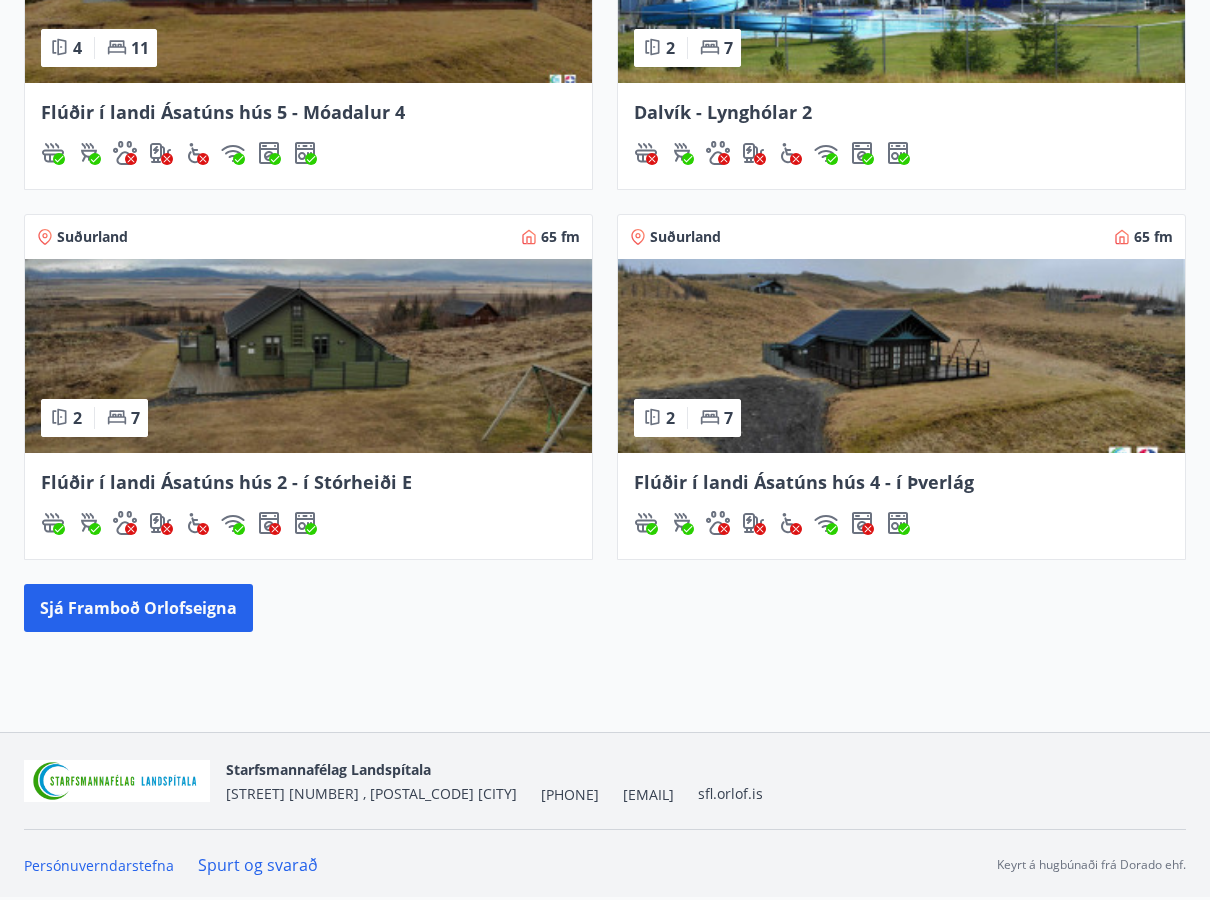 click at bounding box center [308, 356] 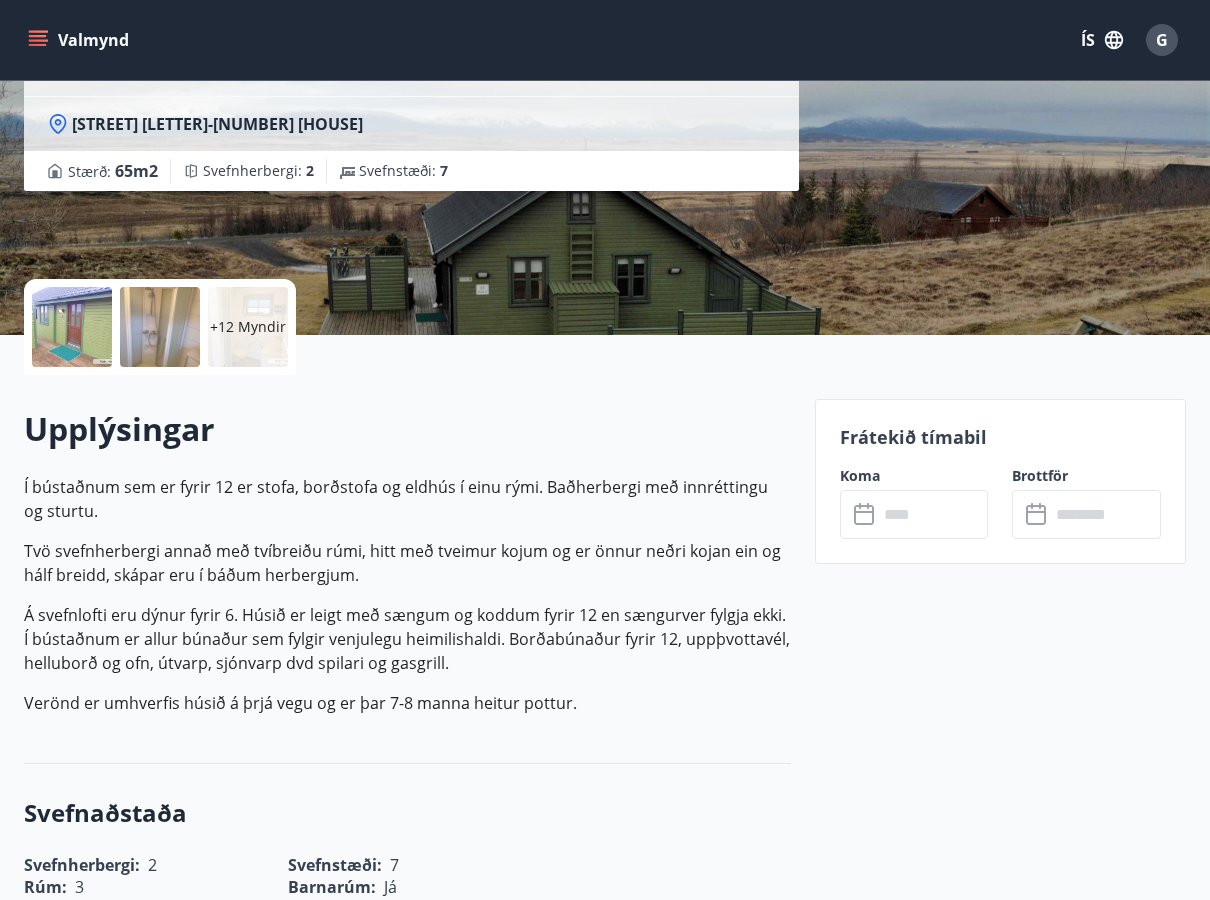 scroll, scrollTop: 300, scrollLeft: 0, axis: vertical 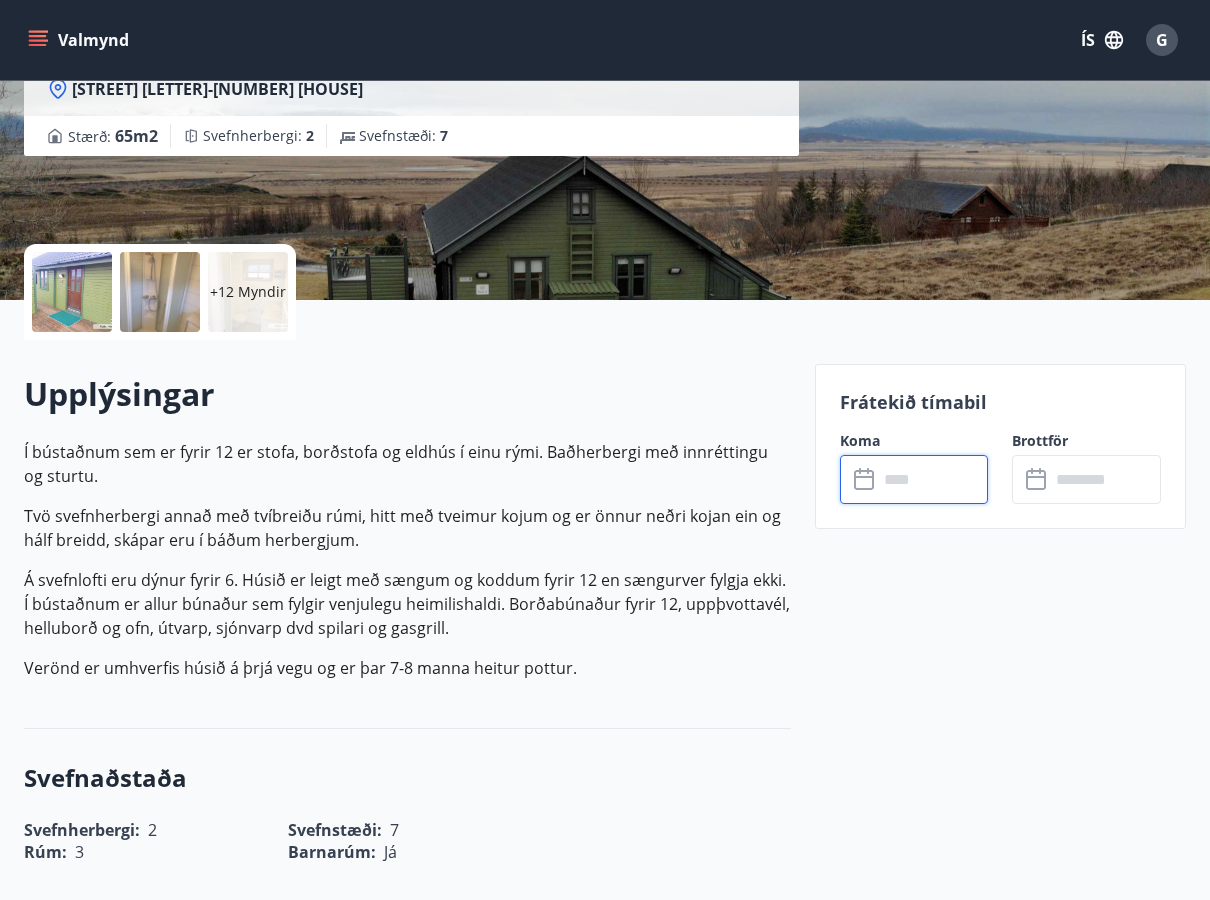 click at bounding box center [933, 479] 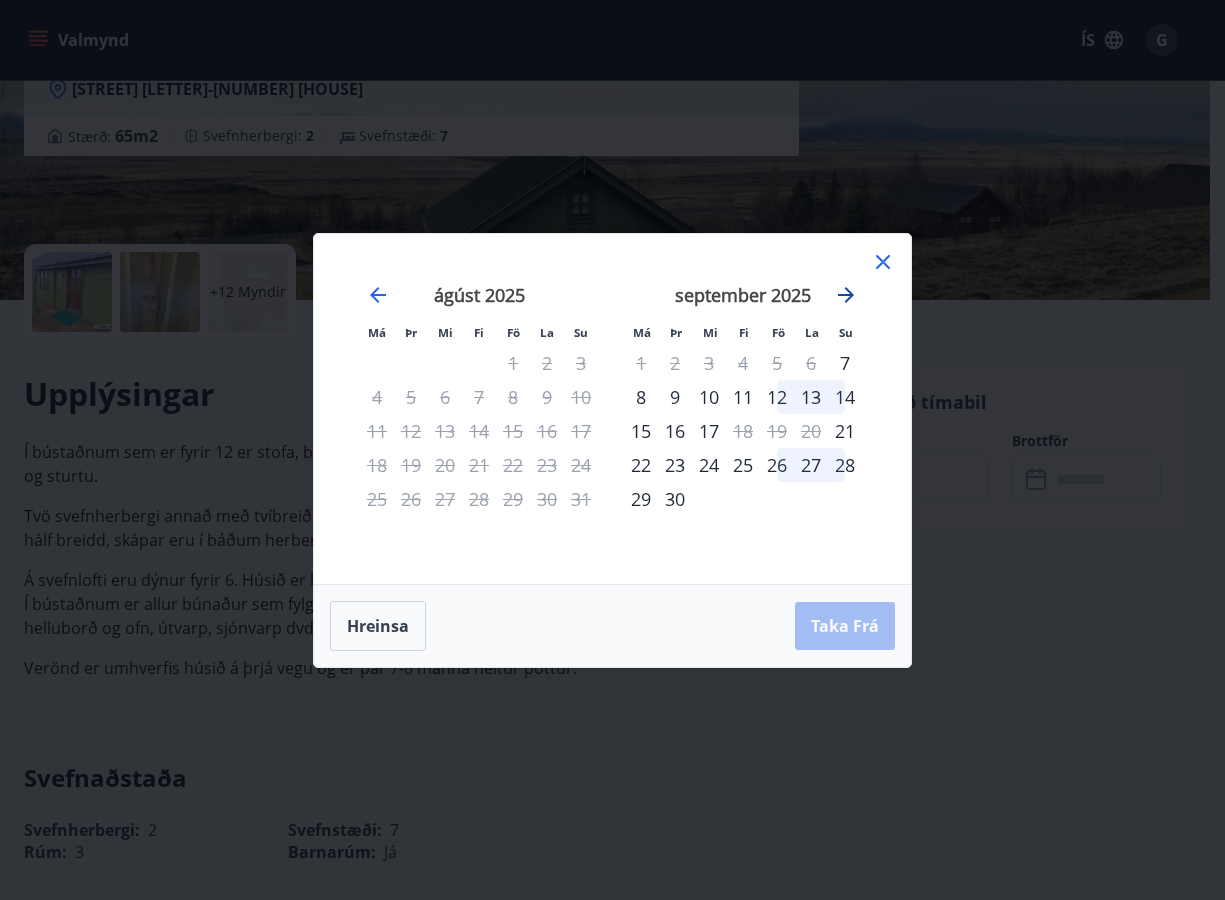 click 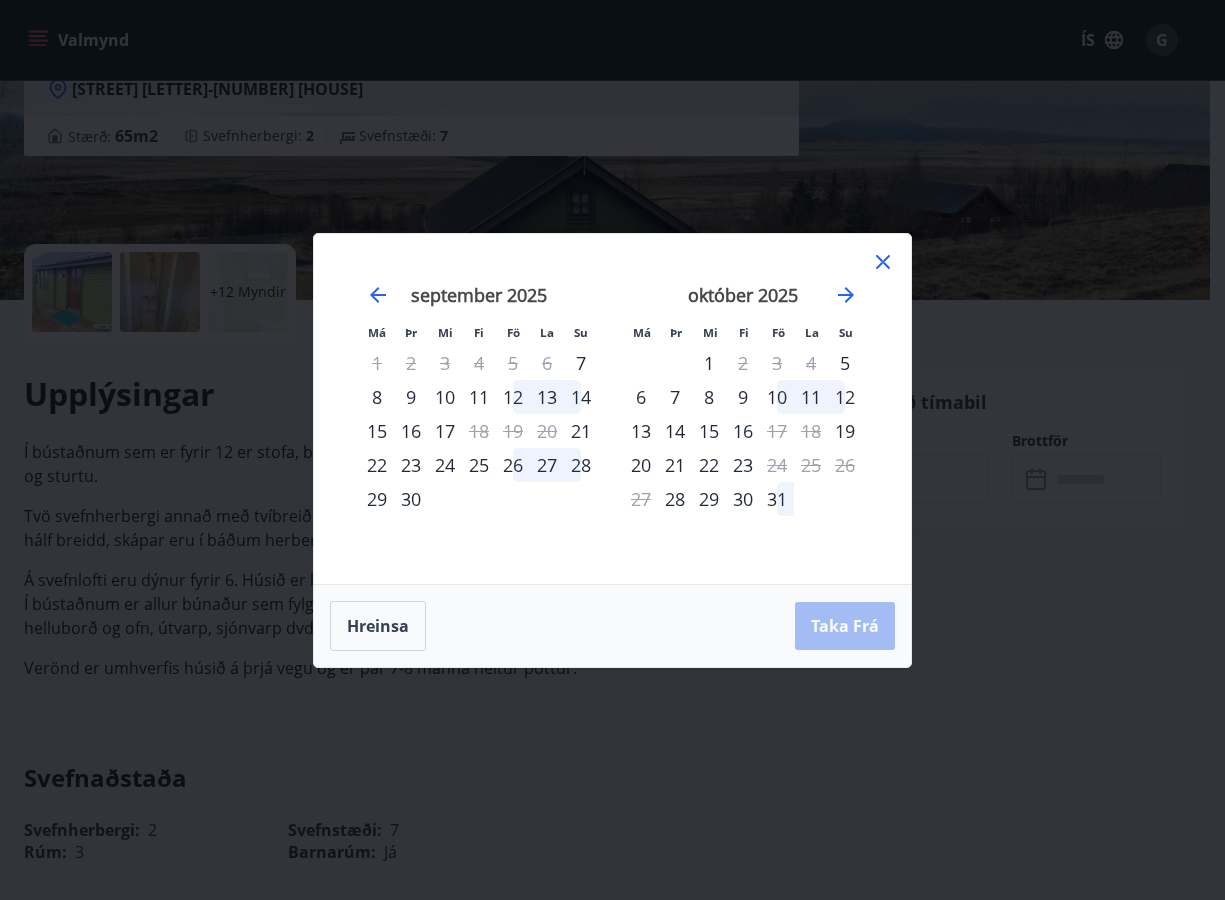 click 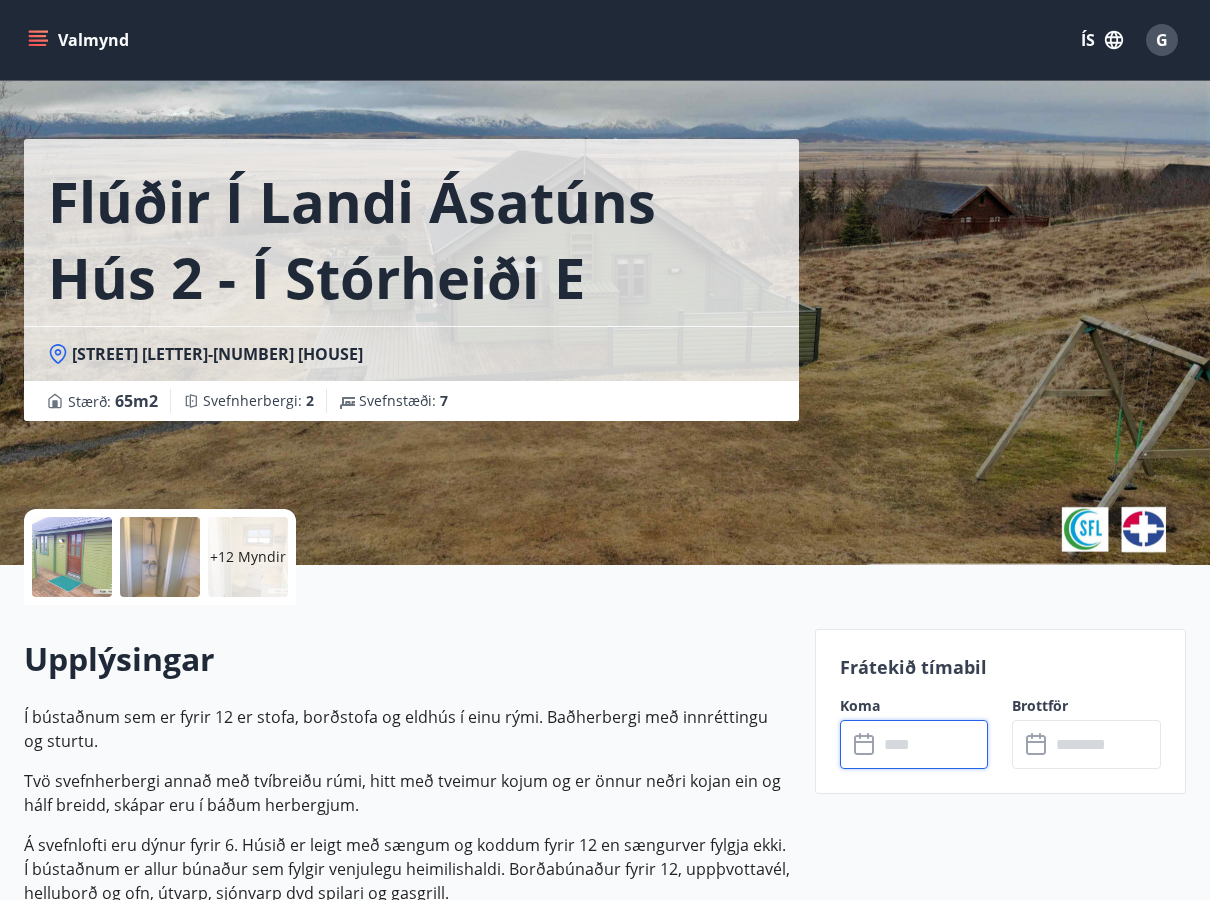 scroll, scrollTop: 0, scrollLeft: 0, axis: both 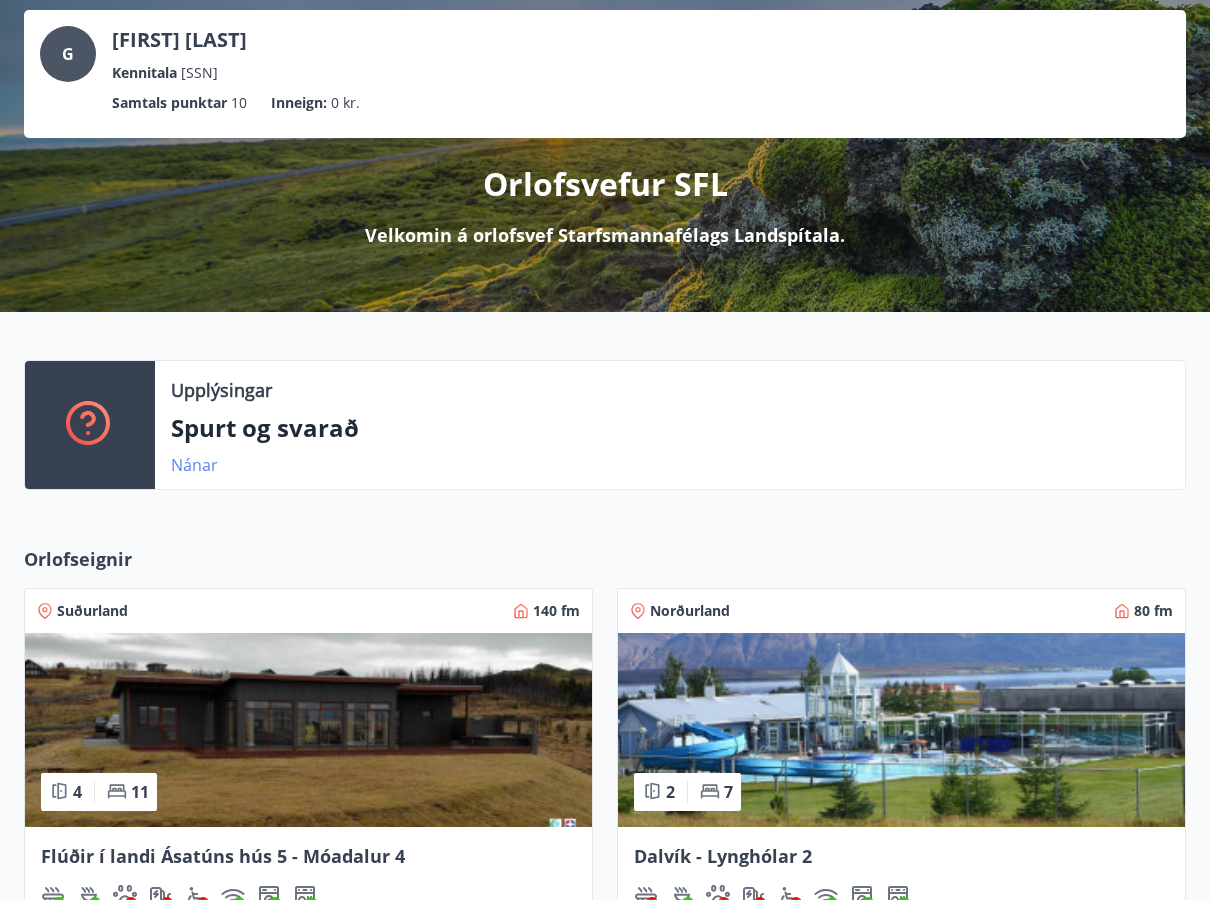 click on "Nánar" at bounding box center (194, 465) 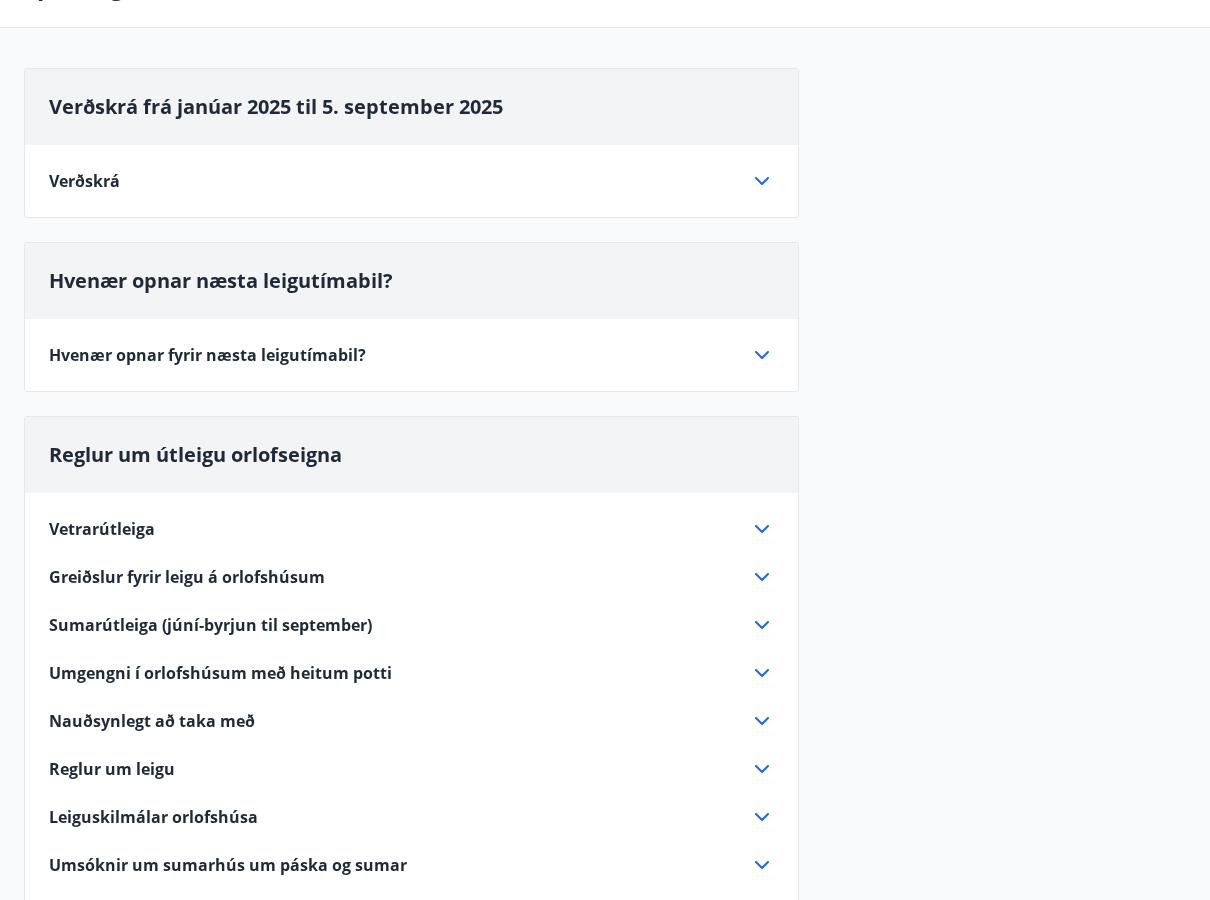 scroll, scrollTop: 100, scrollLeft: 0, axis: vertical 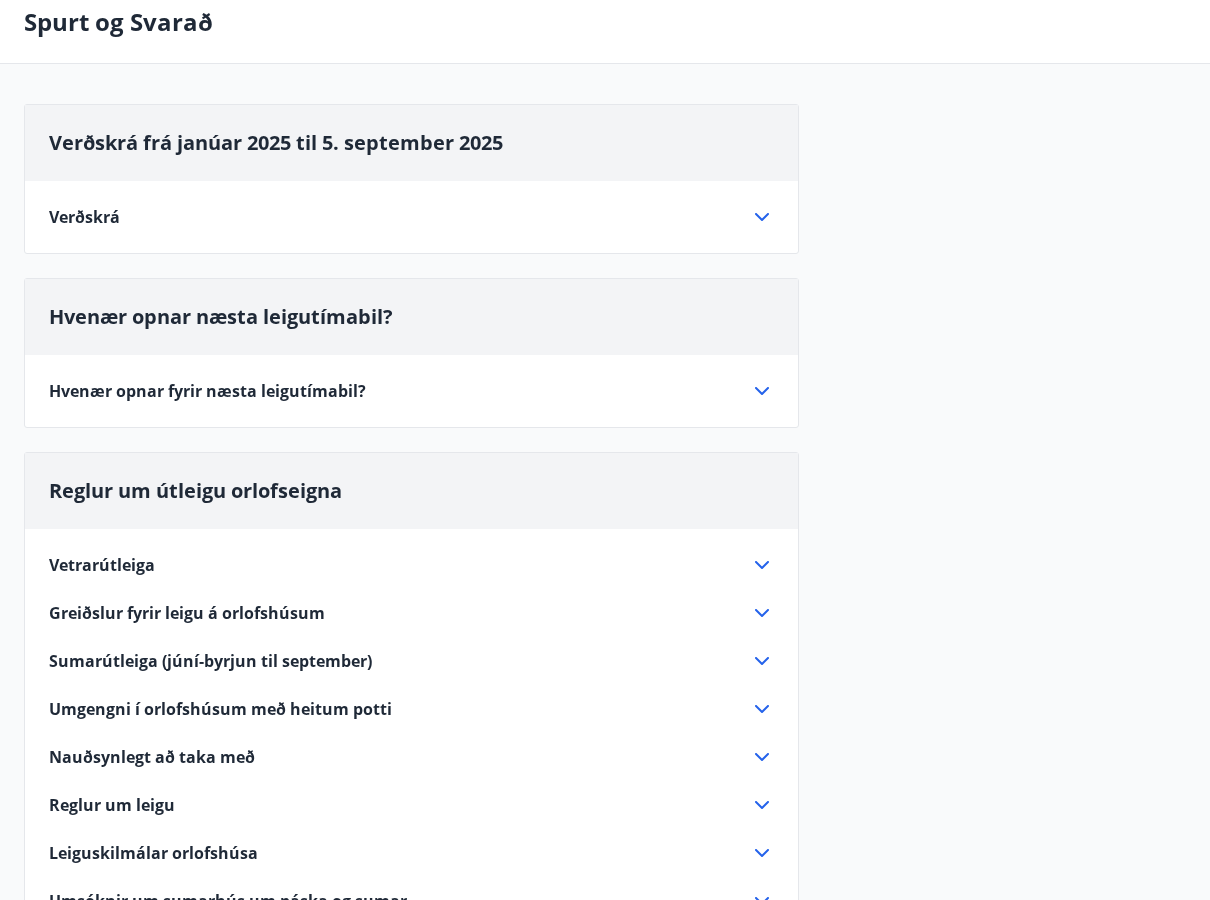 click 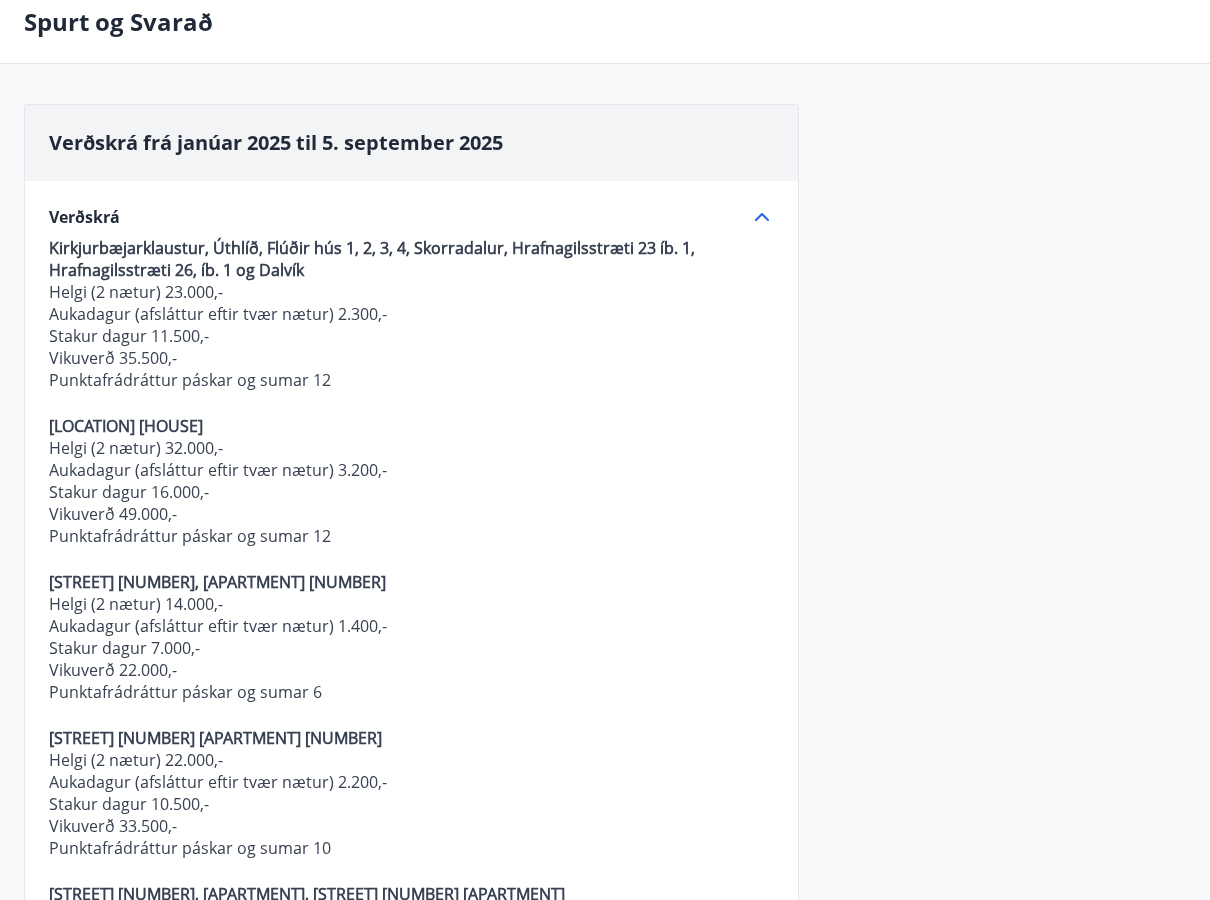 click 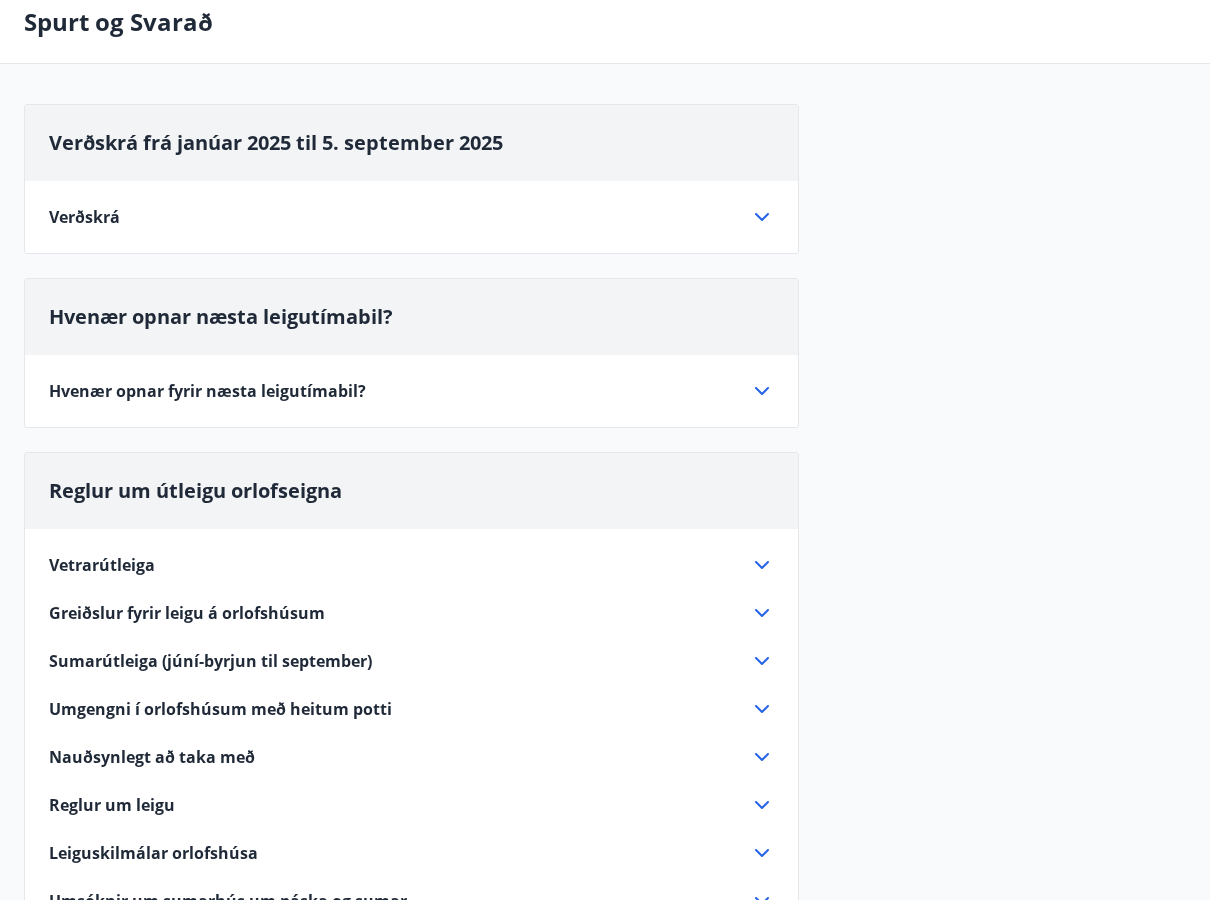 click 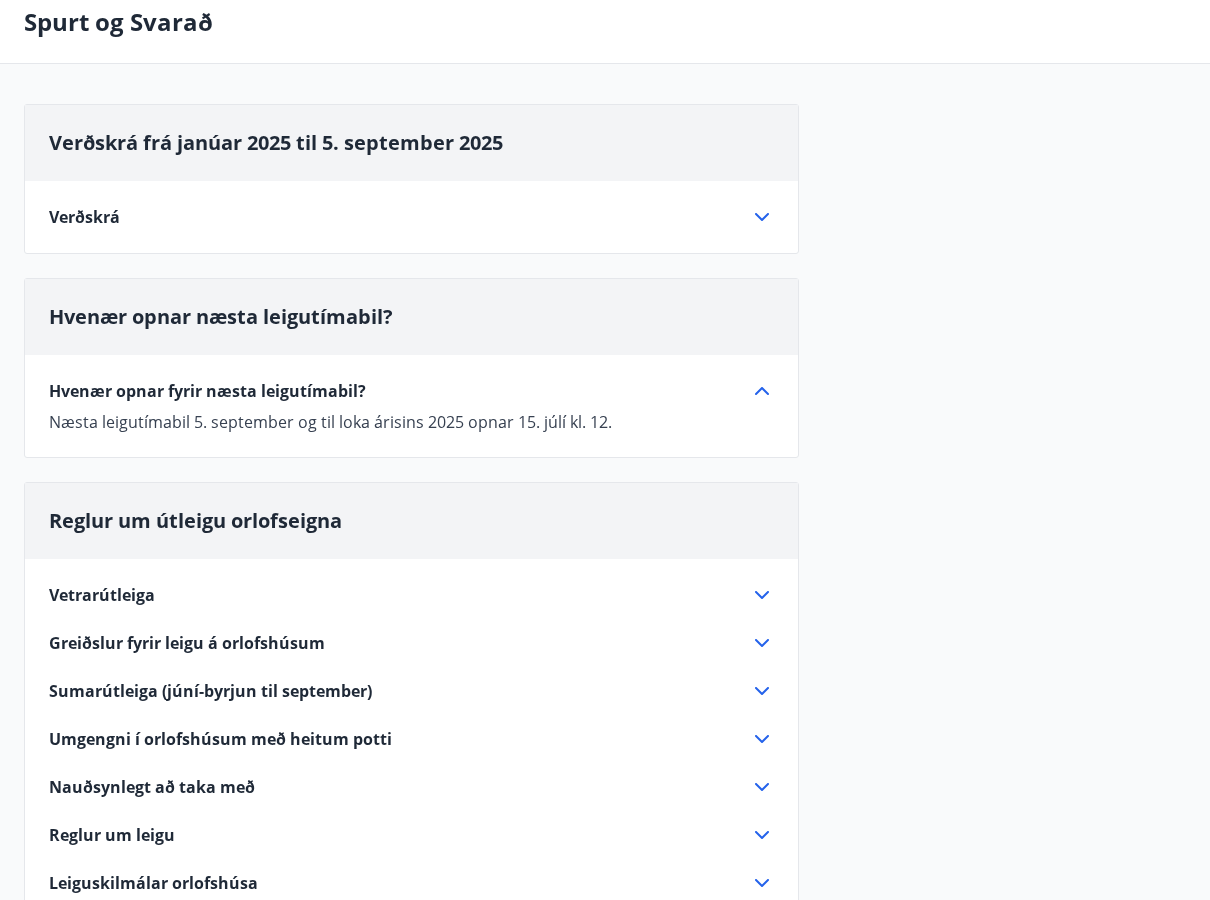 click 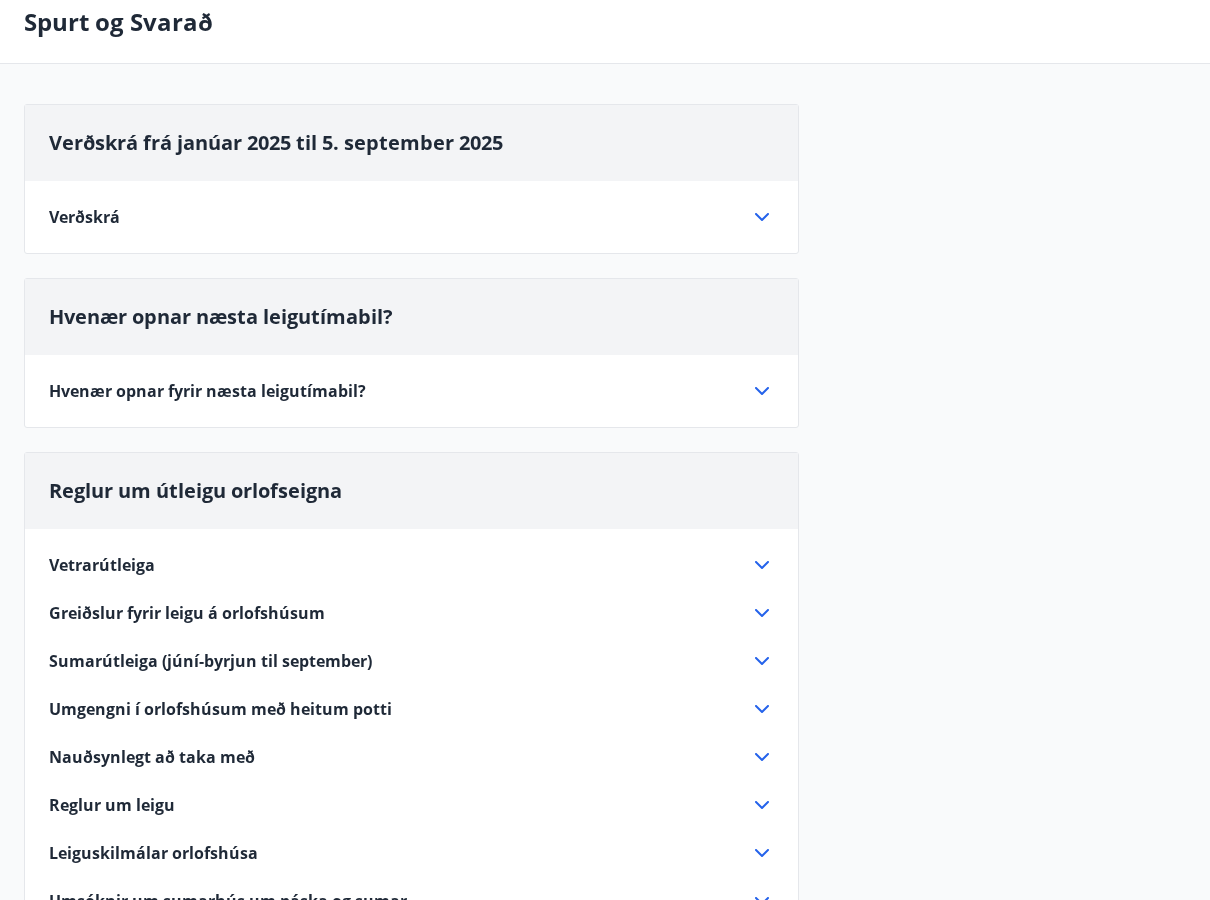 click 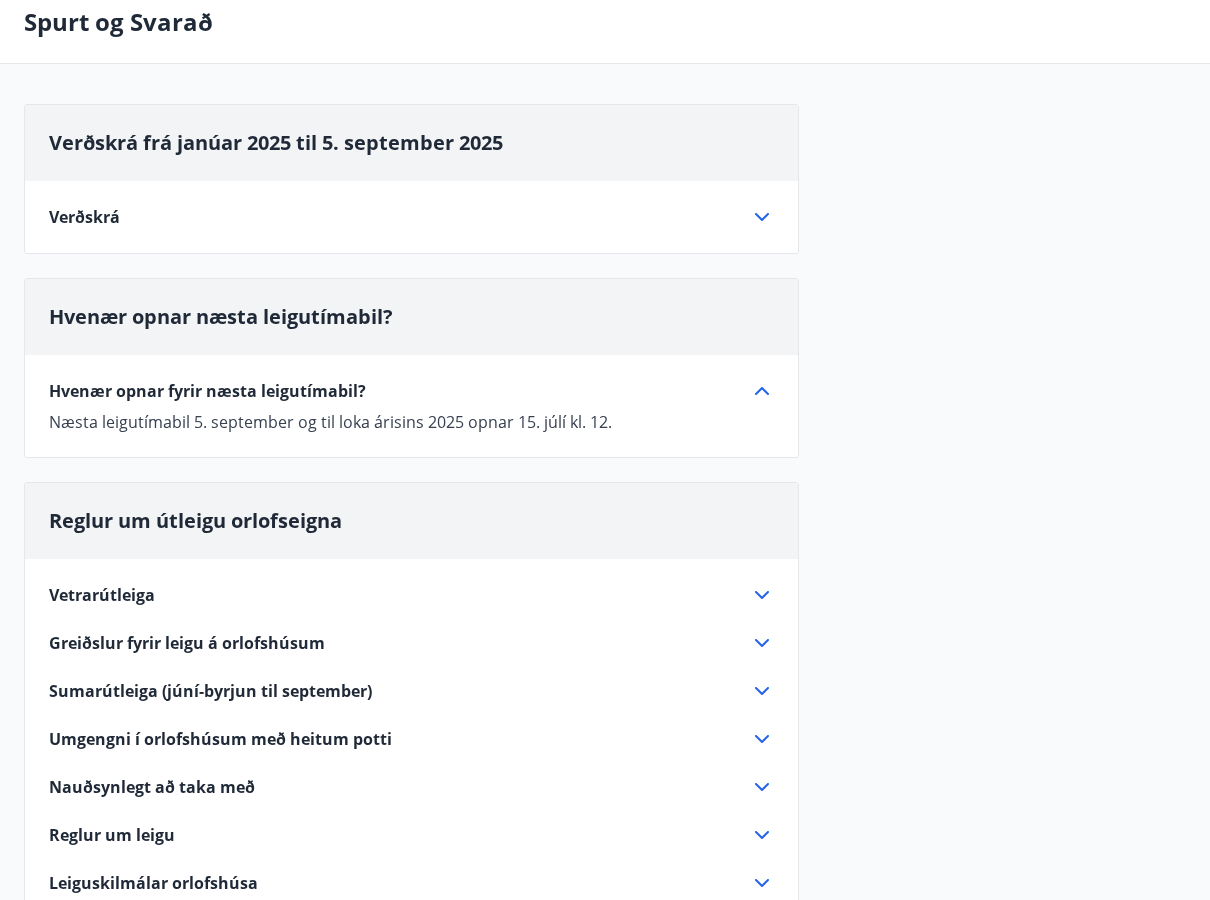 click 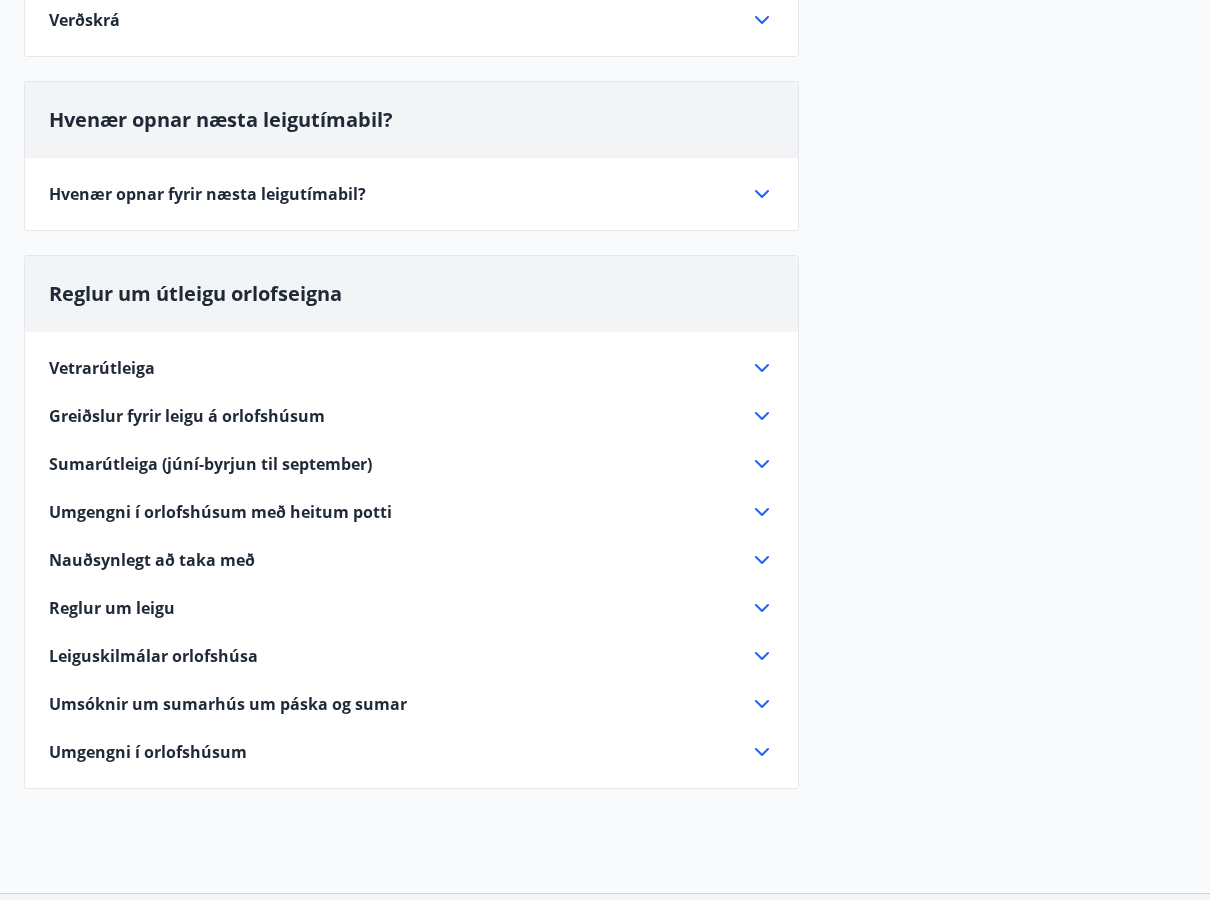 scroll, scrollTop: 300, scrollLeft: 0, axis: vertical 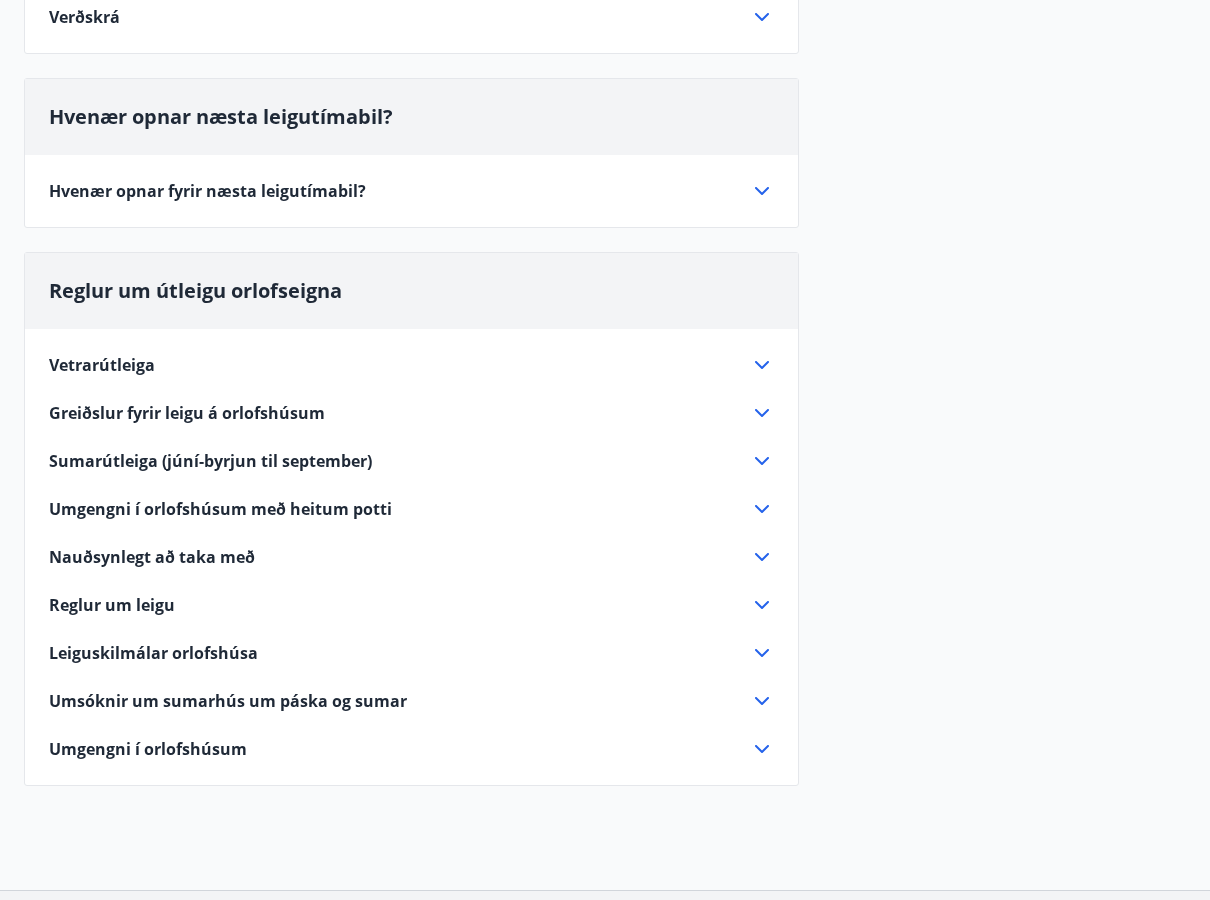 click 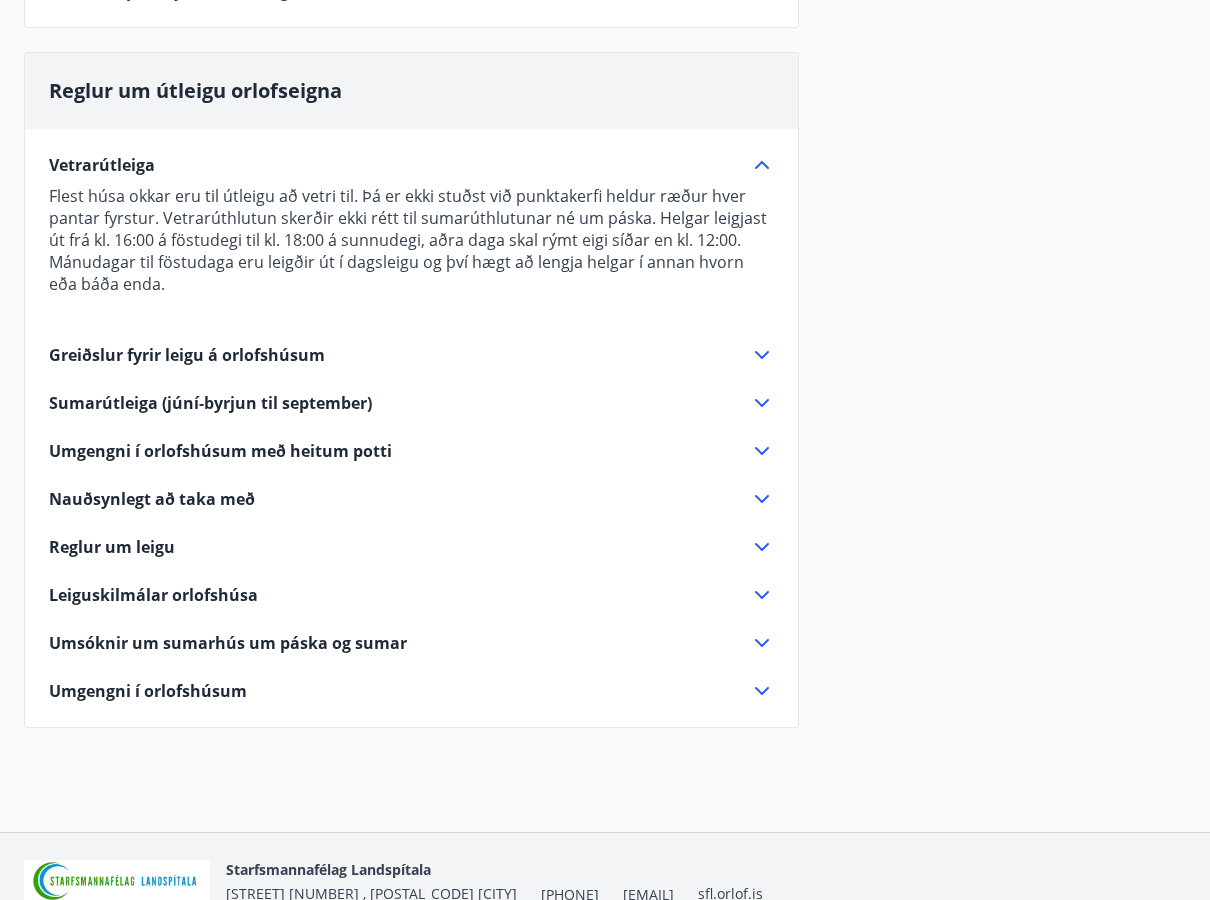 scroll, scrollTop: 600, scrollLeft: 0, axis: vertical 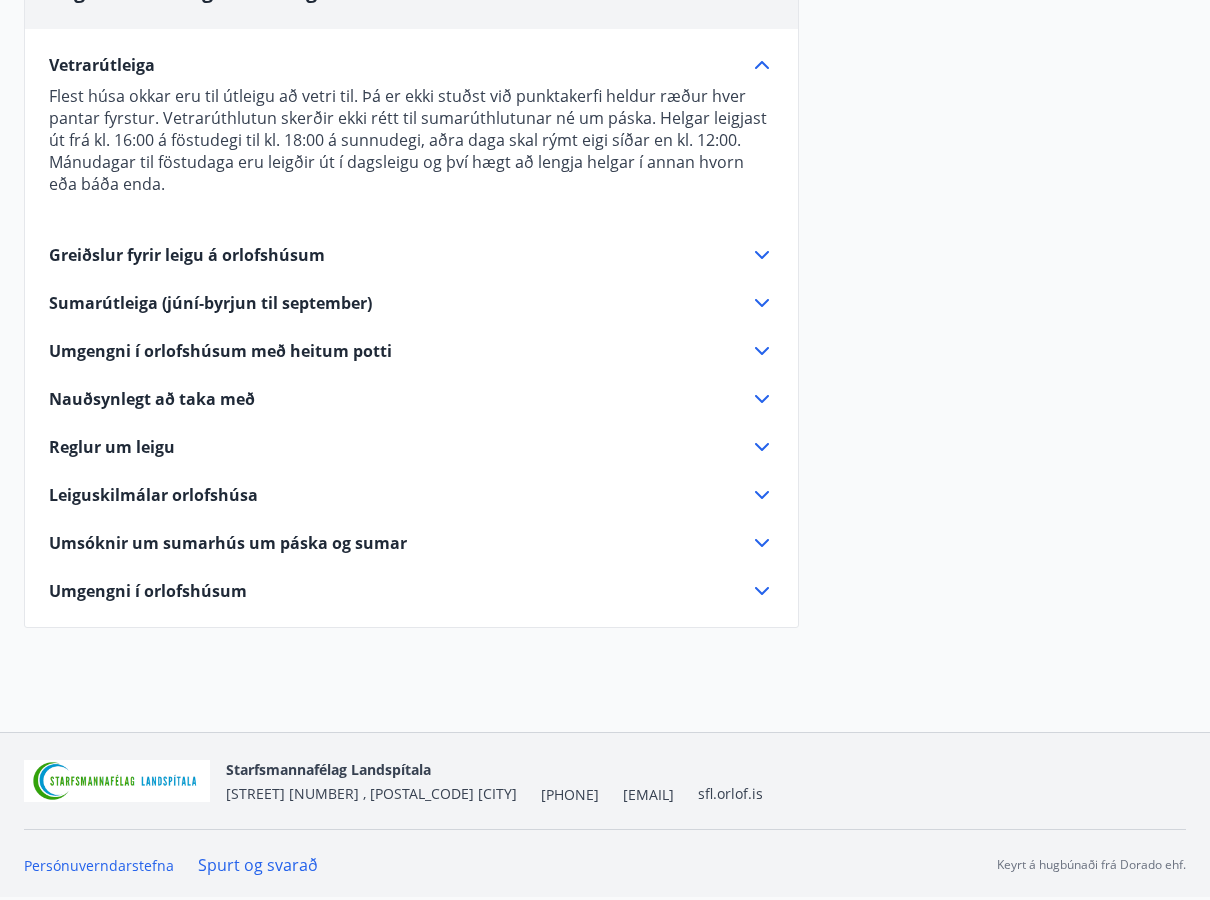 click 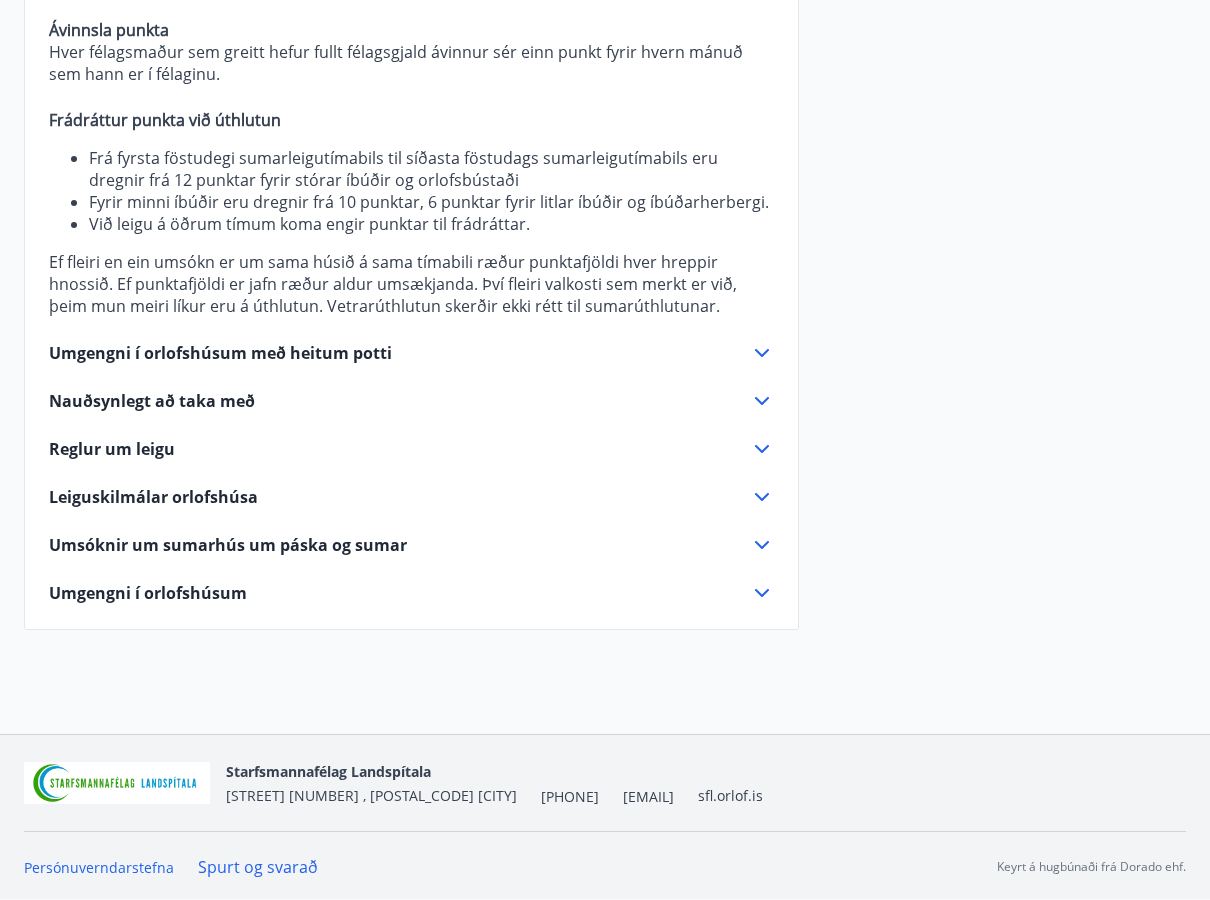 scroll, scrollTop: 988, scrollLeft: 0, axis: vertical 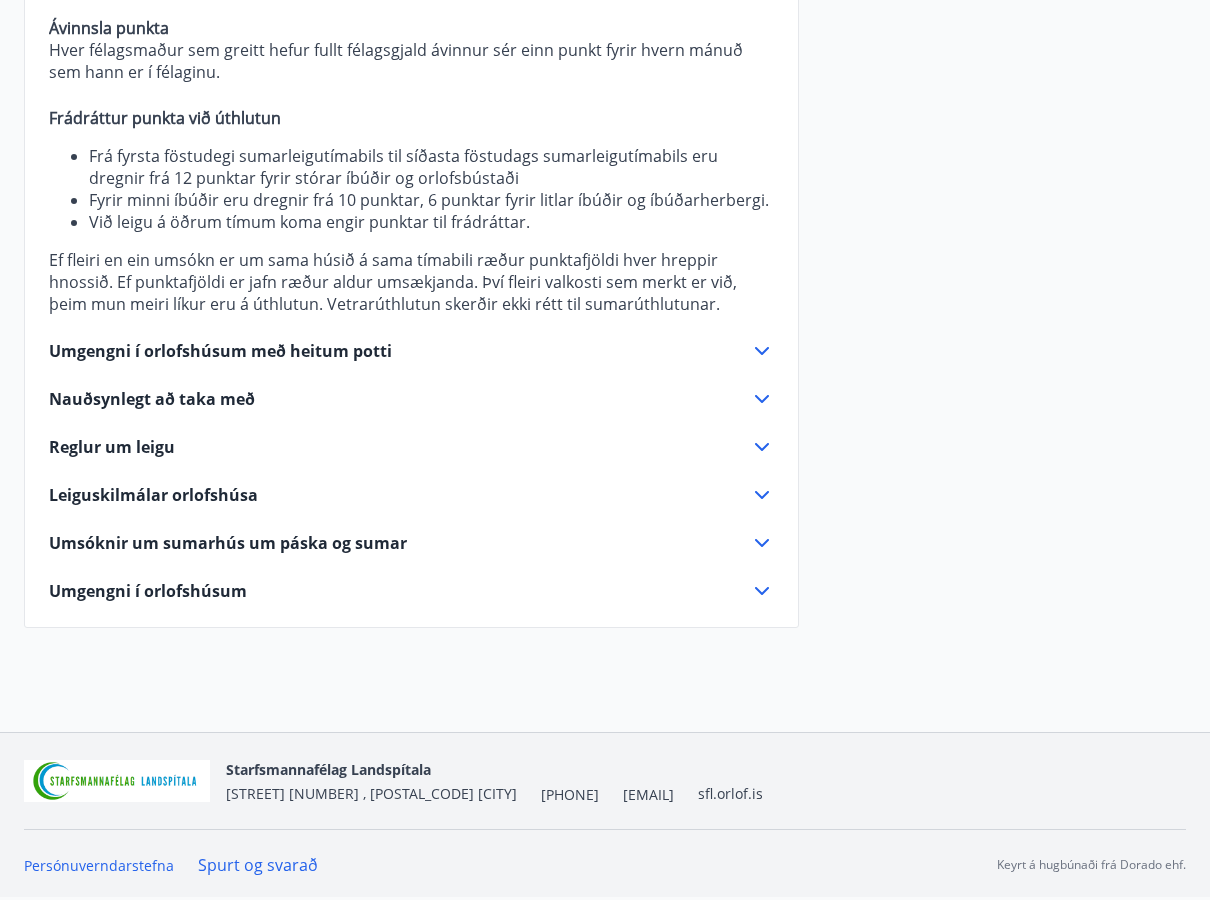 click 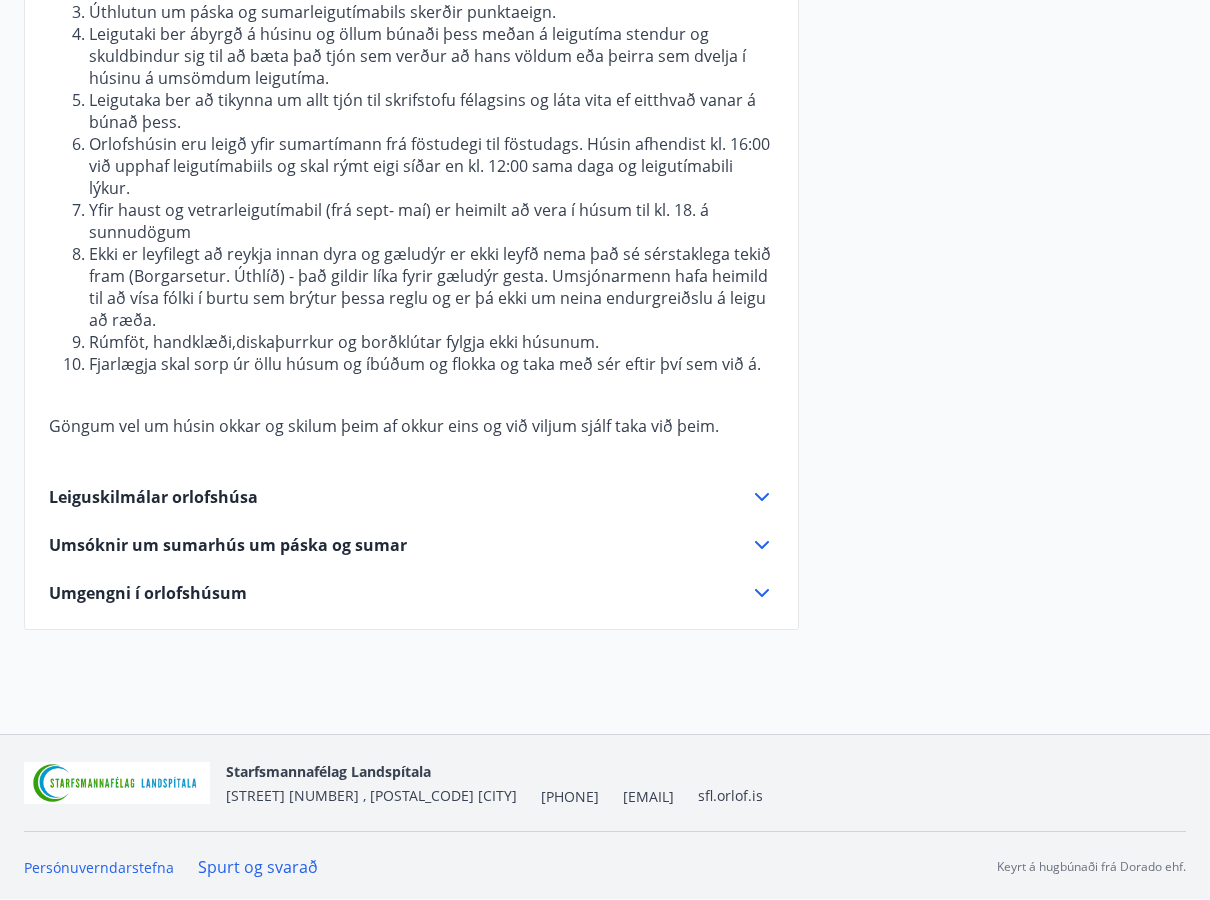 scroll, scrollTop: 1032, scrollLeft: 0, axis: vertical 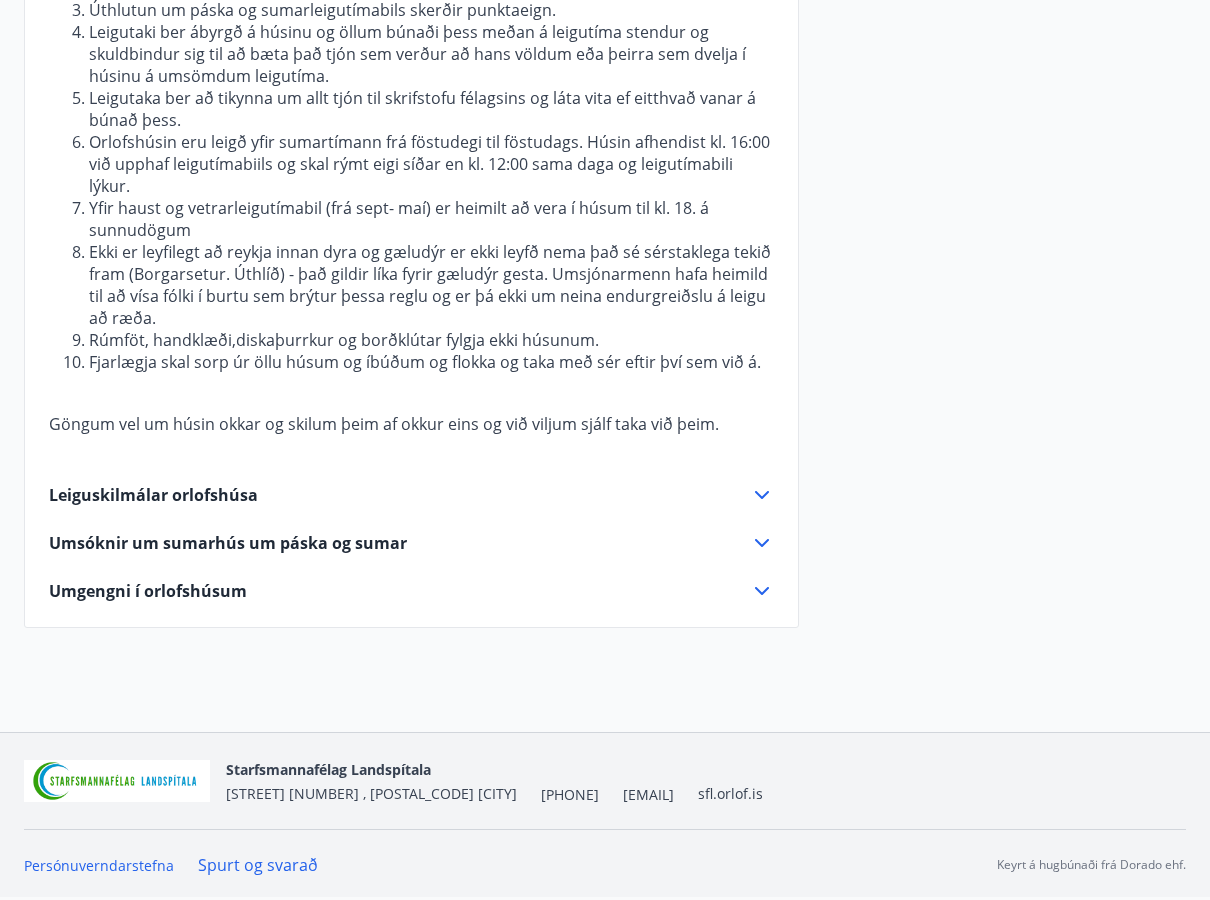 click 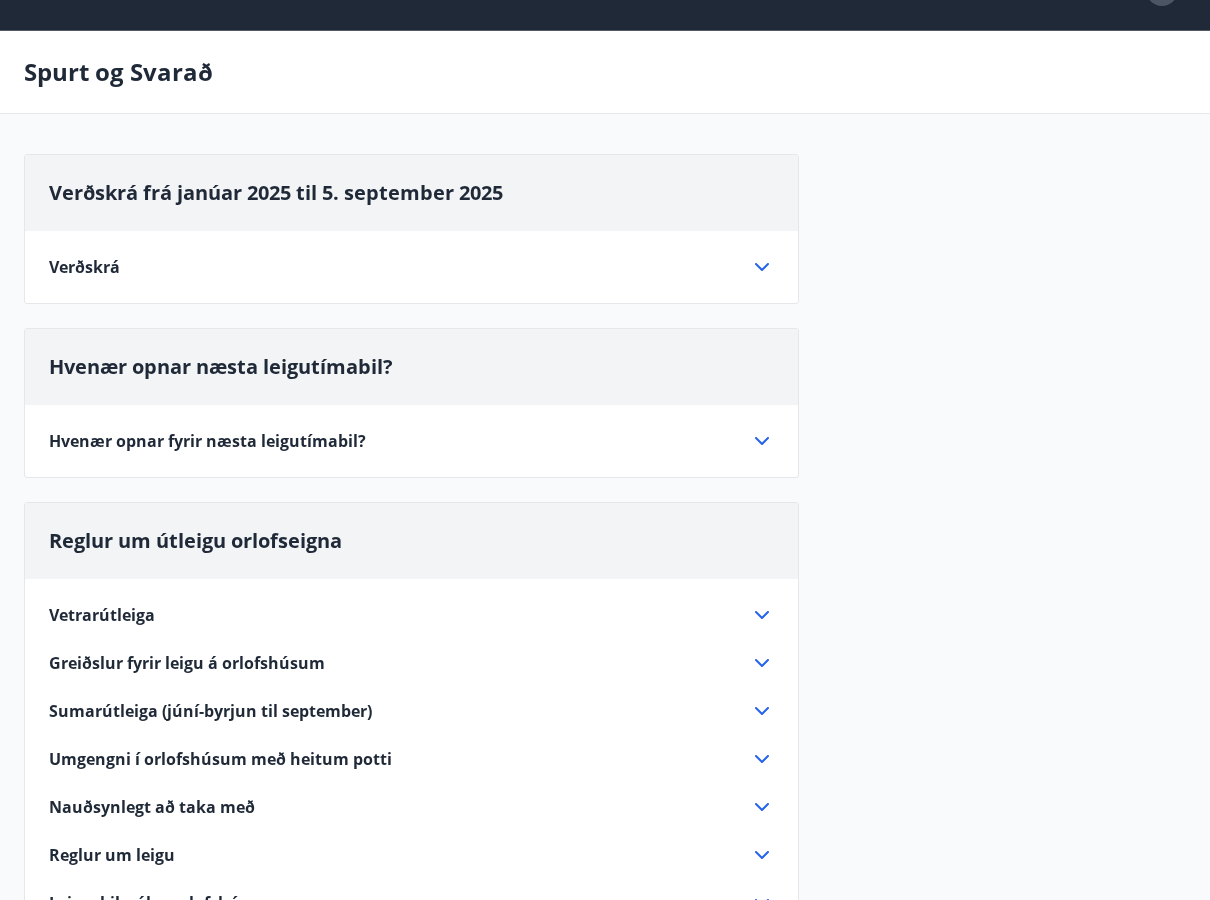 scroll, scrollTop: 0, scrollLeft: 0, axis: both 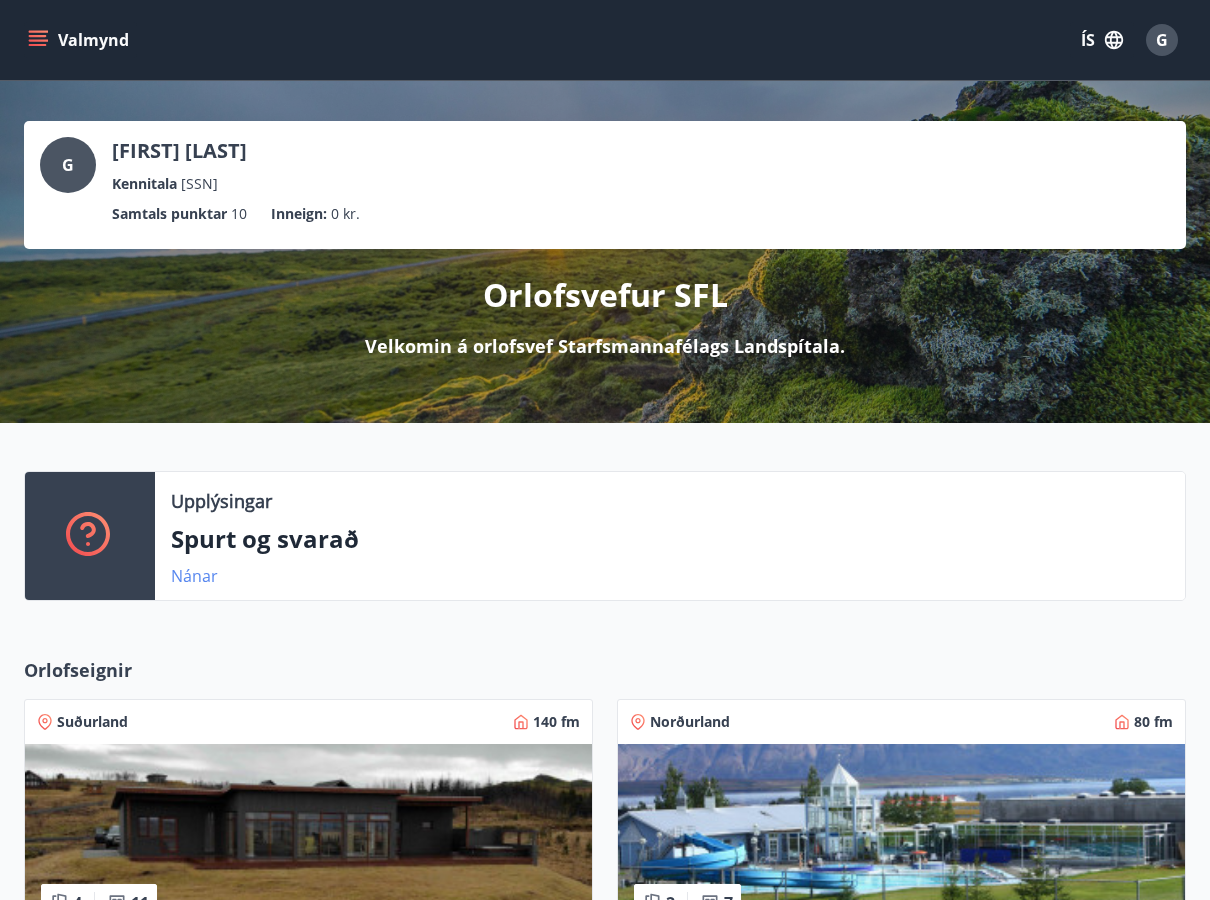 click on "Nánar" at bounding box center [194, 576] 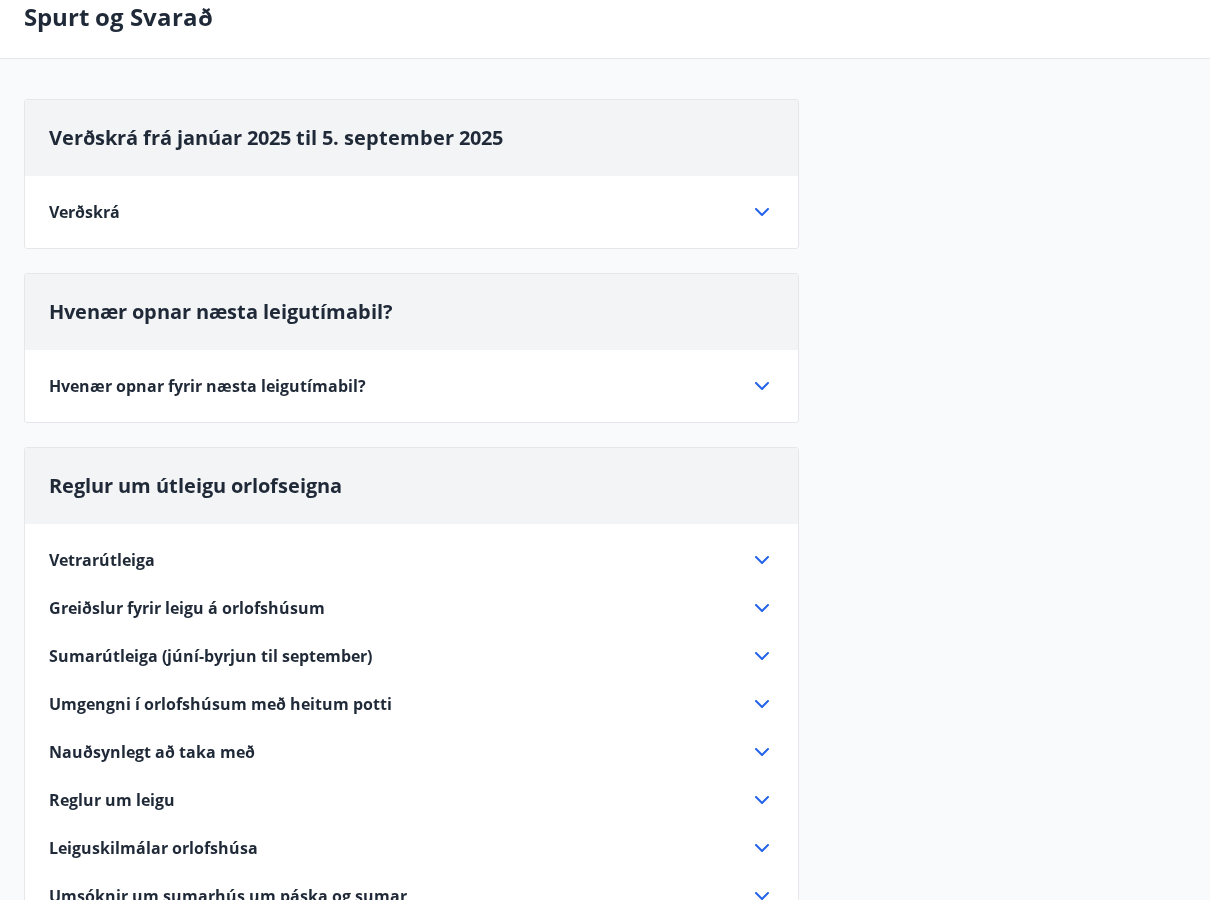 scroll, scrollTop: 100, scrollLeft: 0, axis: vertical 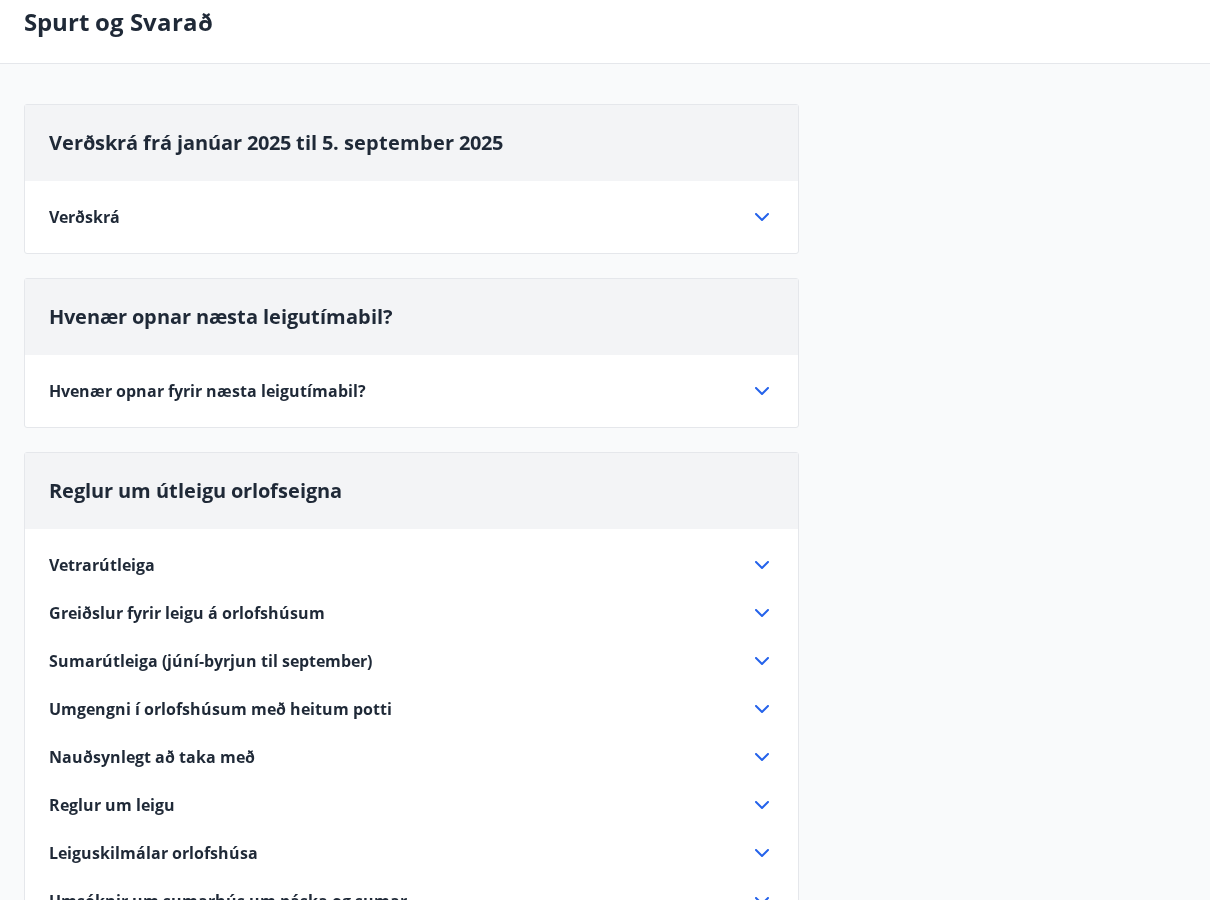 click 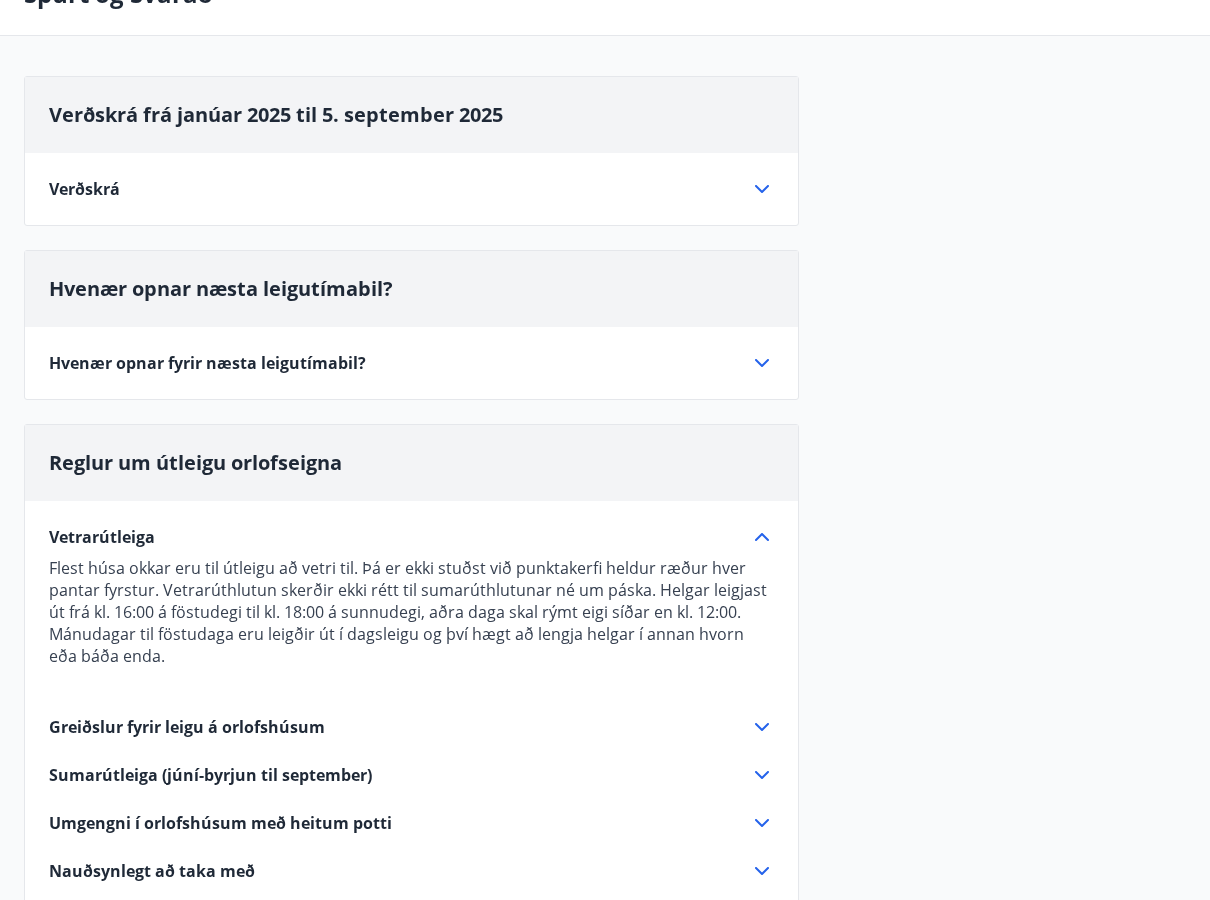 scroll, scrollTop: 0, scrollLeft: 0, axis: both 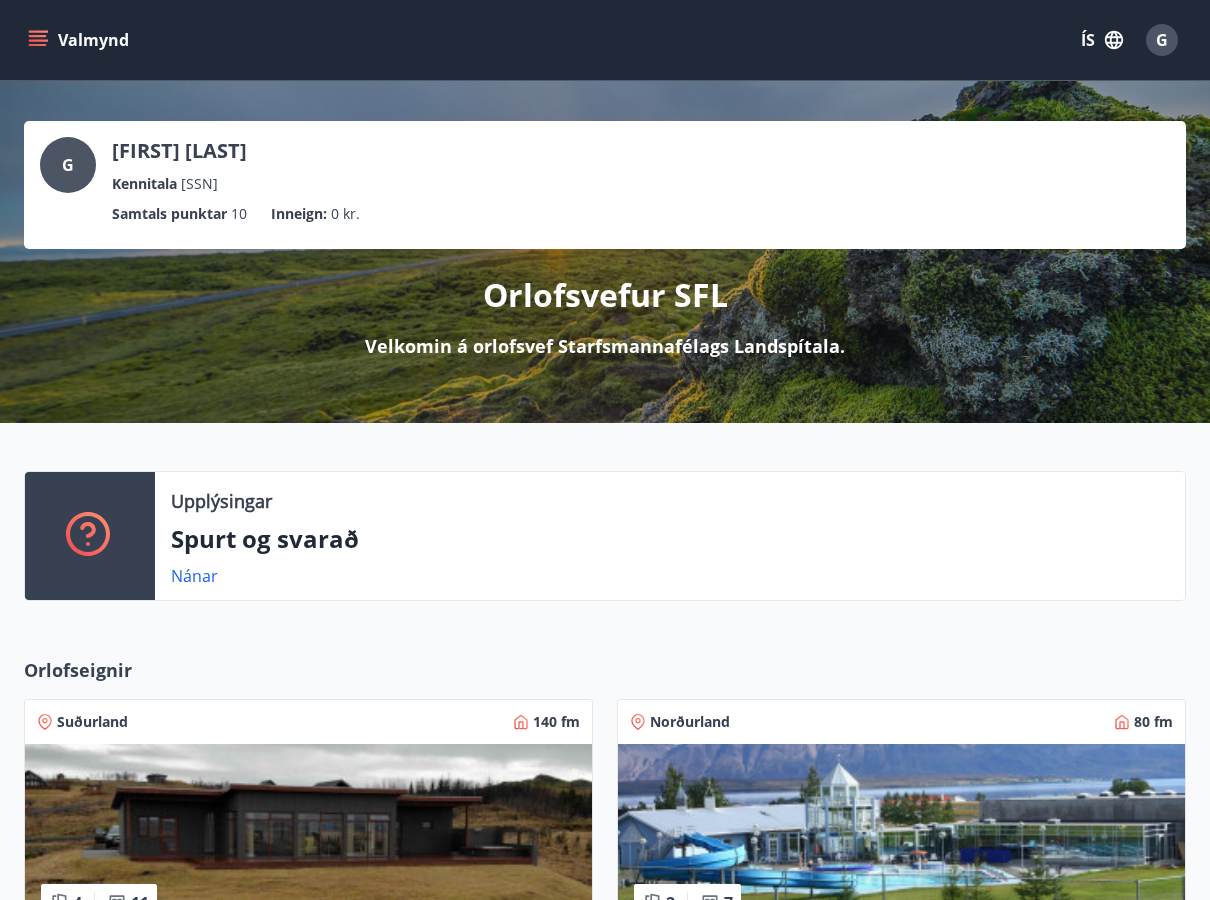 click 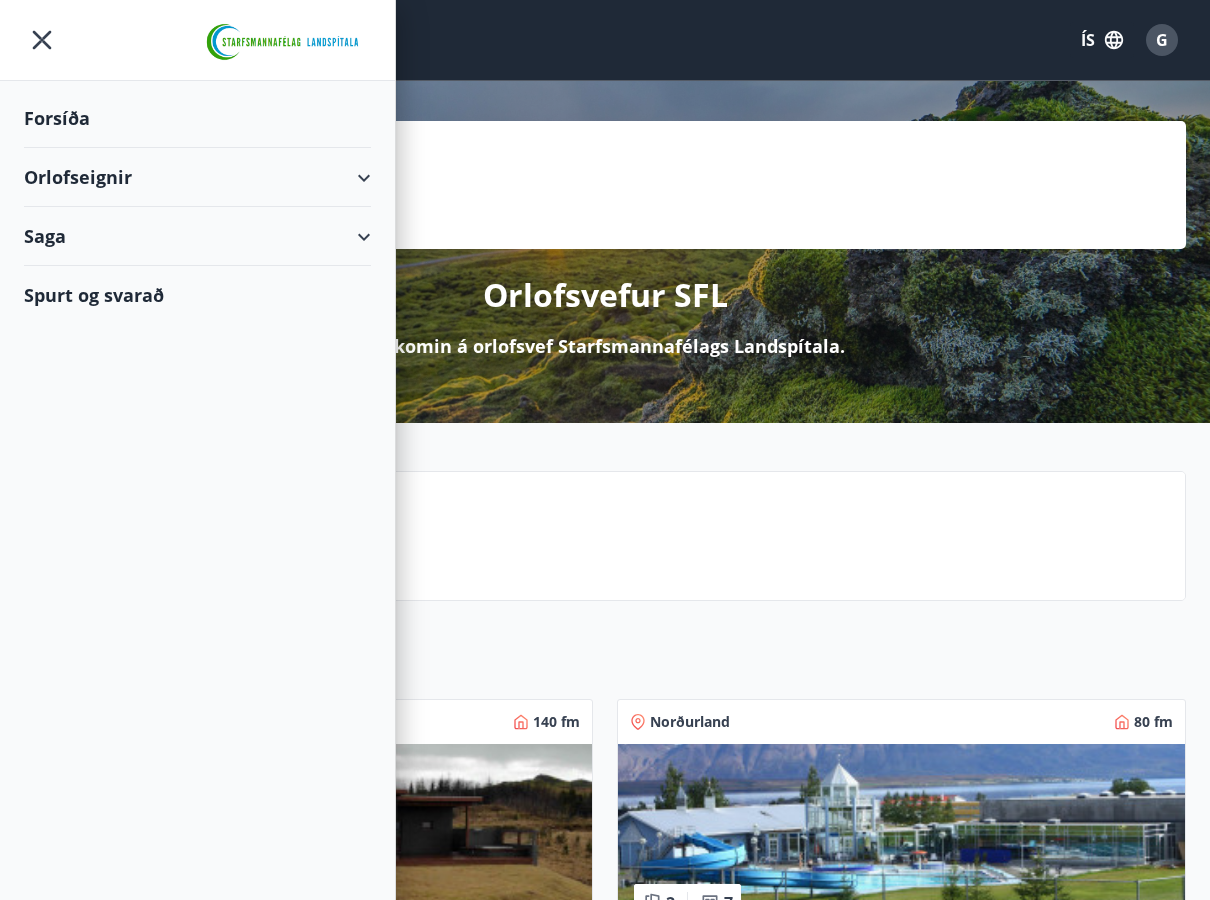 click on "Orlofseignir" at bounding box center (197, 177) 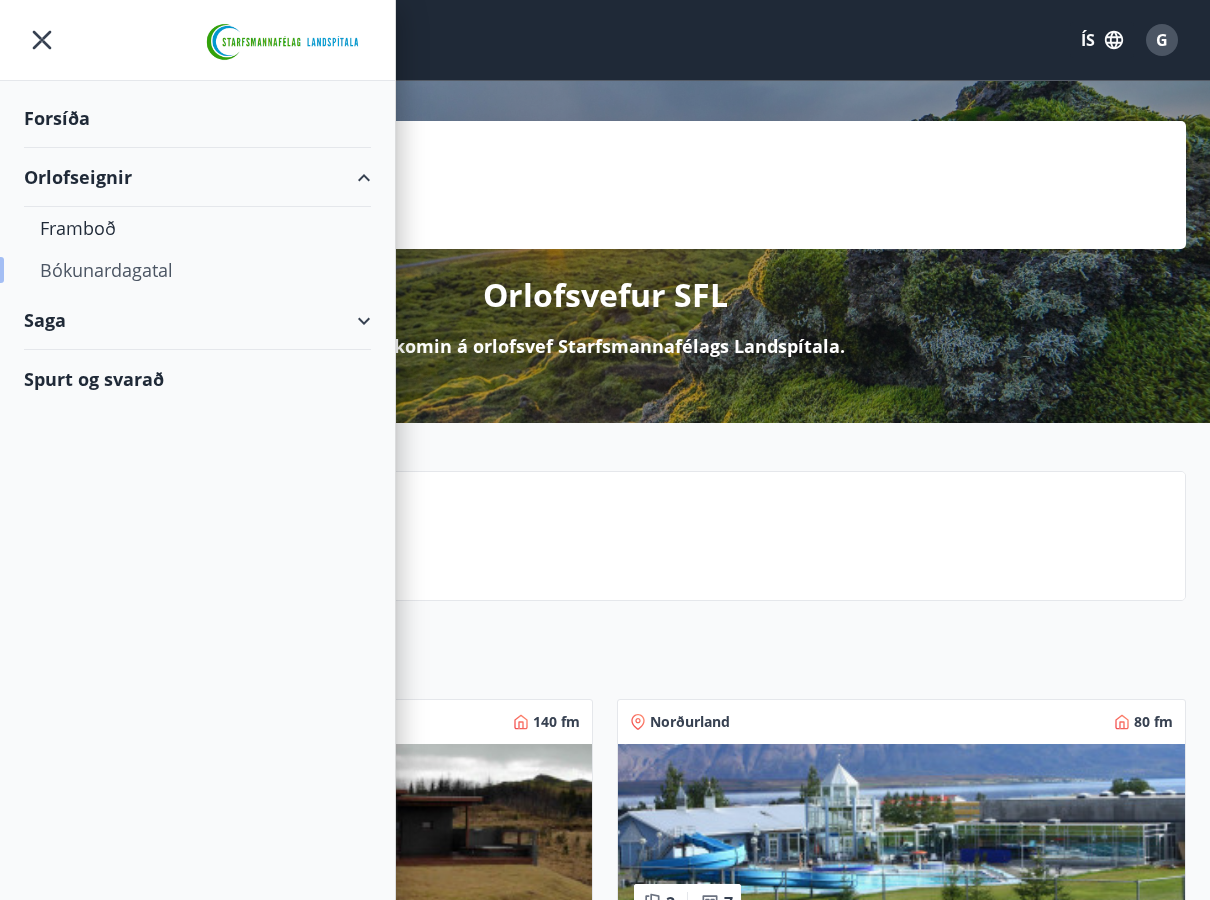 click on "Bókunardagatal" at bounding box center [197, 270] 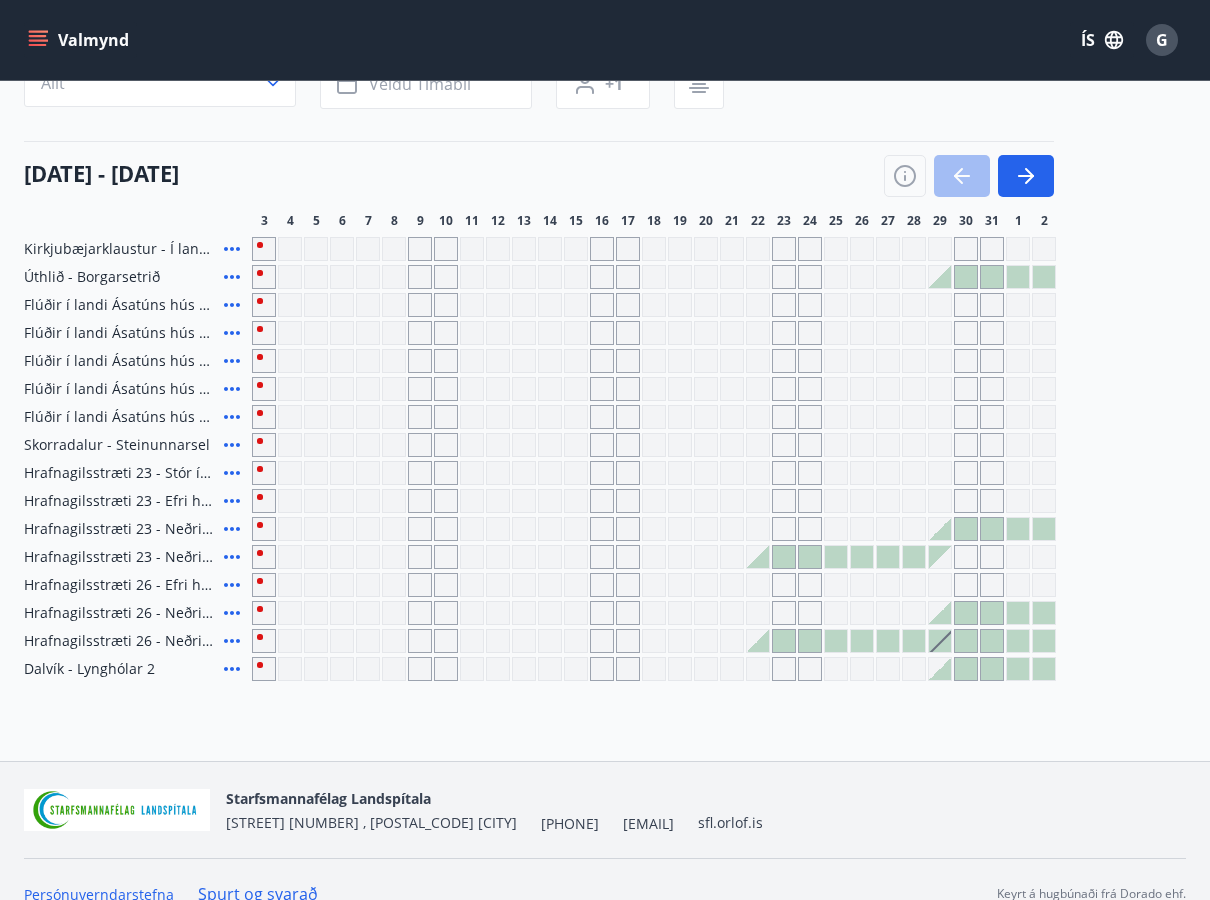 scroll, scrollTop: 211, scrollLeft: 0, axis: vertical 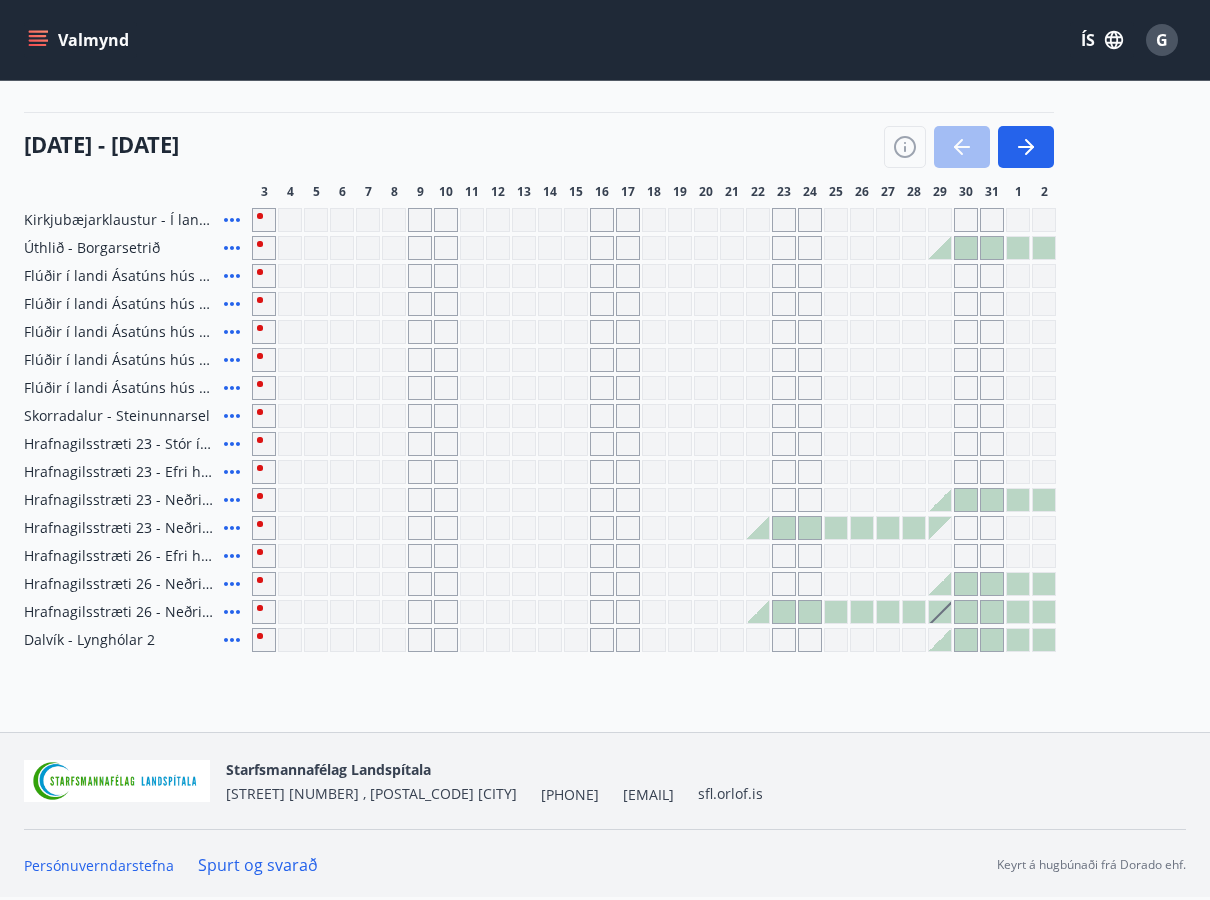 click on "Spurt og svarað" at bounding box center [258, 865] 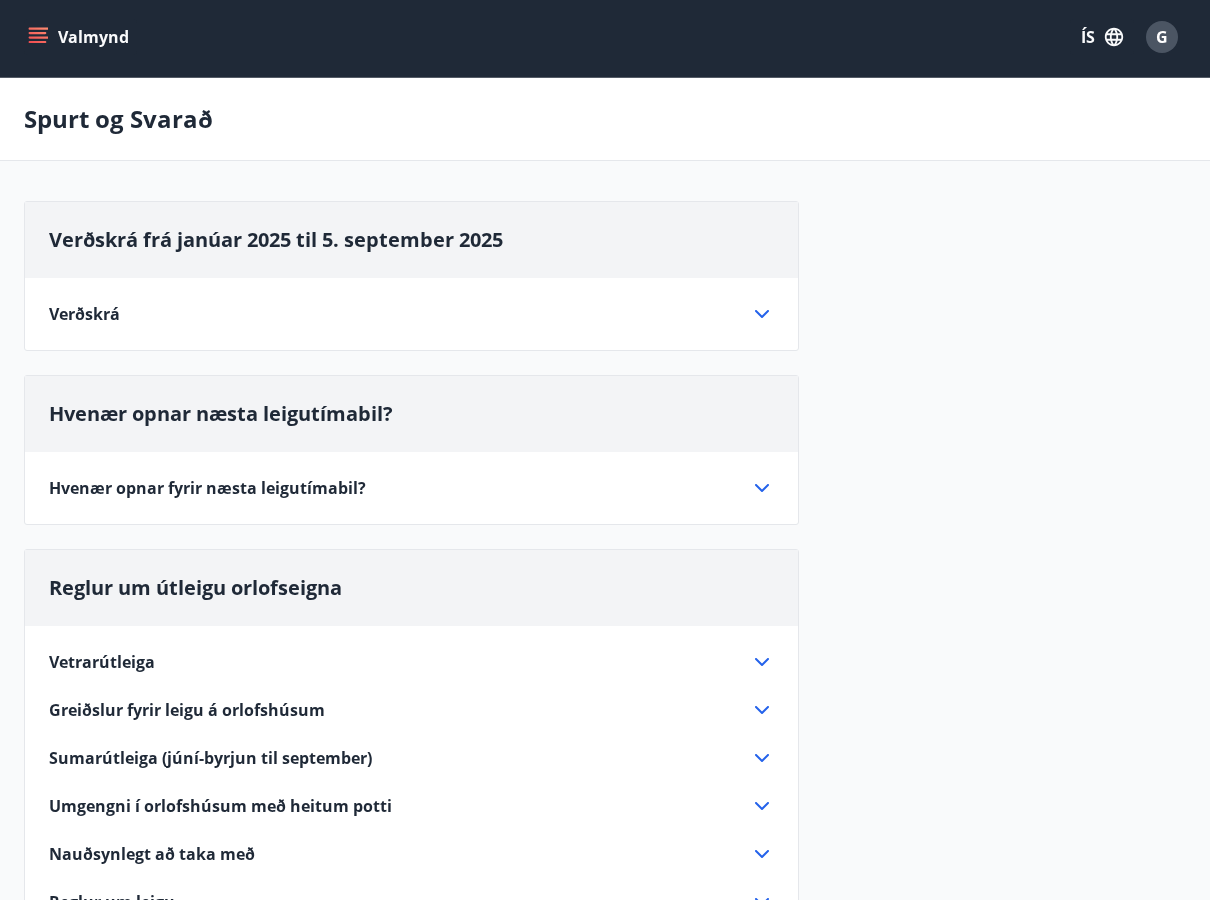scroll, scrollTop: 211, scrollLeft: 0, axis: vertical 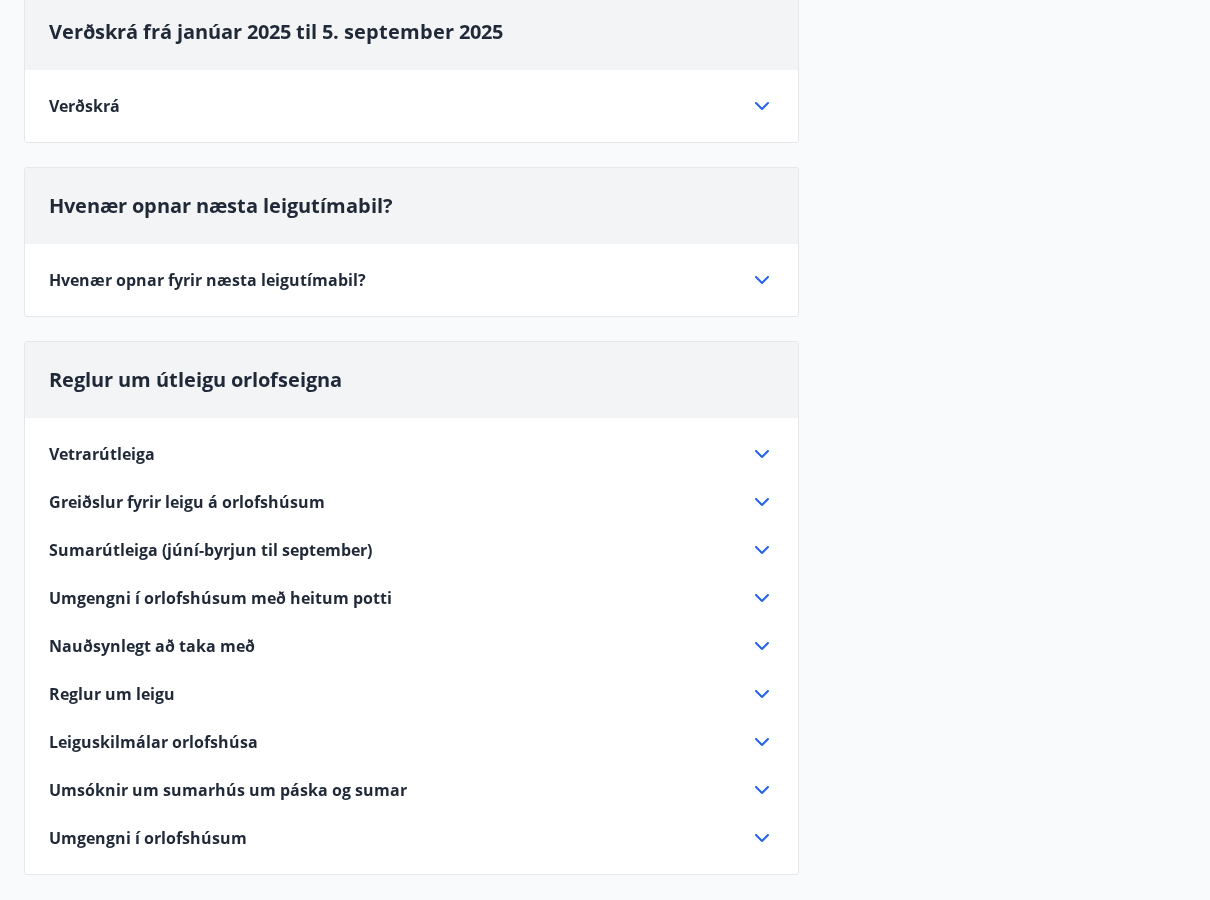 click 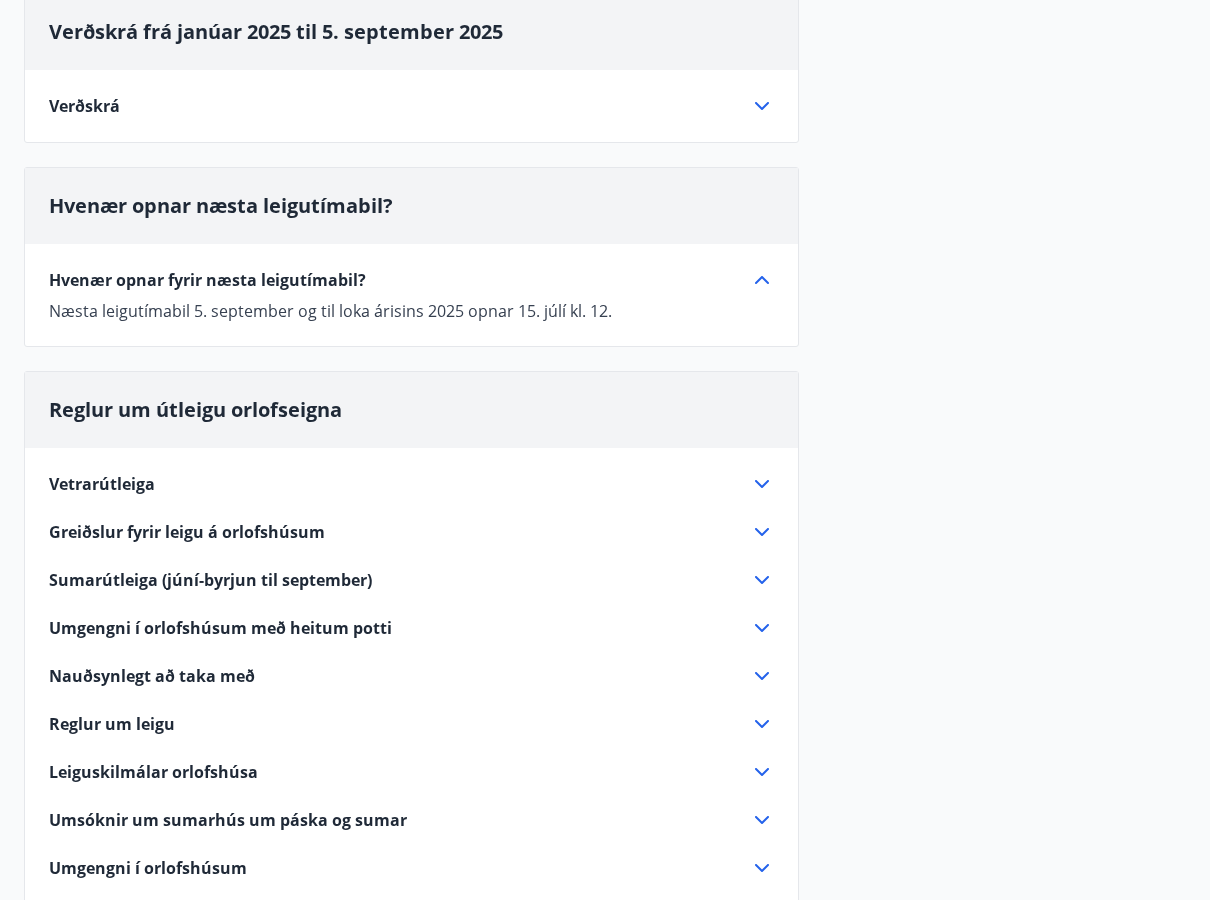 click 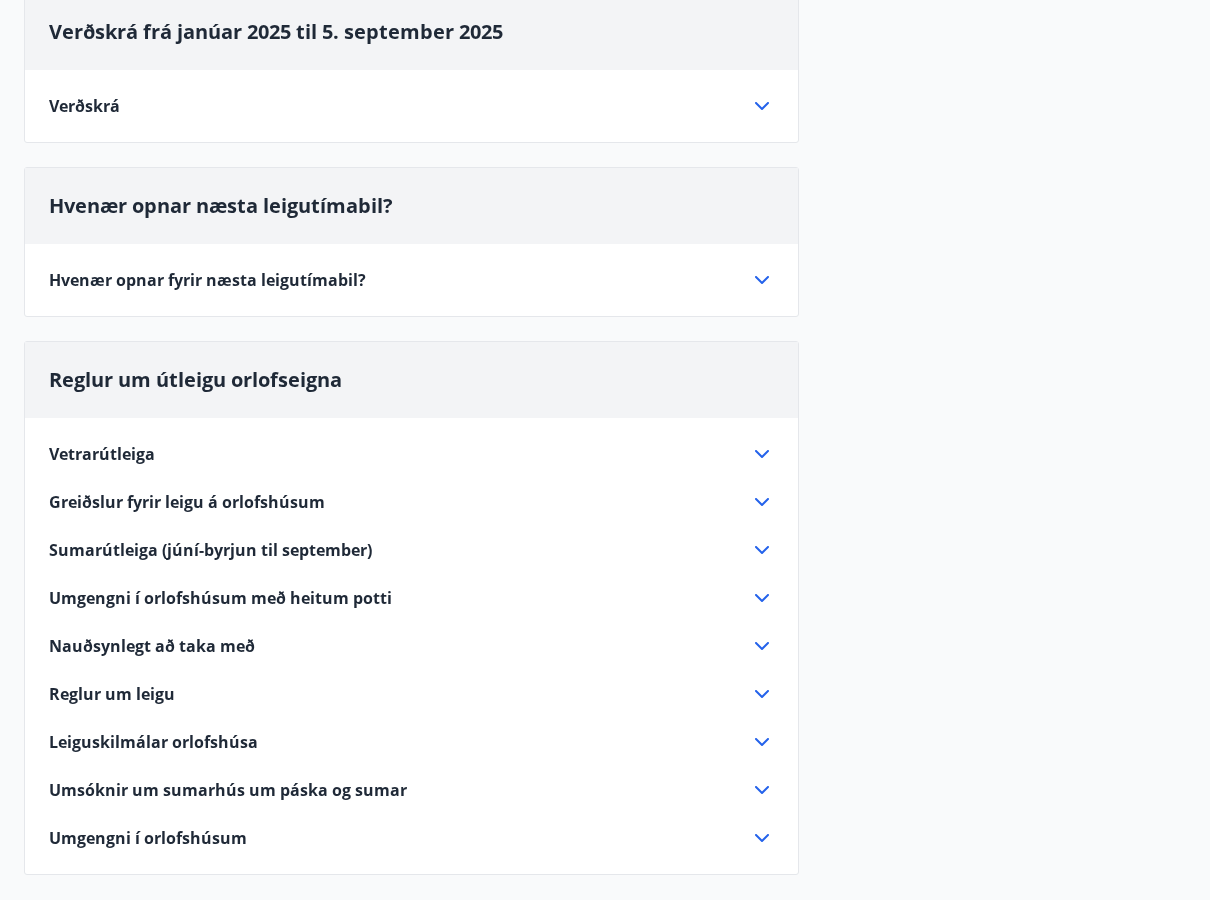 click 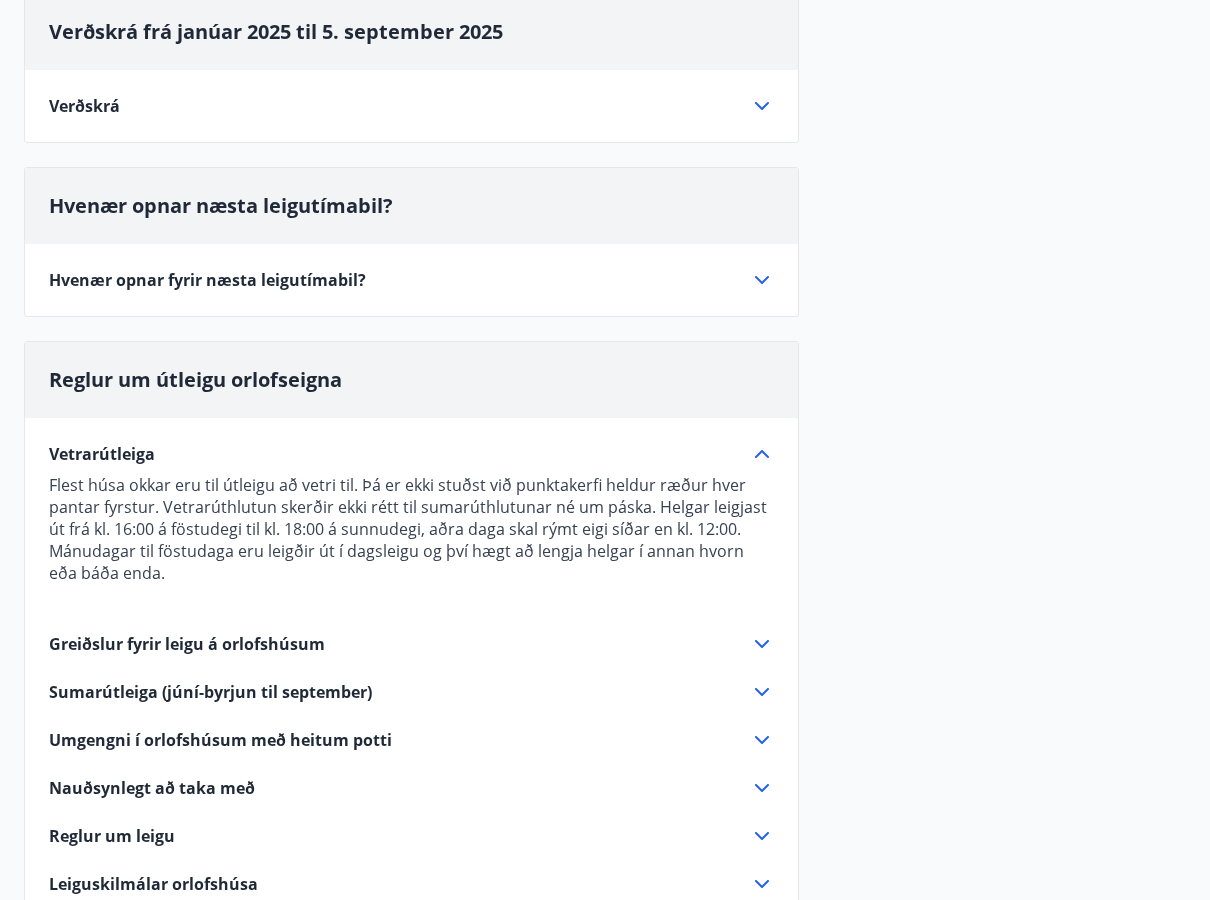click 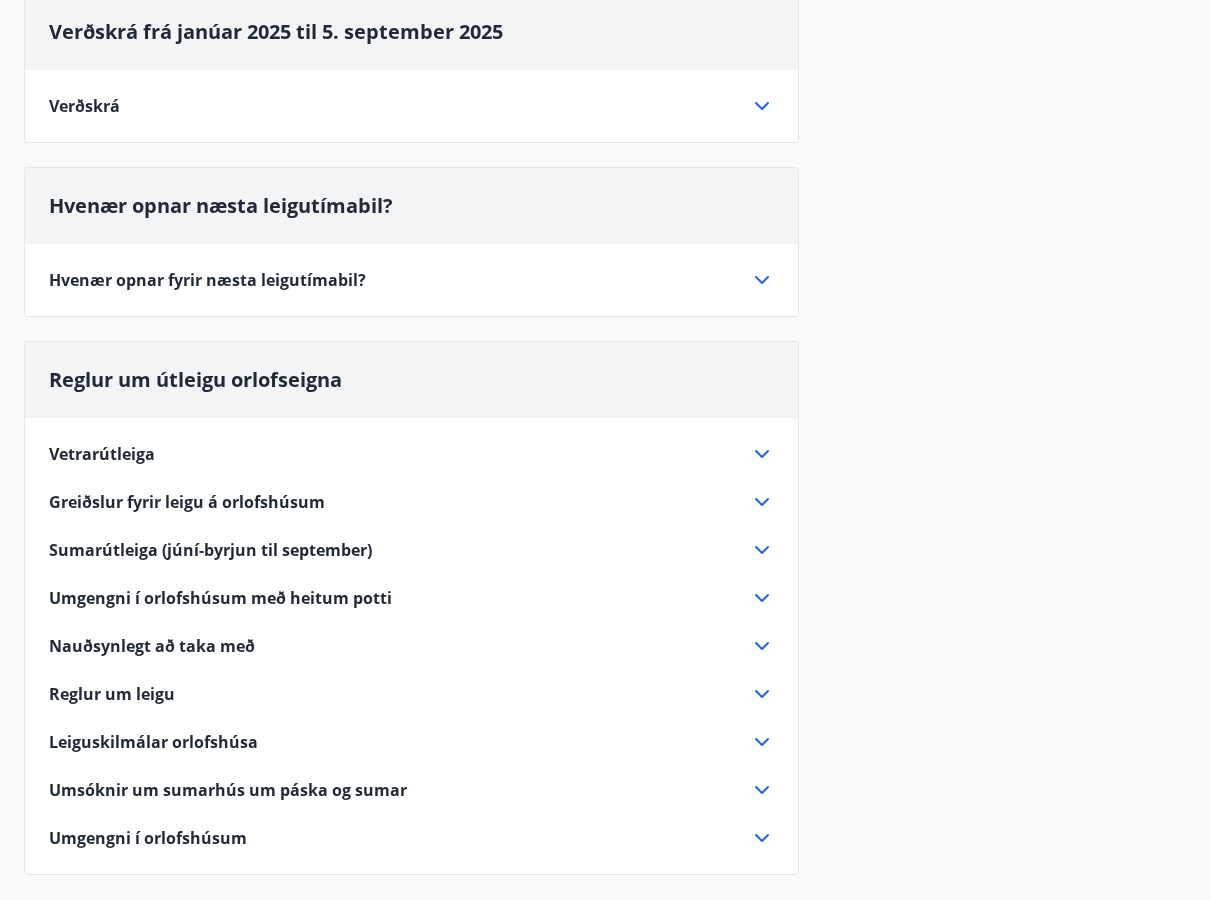 click 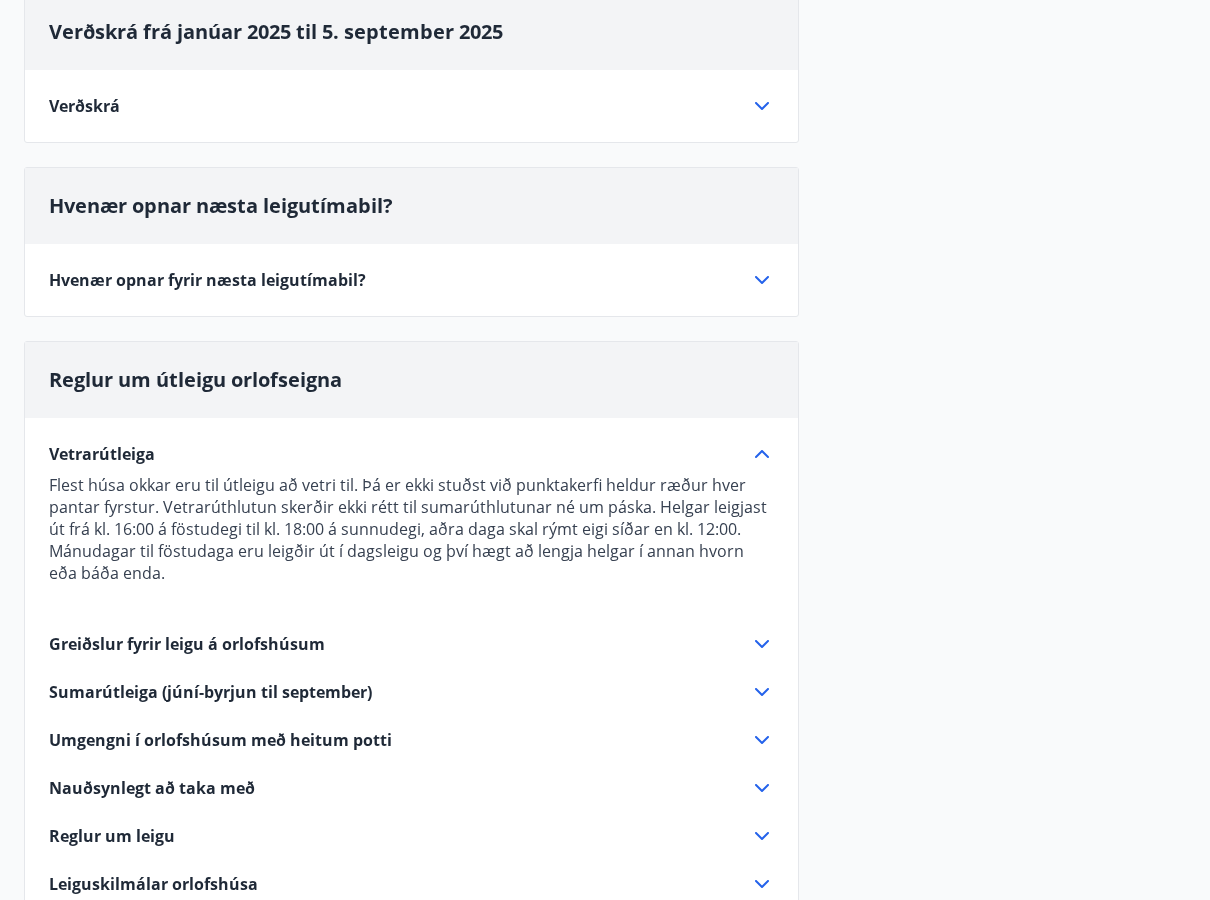 click 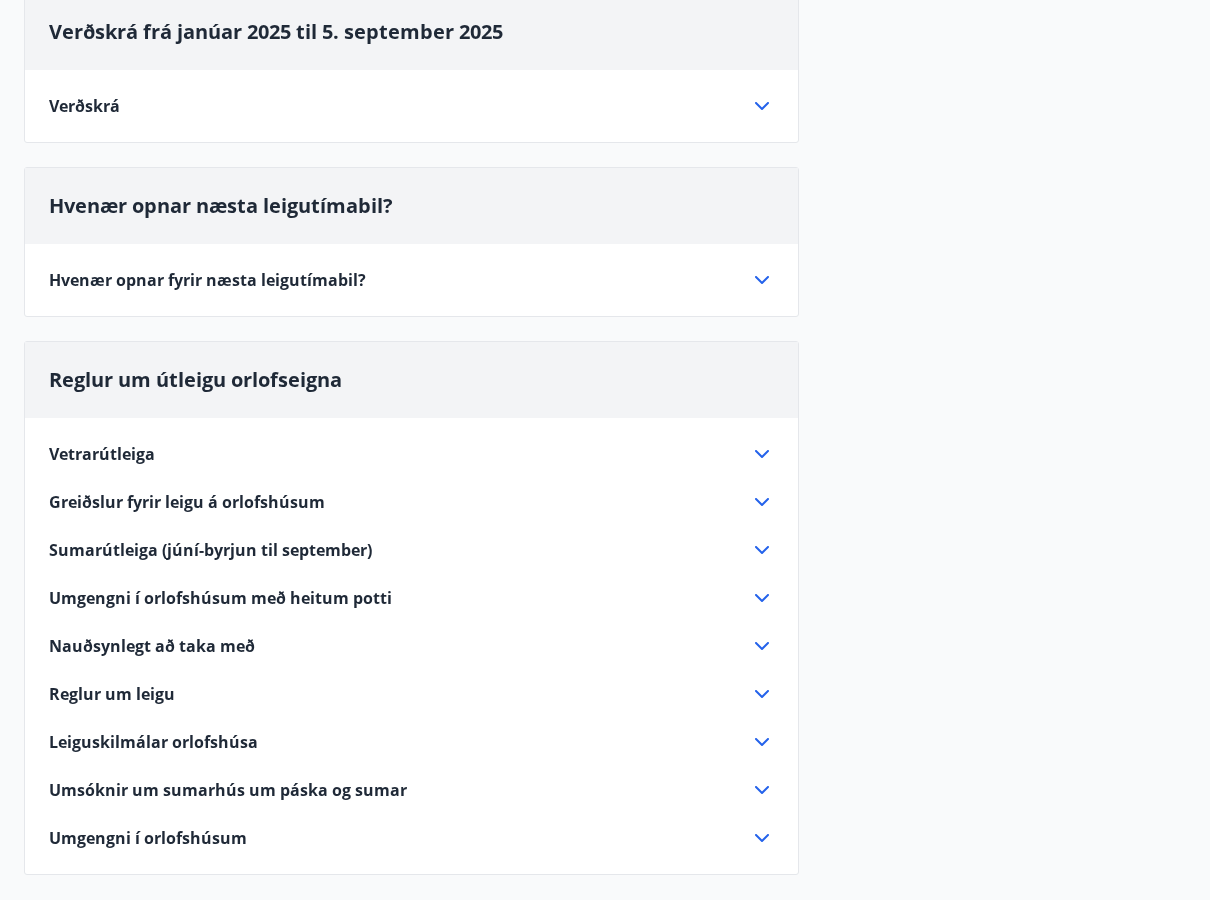 click 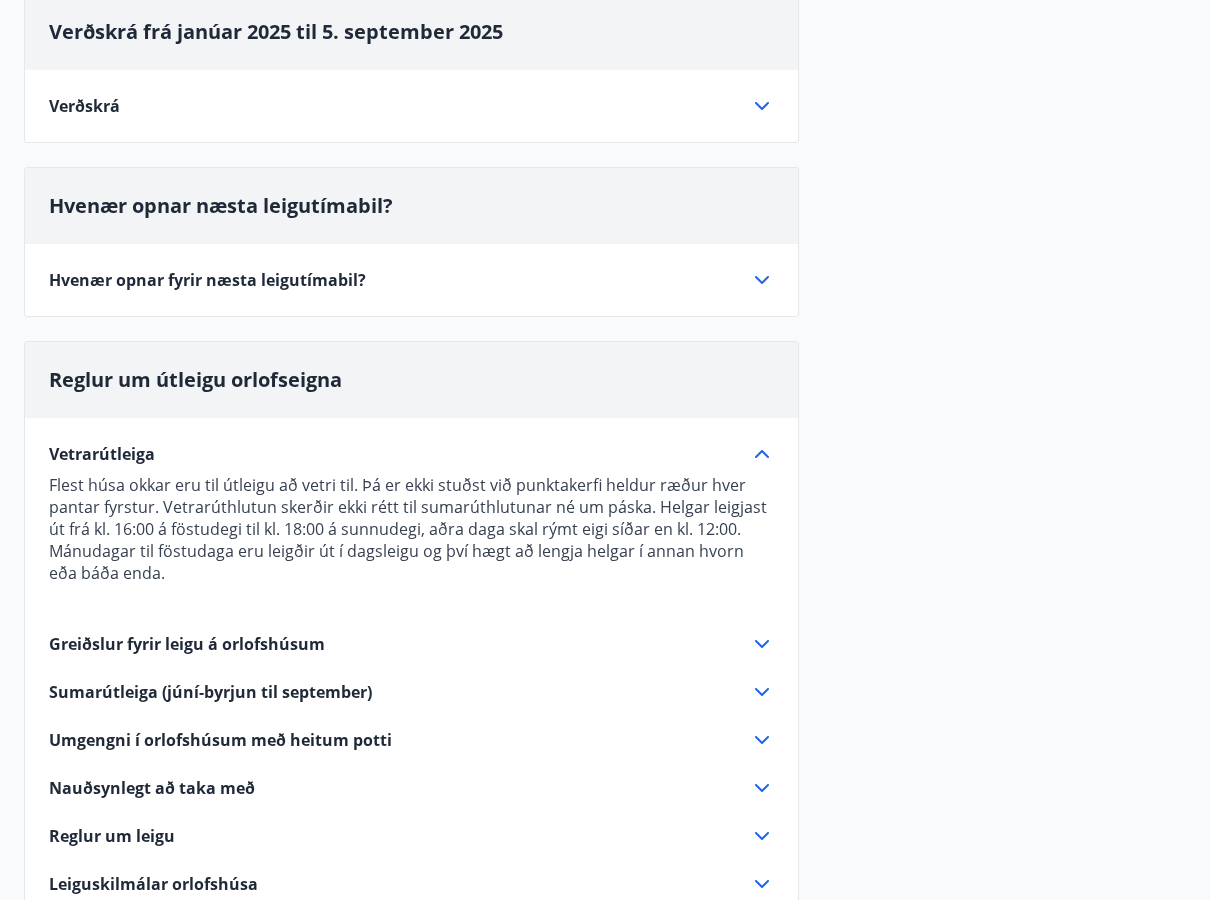 click 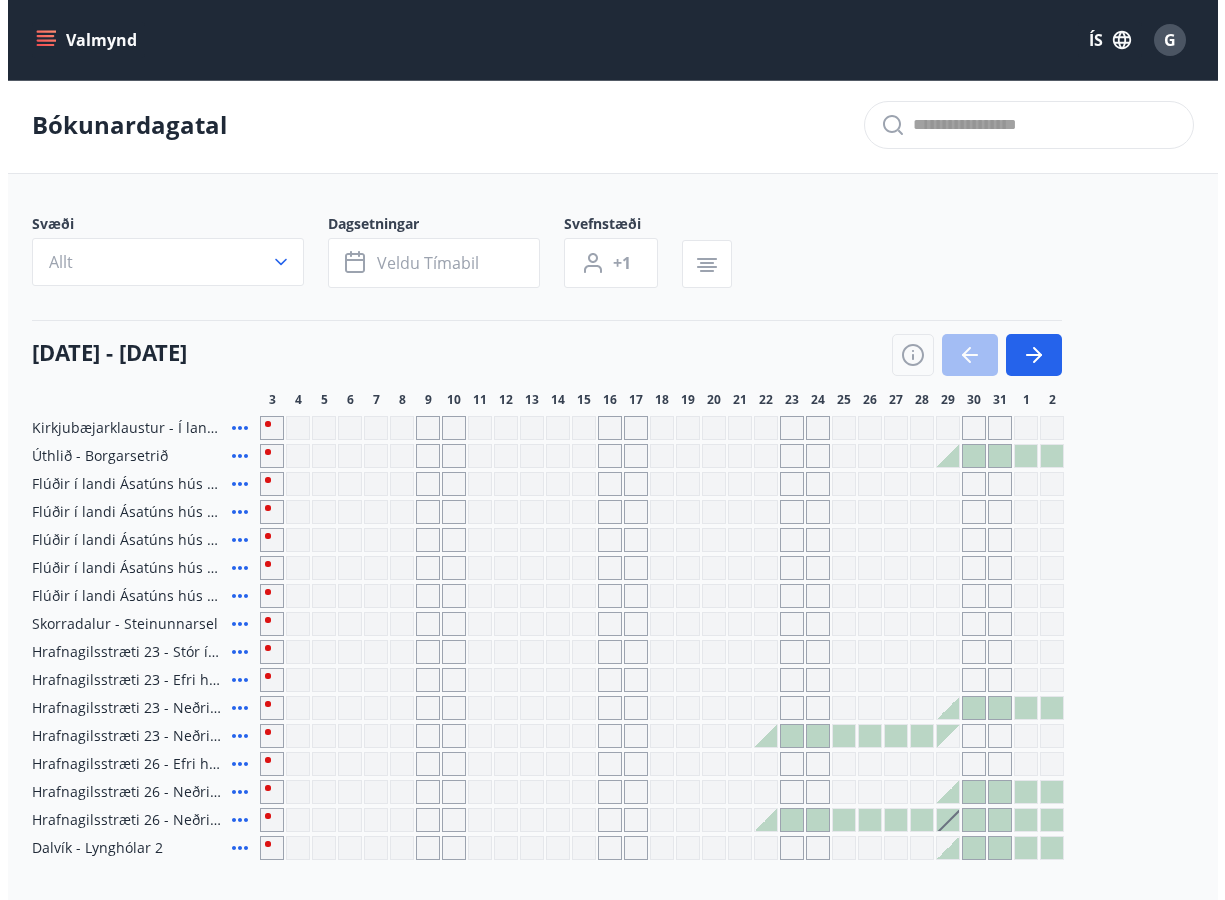 scroll, scrollTop: 211, scrollLeft: 0, axis: vertical 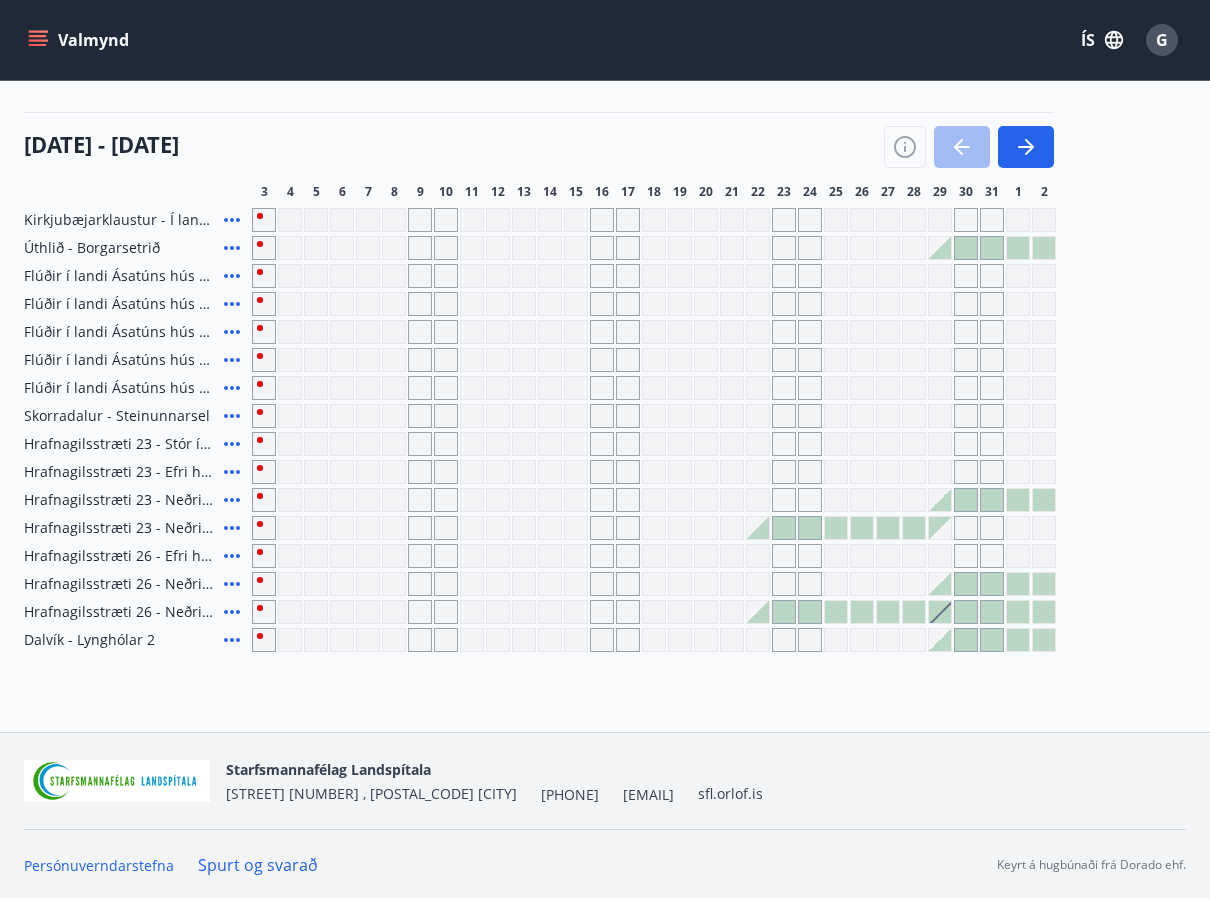 click 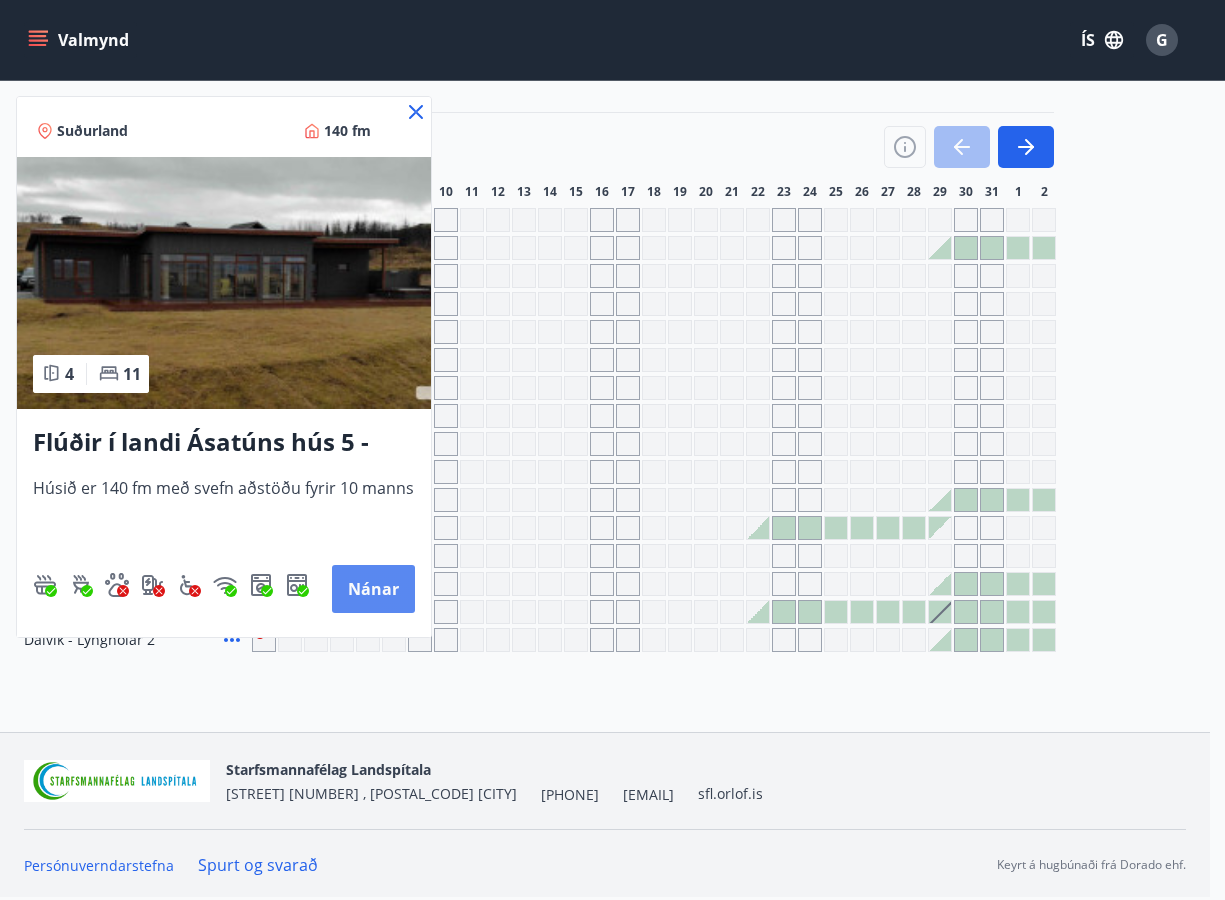 click on "Nánar" at bounding box center (373, 589) 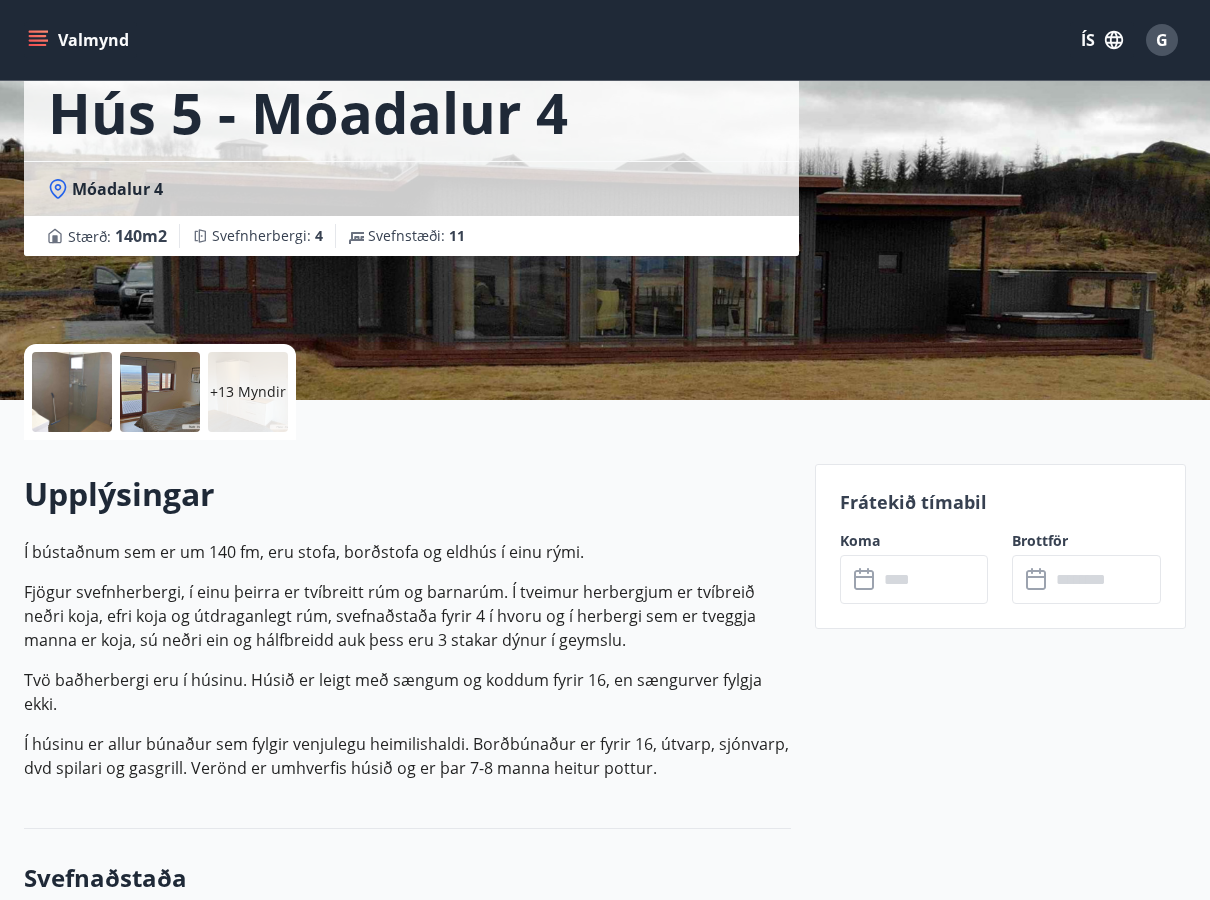 scroll, scrollTop: 0, scrollLeft: 0, axis: both 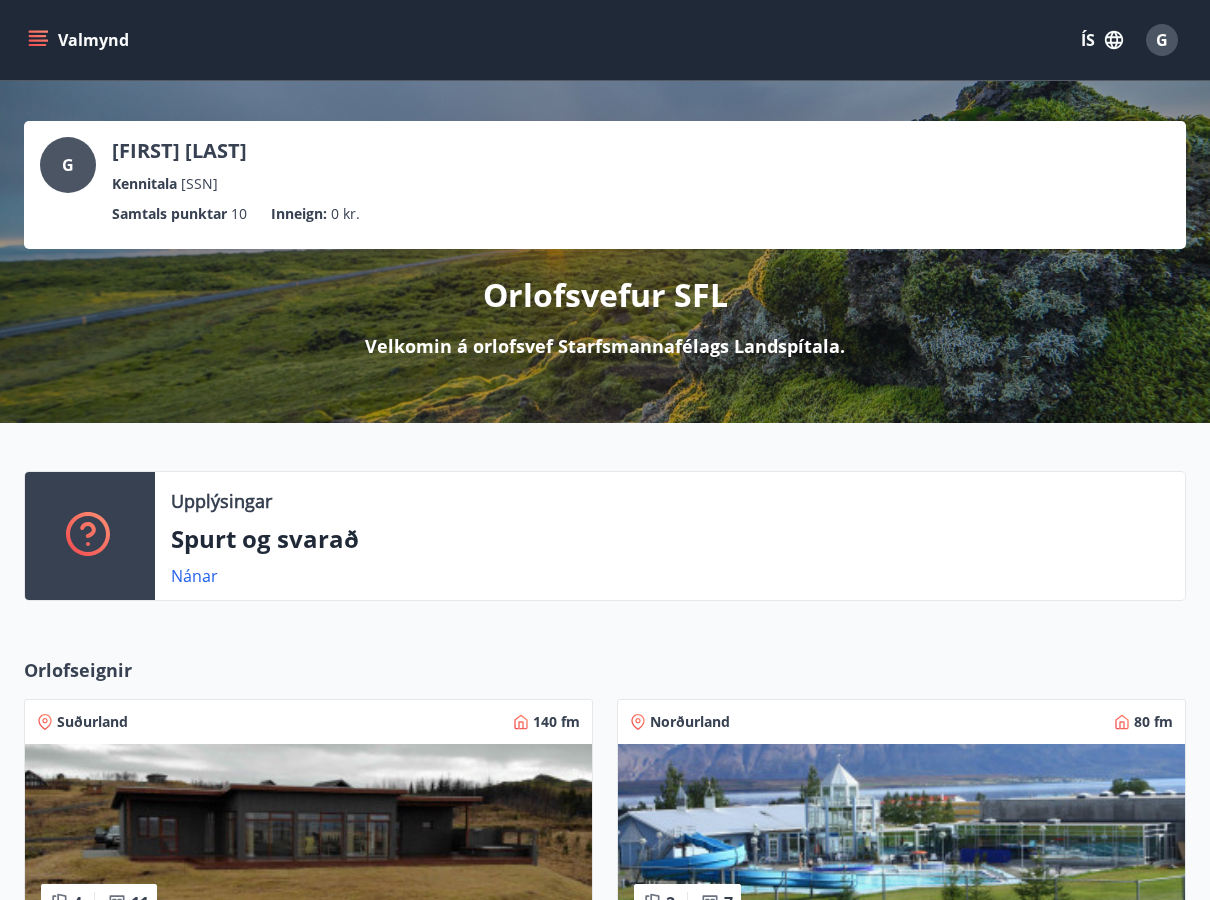 click 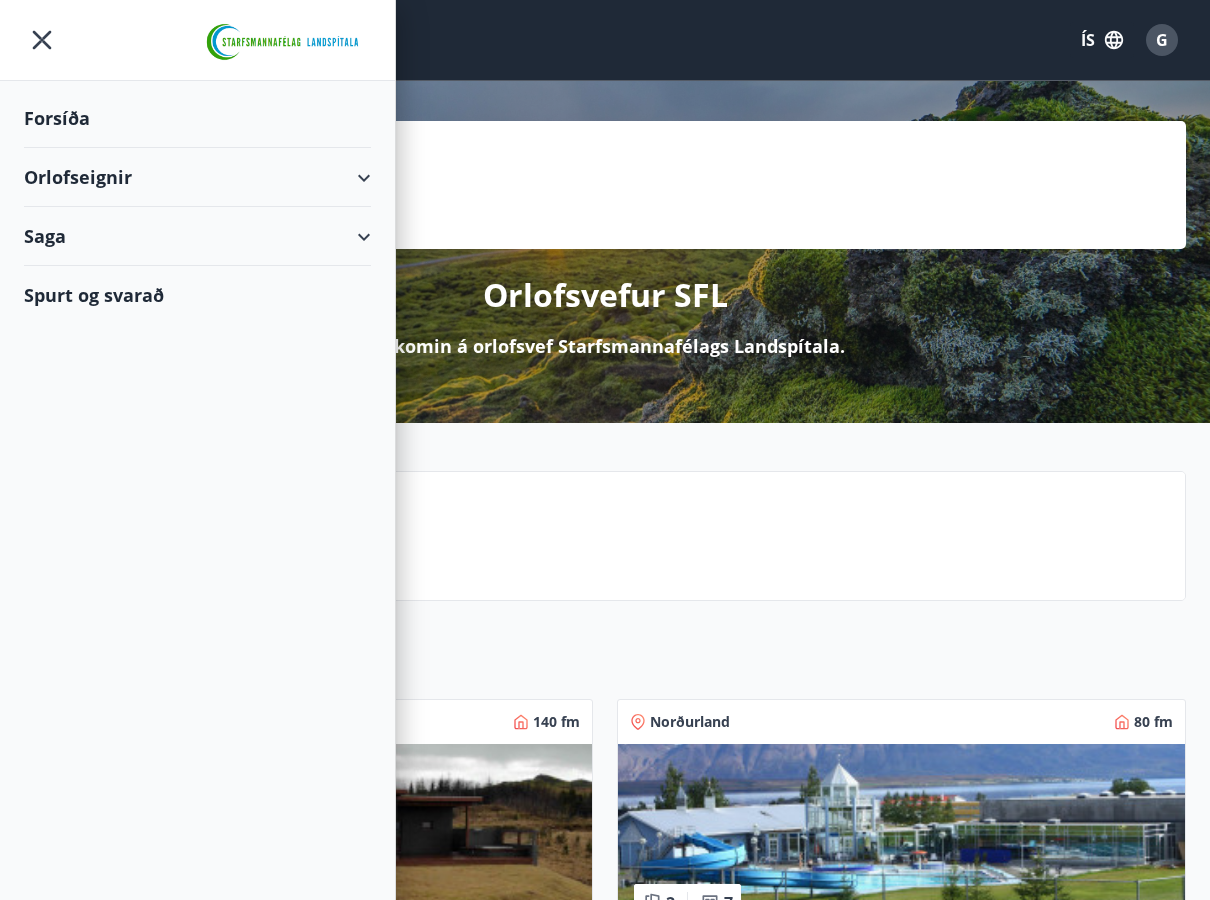 click on "Orlofseignir" at bounding box center (197, 177) 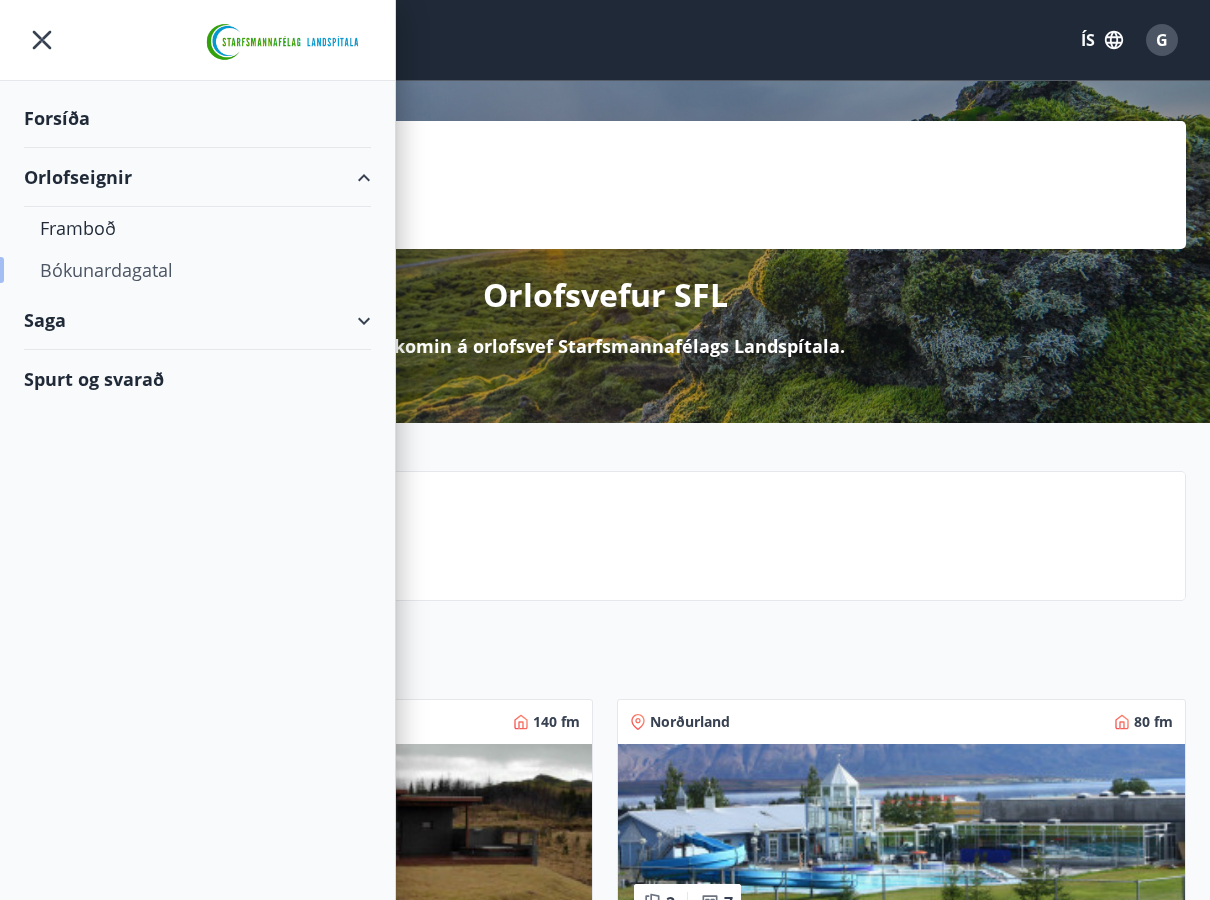 click on "Bókunardagatal" at bounding box center (197, 270) 